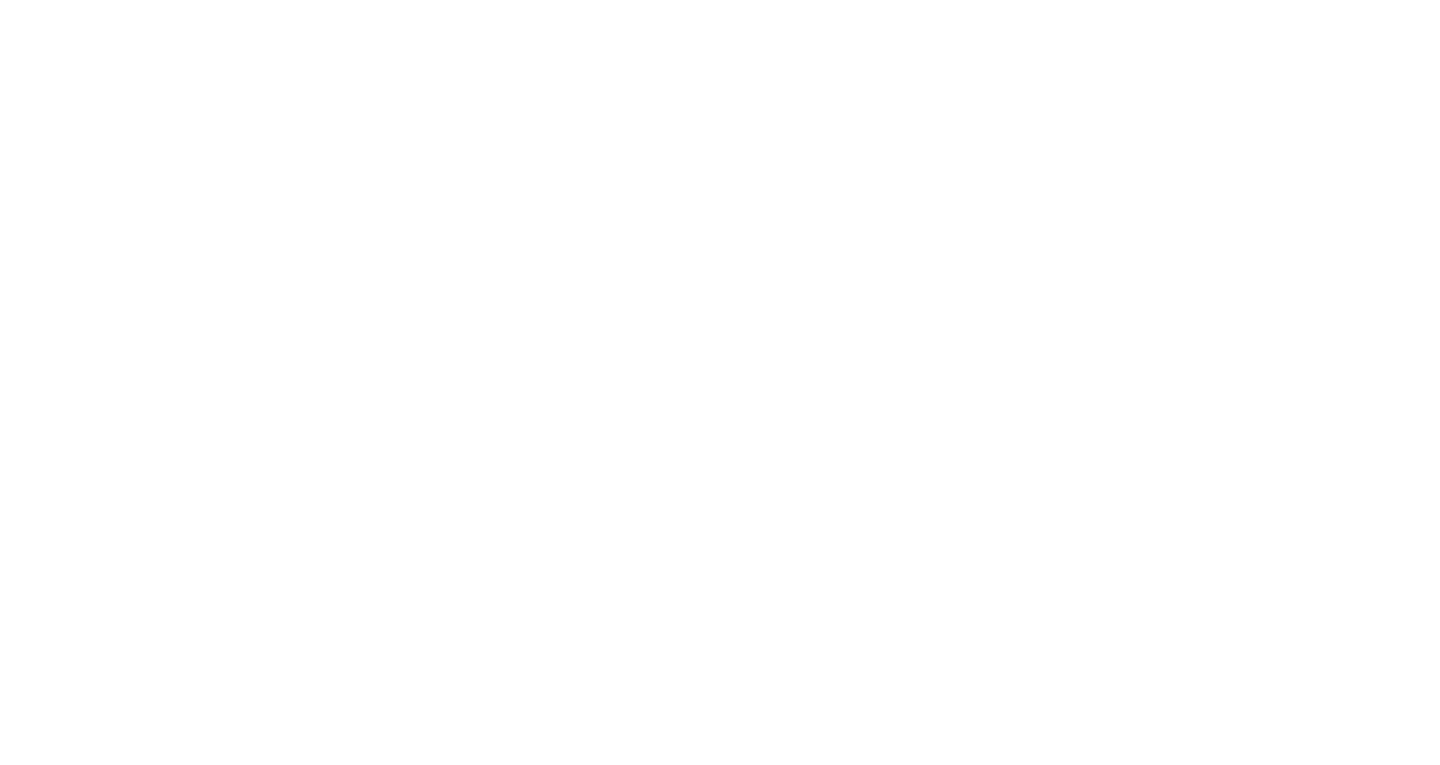 scroll, scrollTop: 0, scrollLeft: 0, axis: both 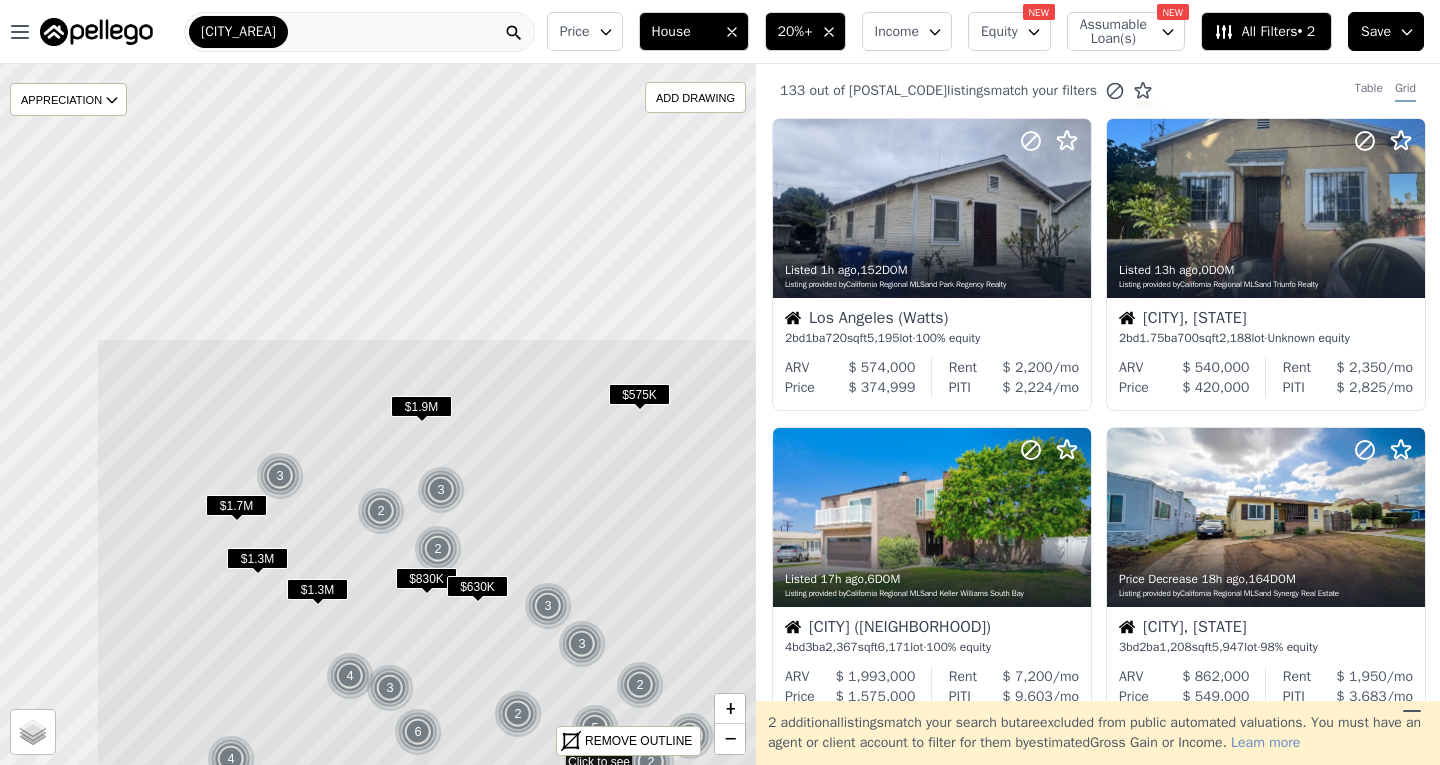 drag, startPoint x: 456, startPoint y: 193, endPoint x: 630, endPoint y: 539, distance: 387.288 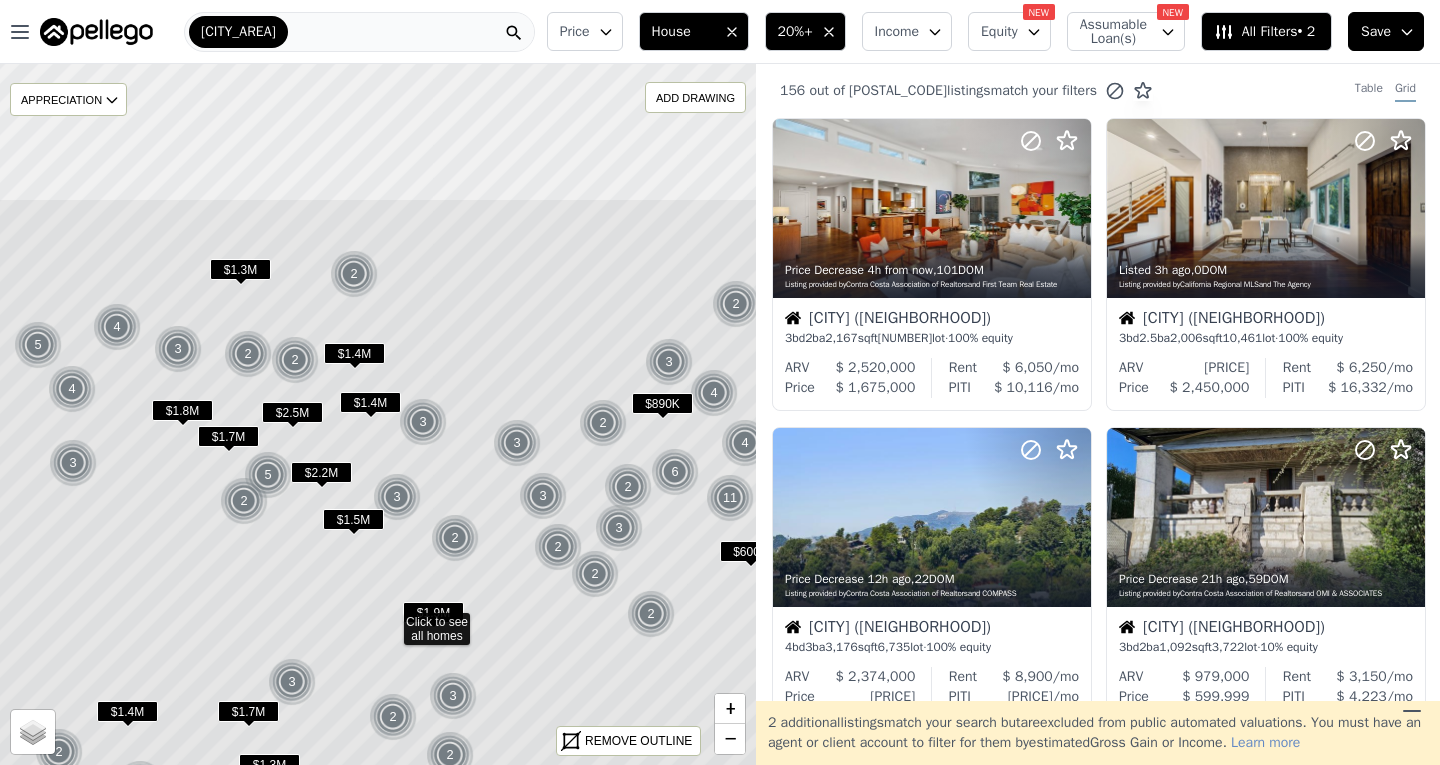 drag, startPoint x: 438, startPoint y: 143, endPoint x: 450, endPoint y: 349, distance: 206.34921 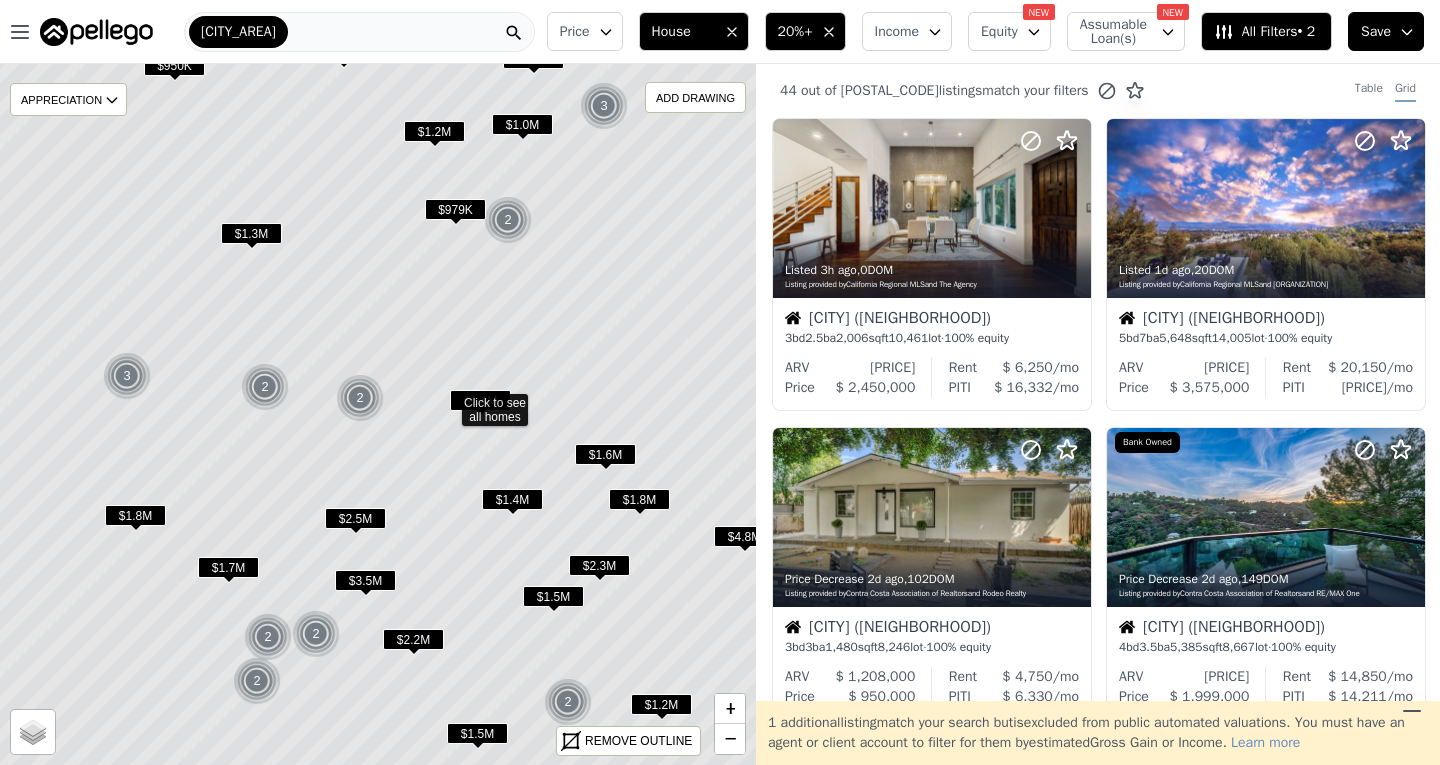 drag, startPoint x: 238, startPoint y: 347, endPoint x: 308, endPoint y: 333, distance: 71.38628 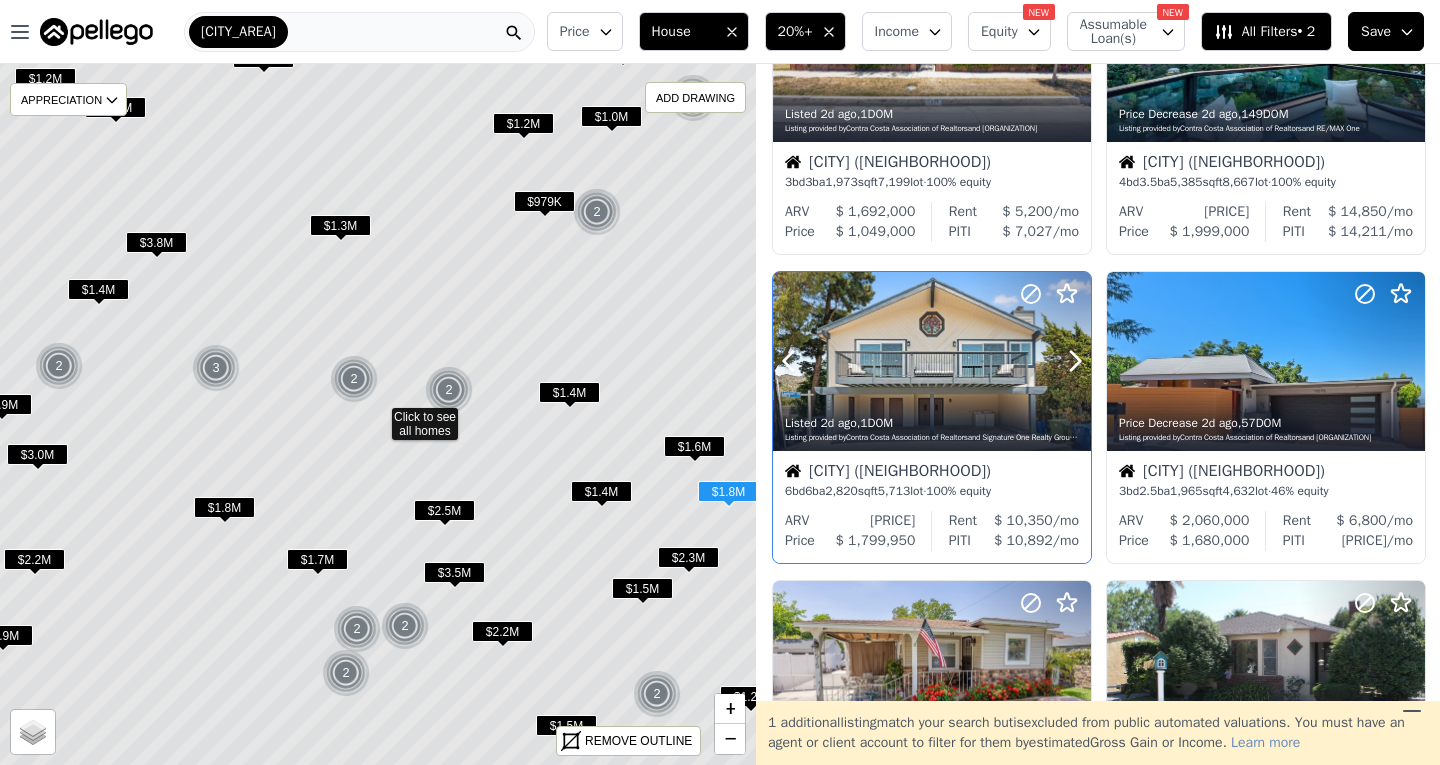 scroll, scrollTop: 500, scrollLeft: 0, axis: vertical 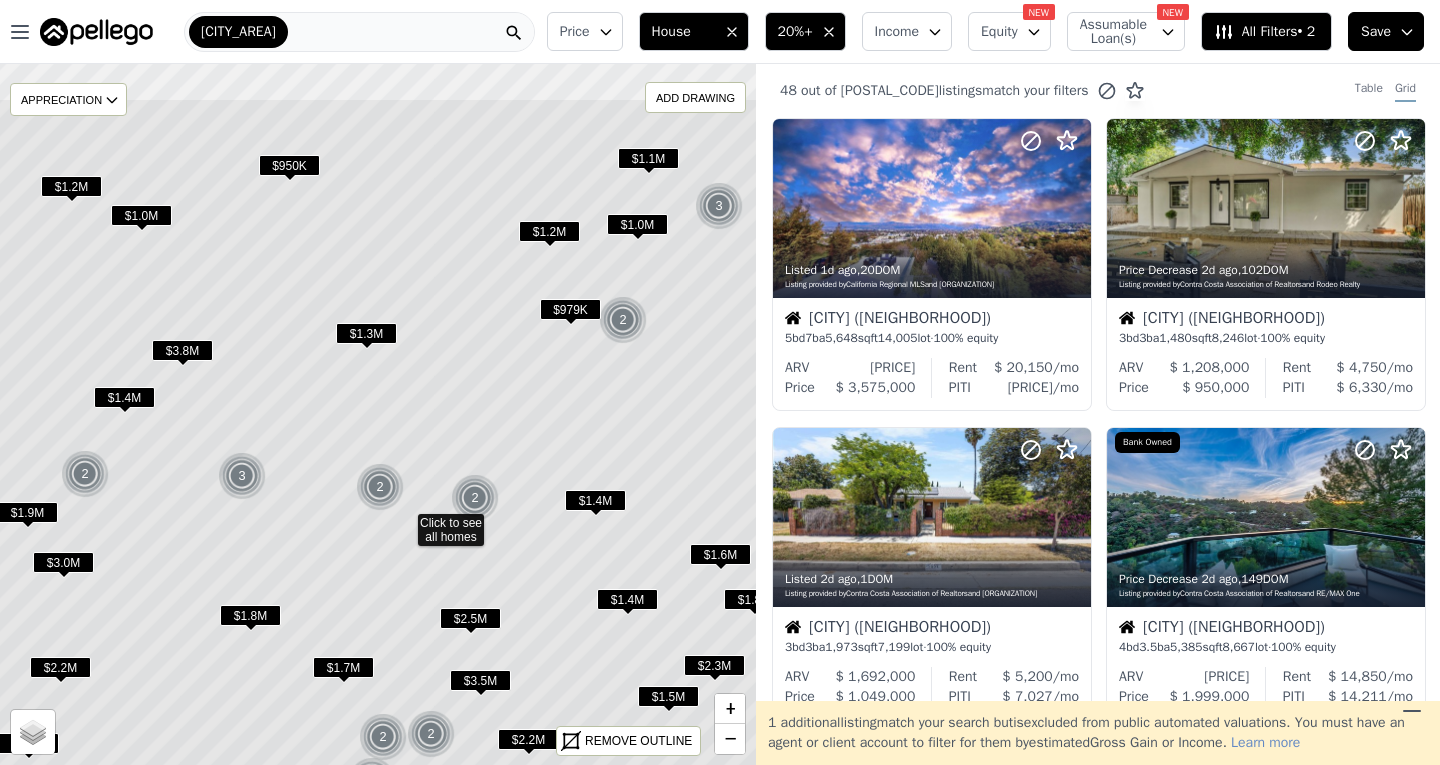 drag, startPoint x: 509, startPoint y: 303, endPoint x: 538, endPoint y: 405, distance: 106.04244 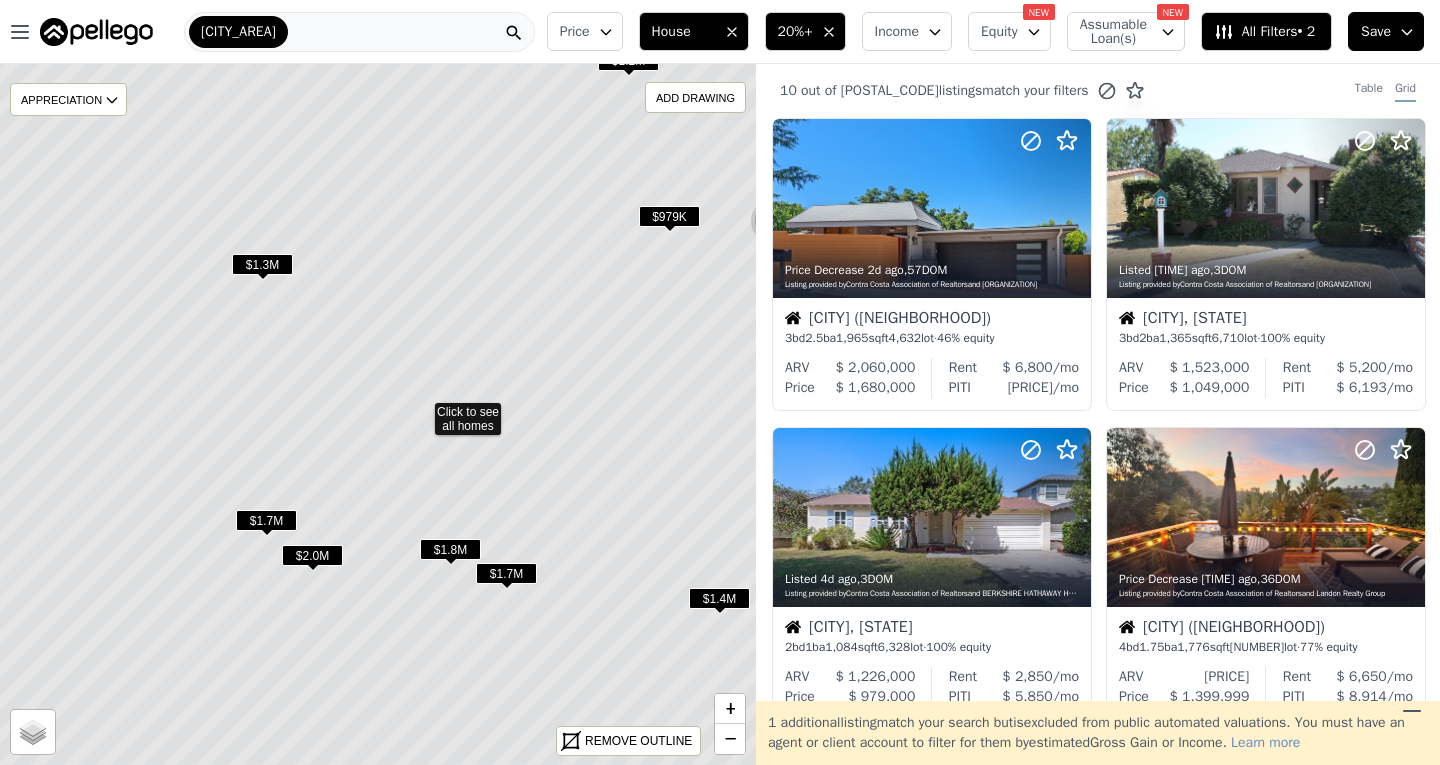 drag, startPoint x: 524, startPoint y: 385, endPoint x: 586, endPoint y: 378, distance: 62.39391 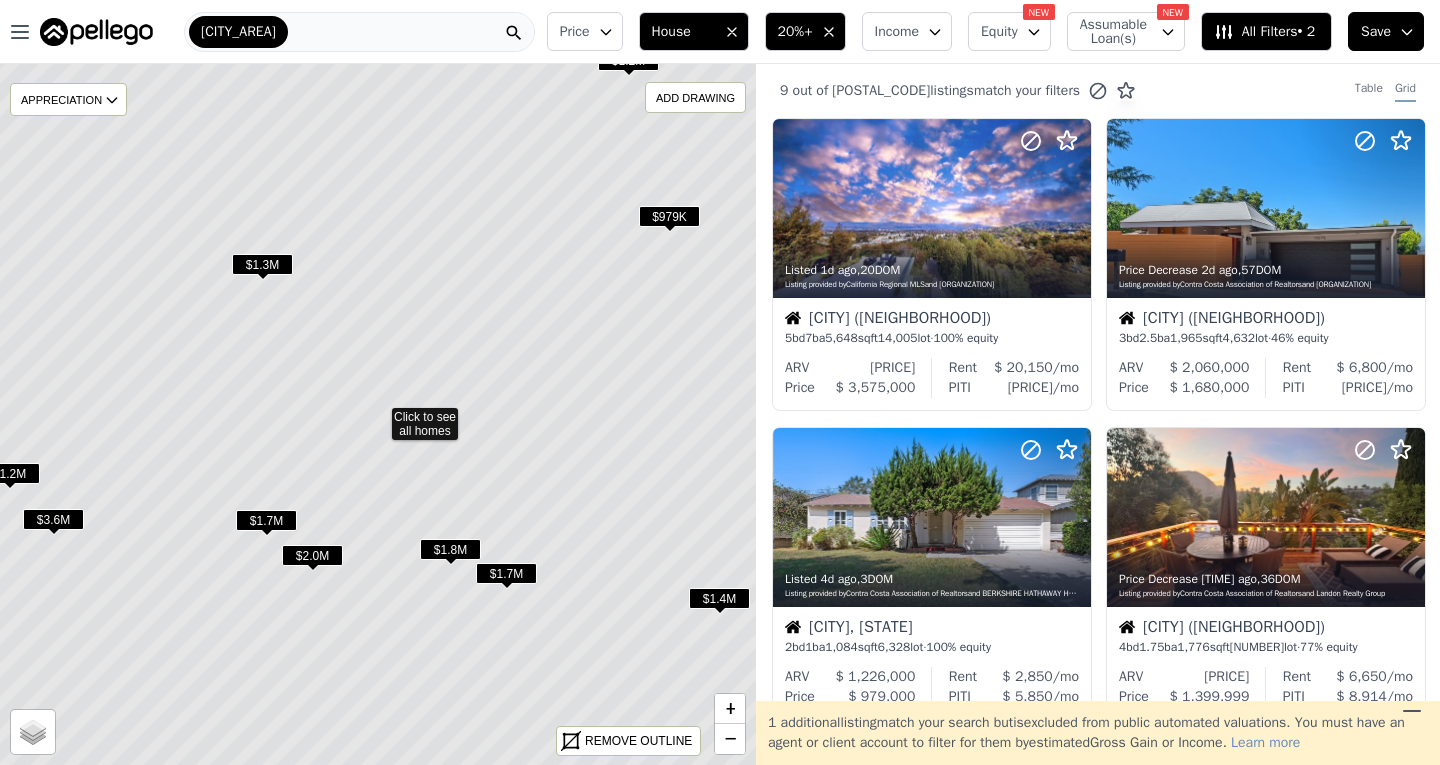 click 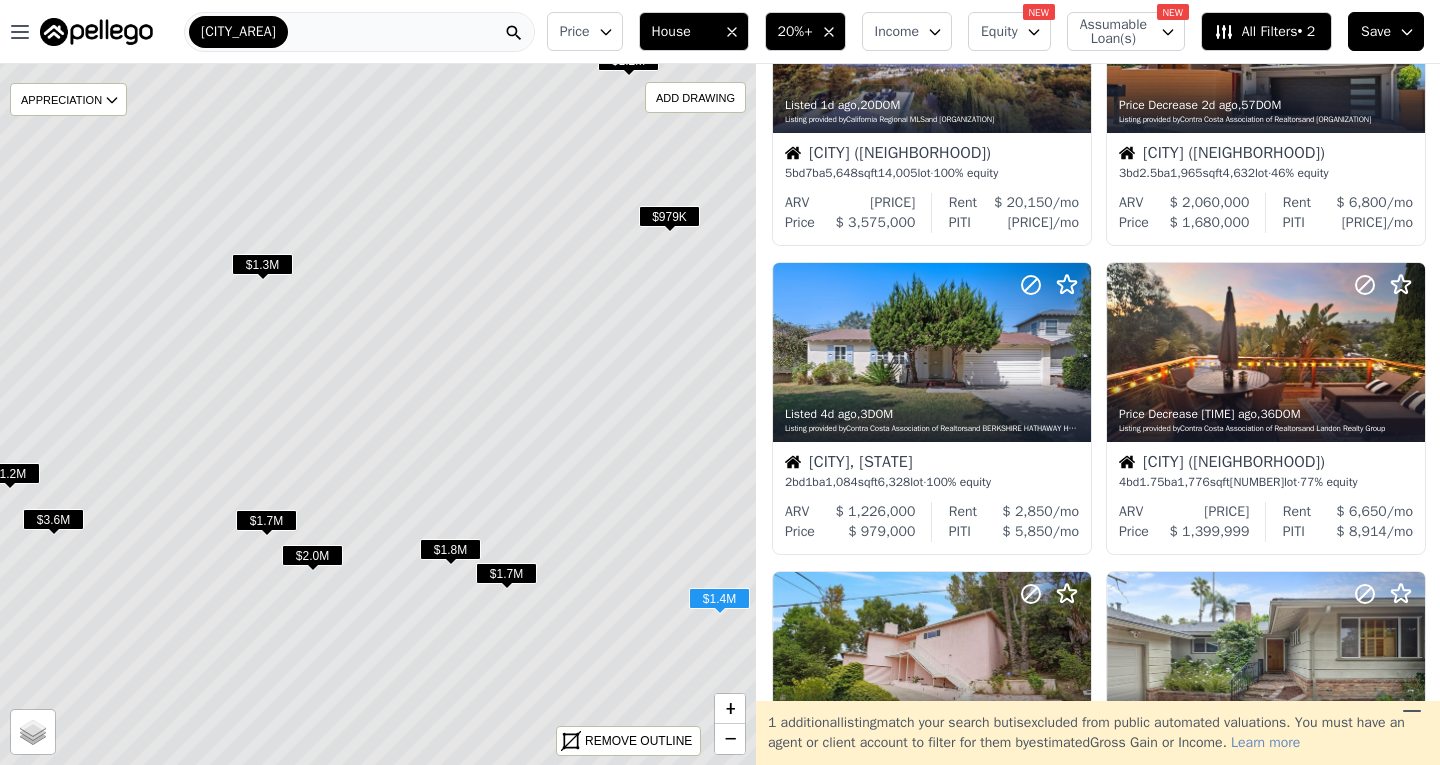scroll, scrollTop: 200, scrollLeft: 0, axis: vertical 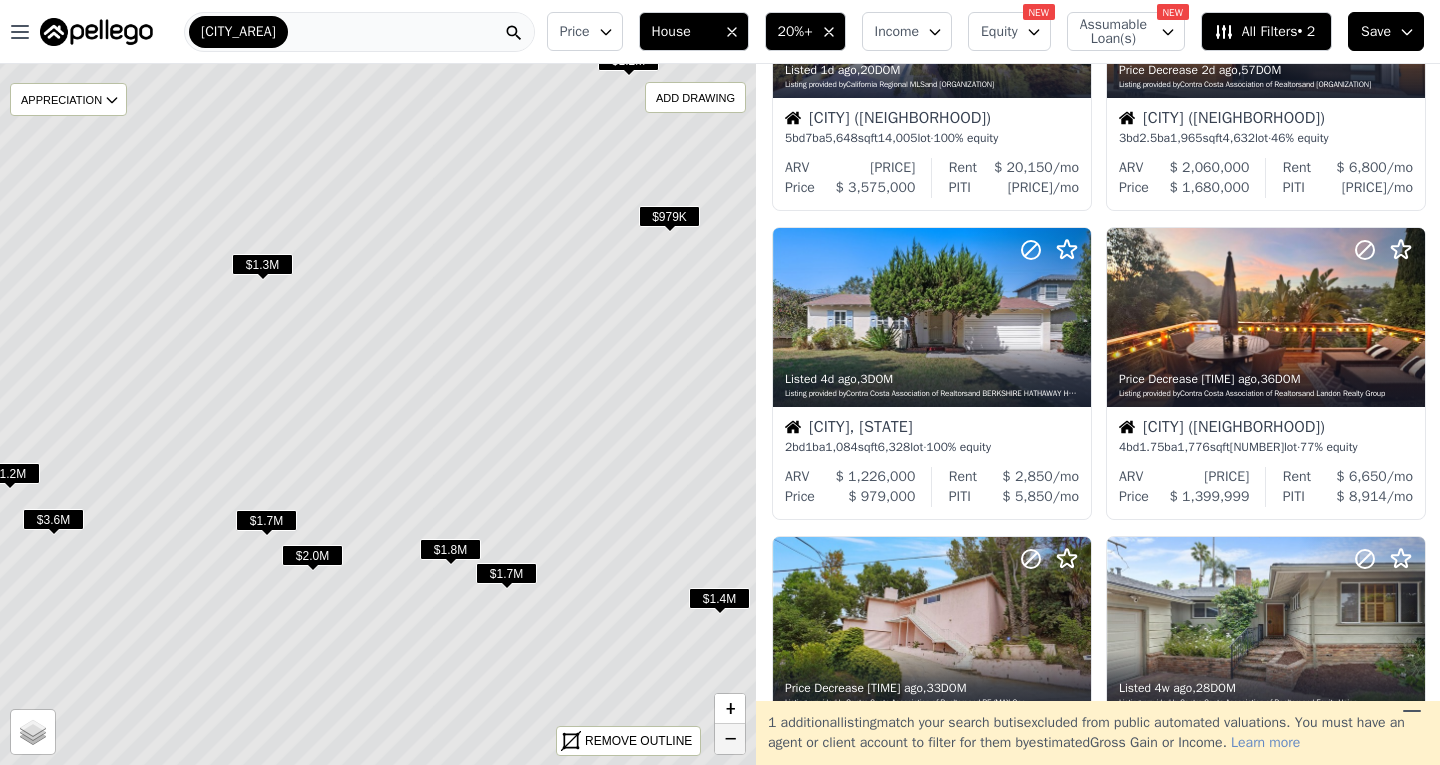 click on "−" at bounding box center (730, 739) 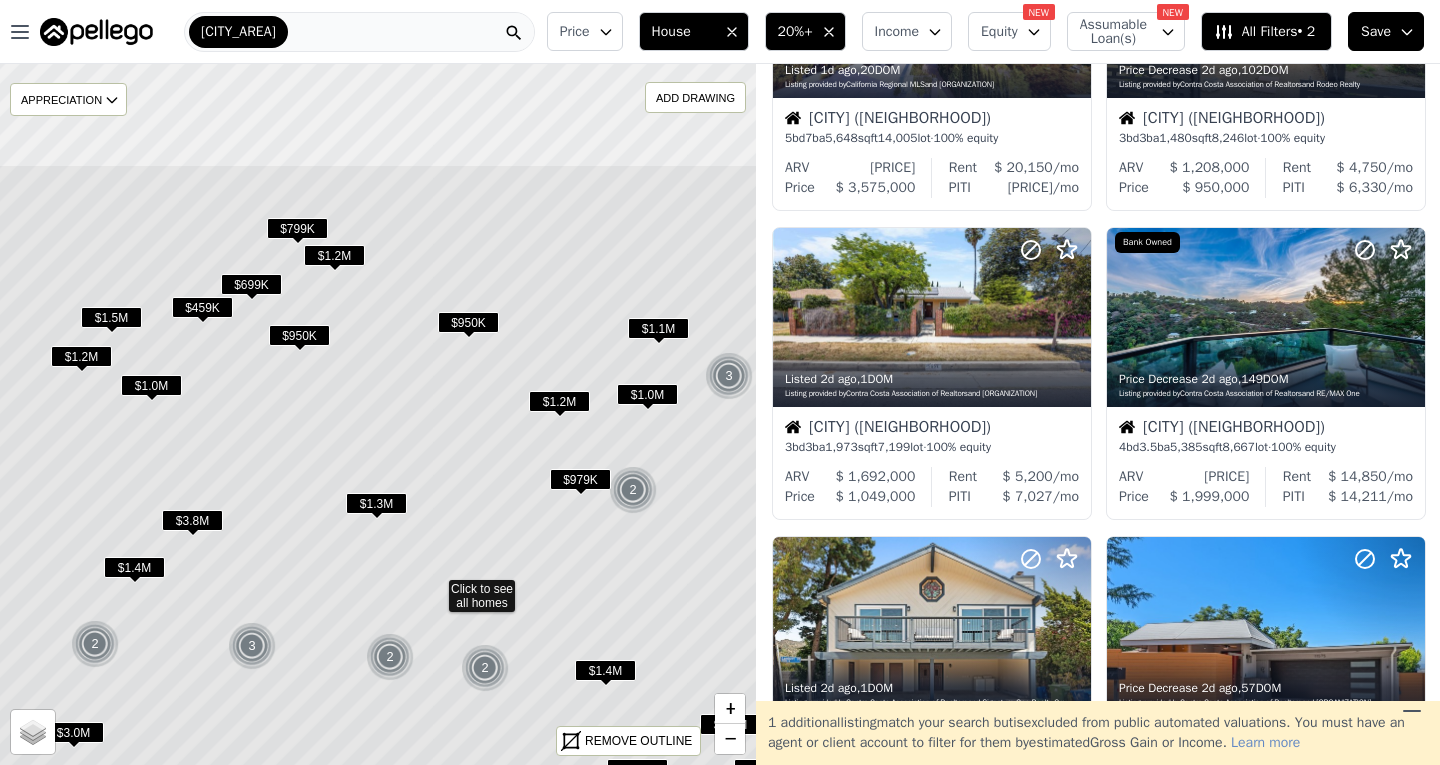 drag, startPoint x: 361, startPoint y: 235, endPoint x: 418, endPoint y: 407, distance: 181.19879 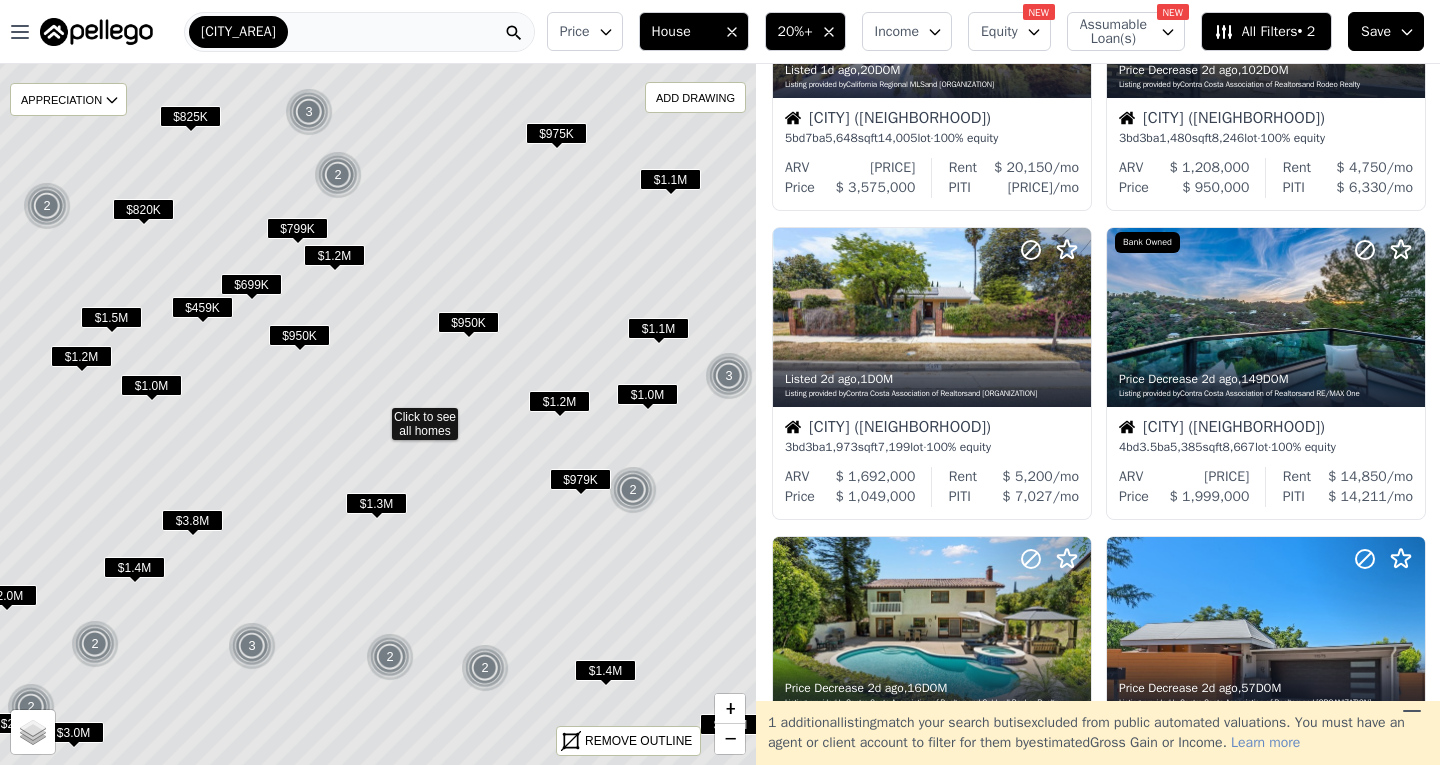 click on "$459K" at bounding box center (202, 307) 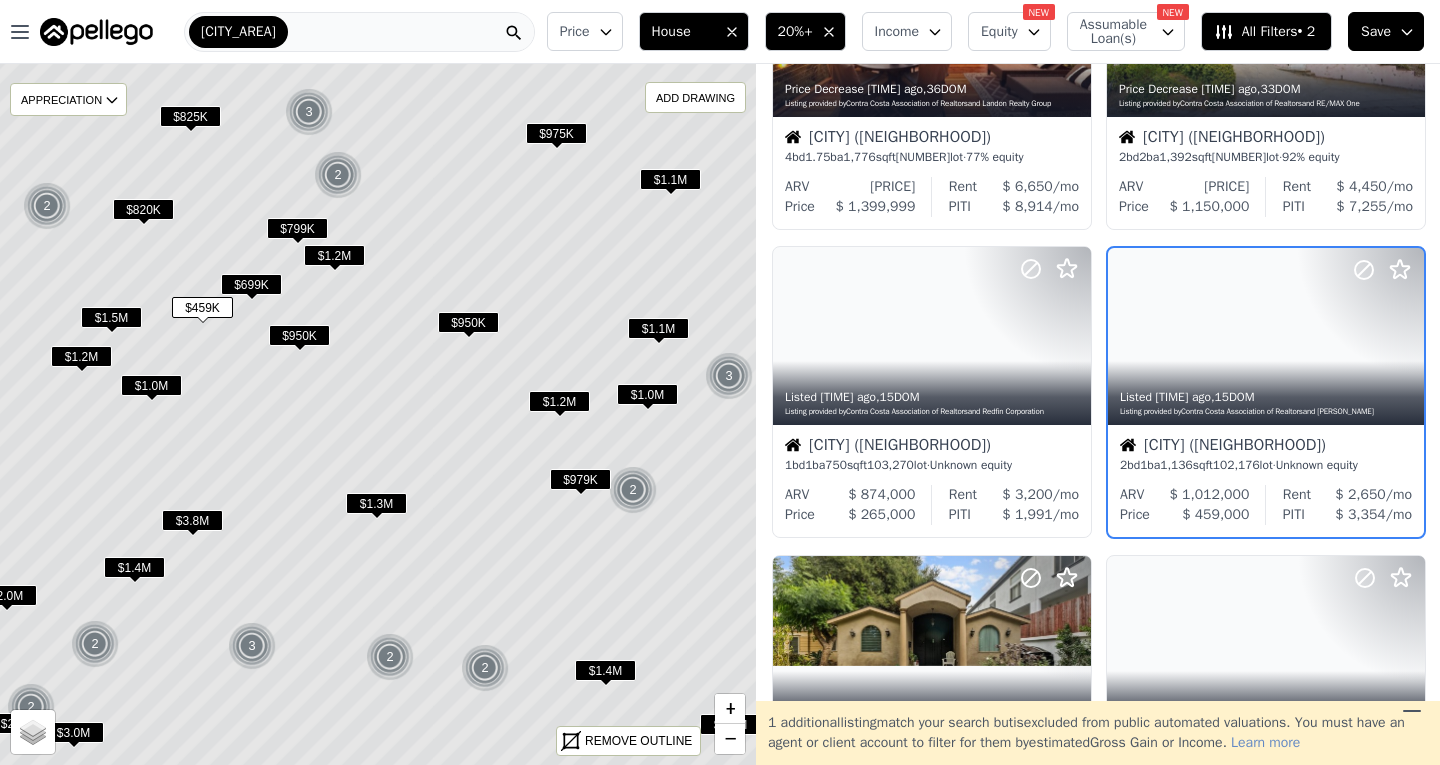 scroll, scrollTop: 1118, scrollLeft: 0, axis: vertical 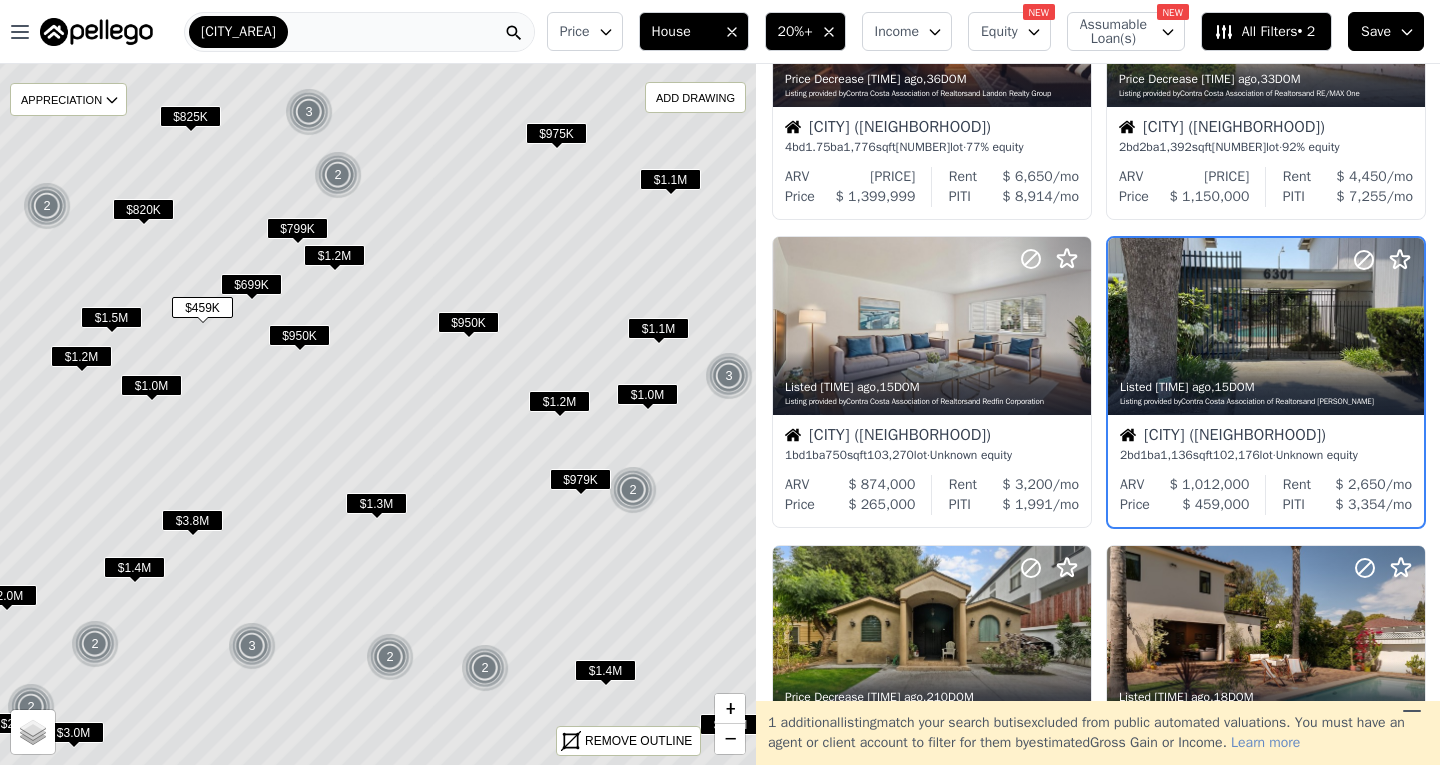 click on "House" at bounding box center [684, 32] 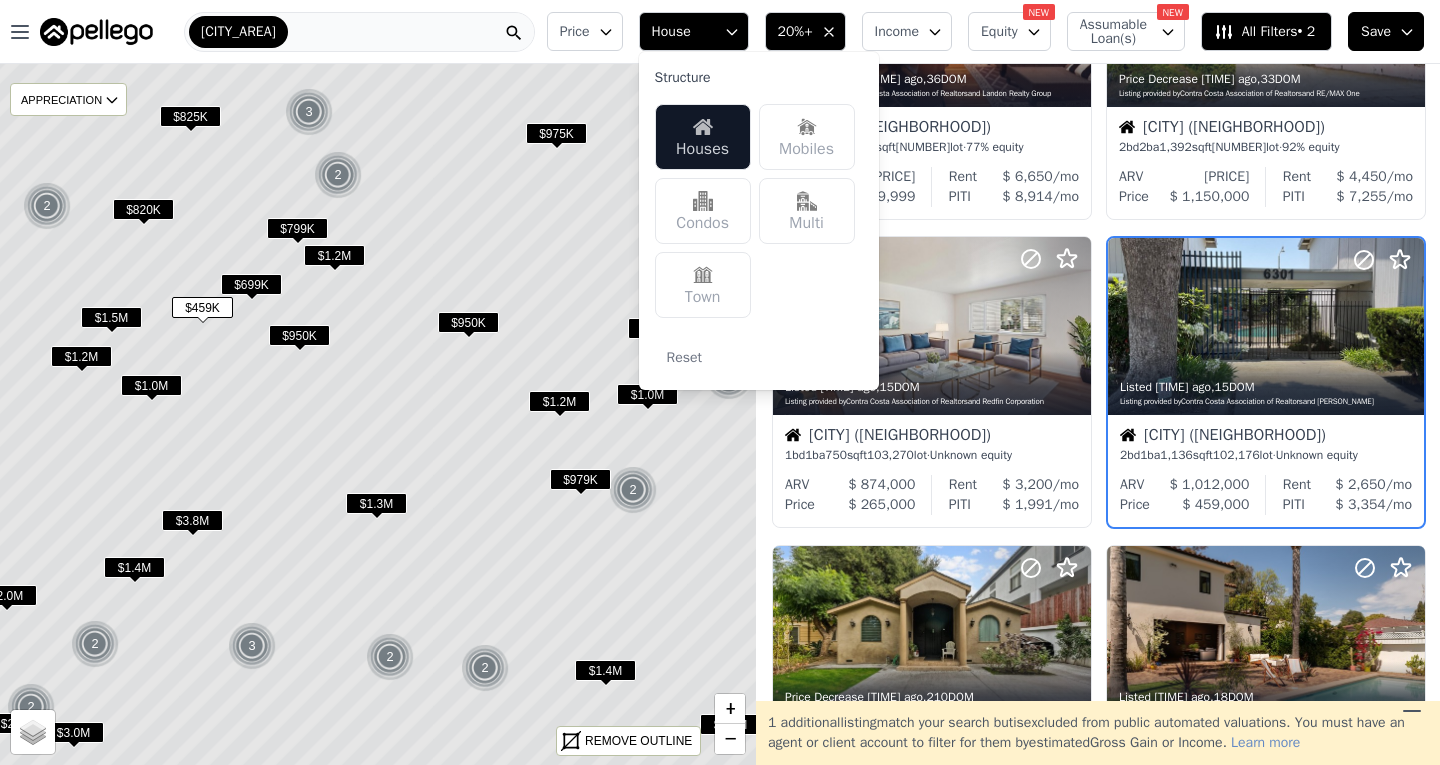click on "Houses" at bounding box center (703, 137) 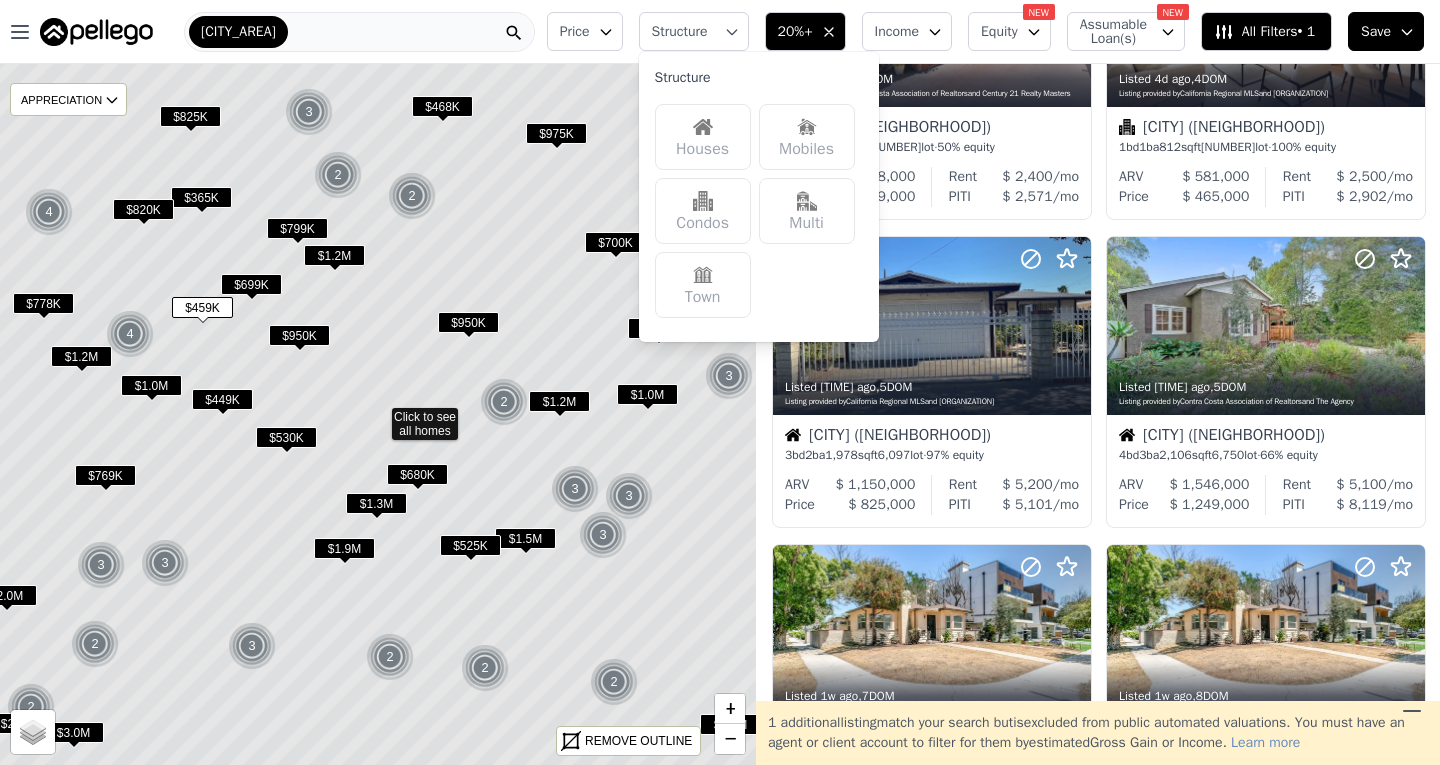 click on "Houses" at bounding box center (703, 137) 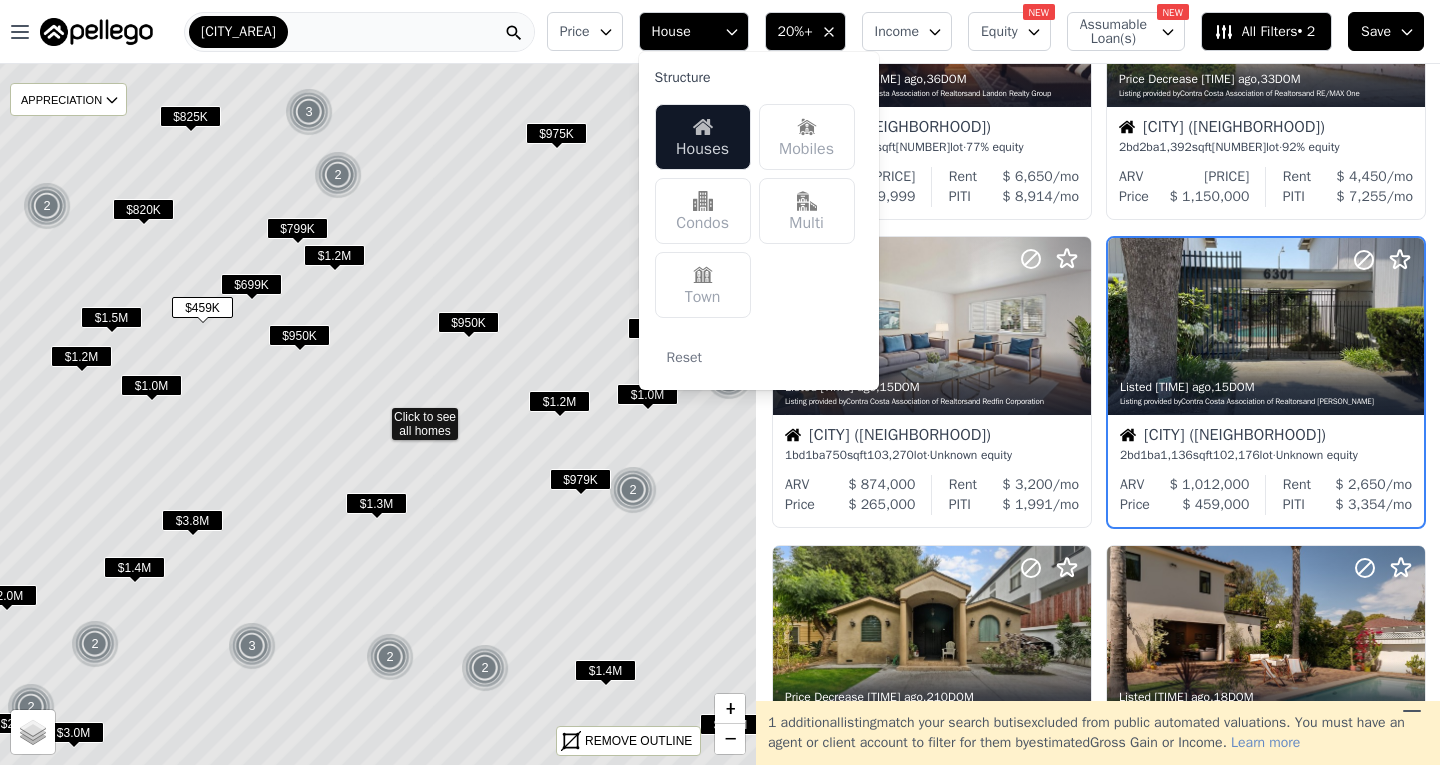 click on "Open main menu     Los Angeles-Long Beach-Anaheim" at bounding box center [269, 32] 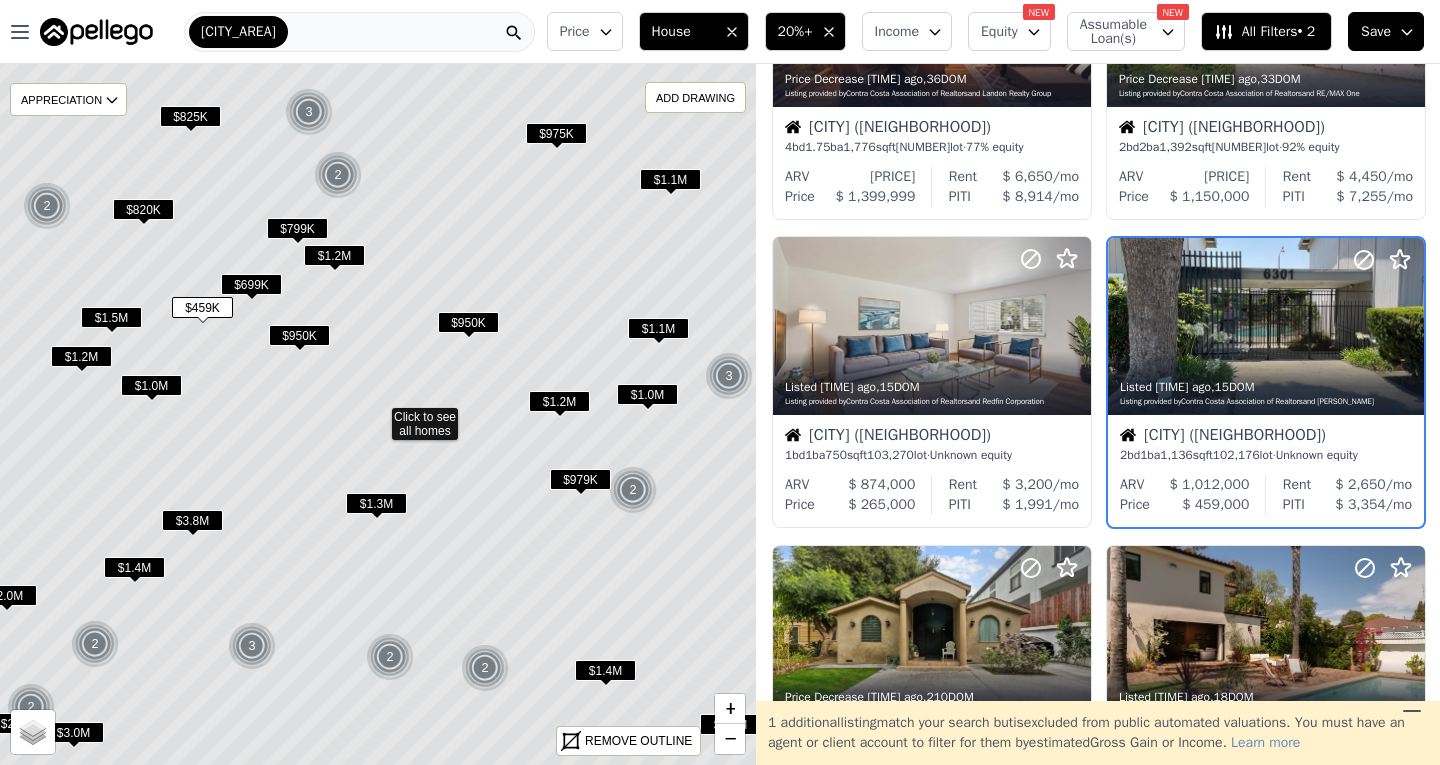 click 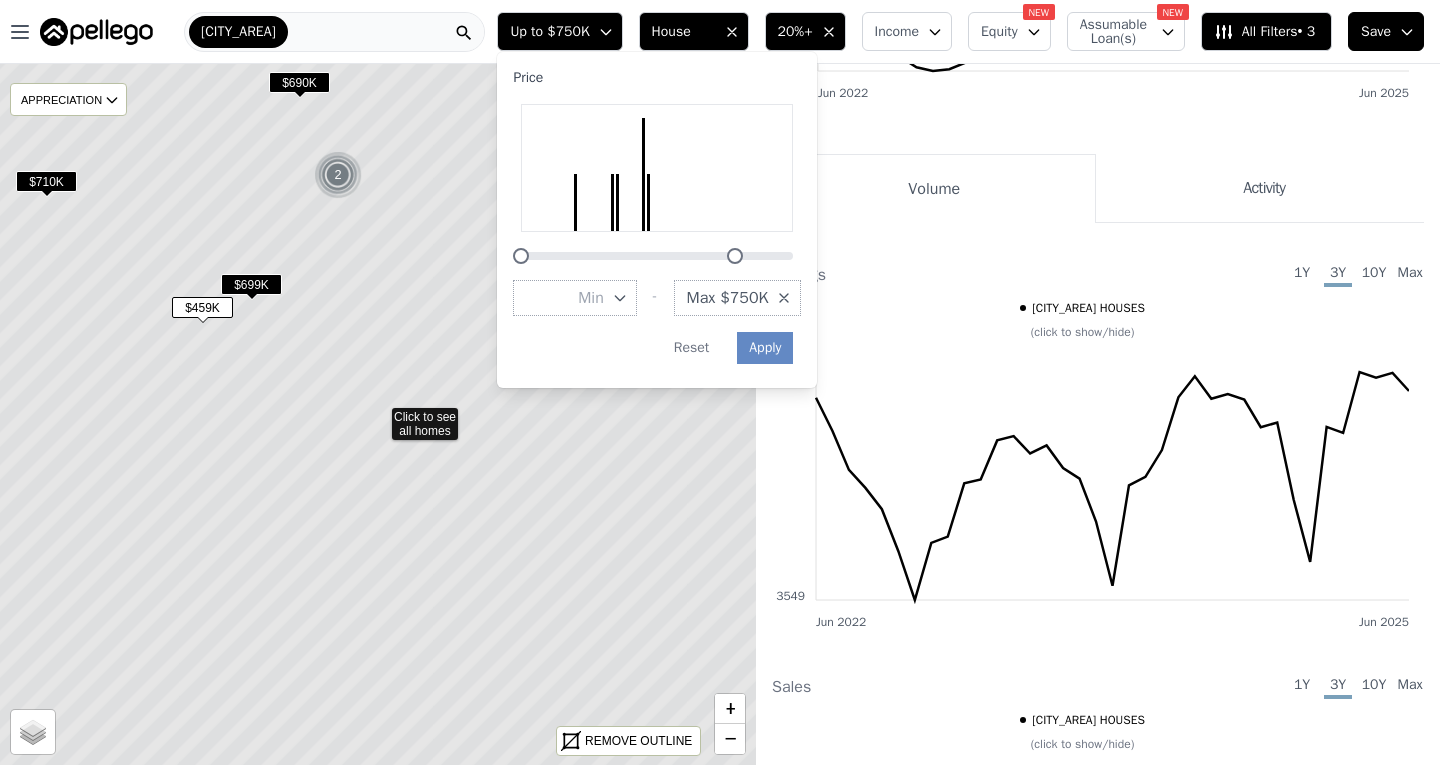 drag, startPoint x: 824, startPoint y: 259, endPoint x: 764, endPoint y: 254, distance: 60.207973 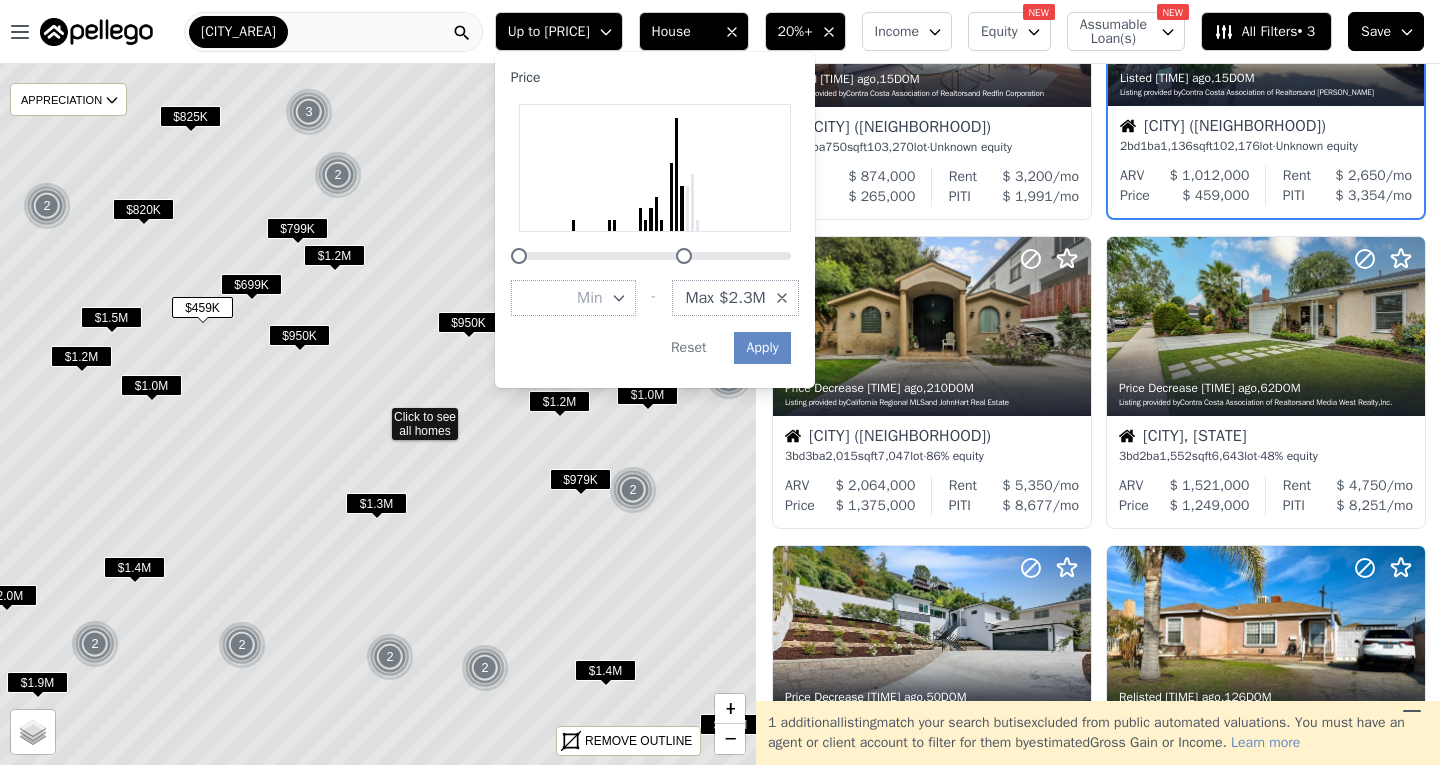drag, startPoint x: 721, startPoint y: 254, endPoint x: 671, endPoint y: 251, distance: 50.08992 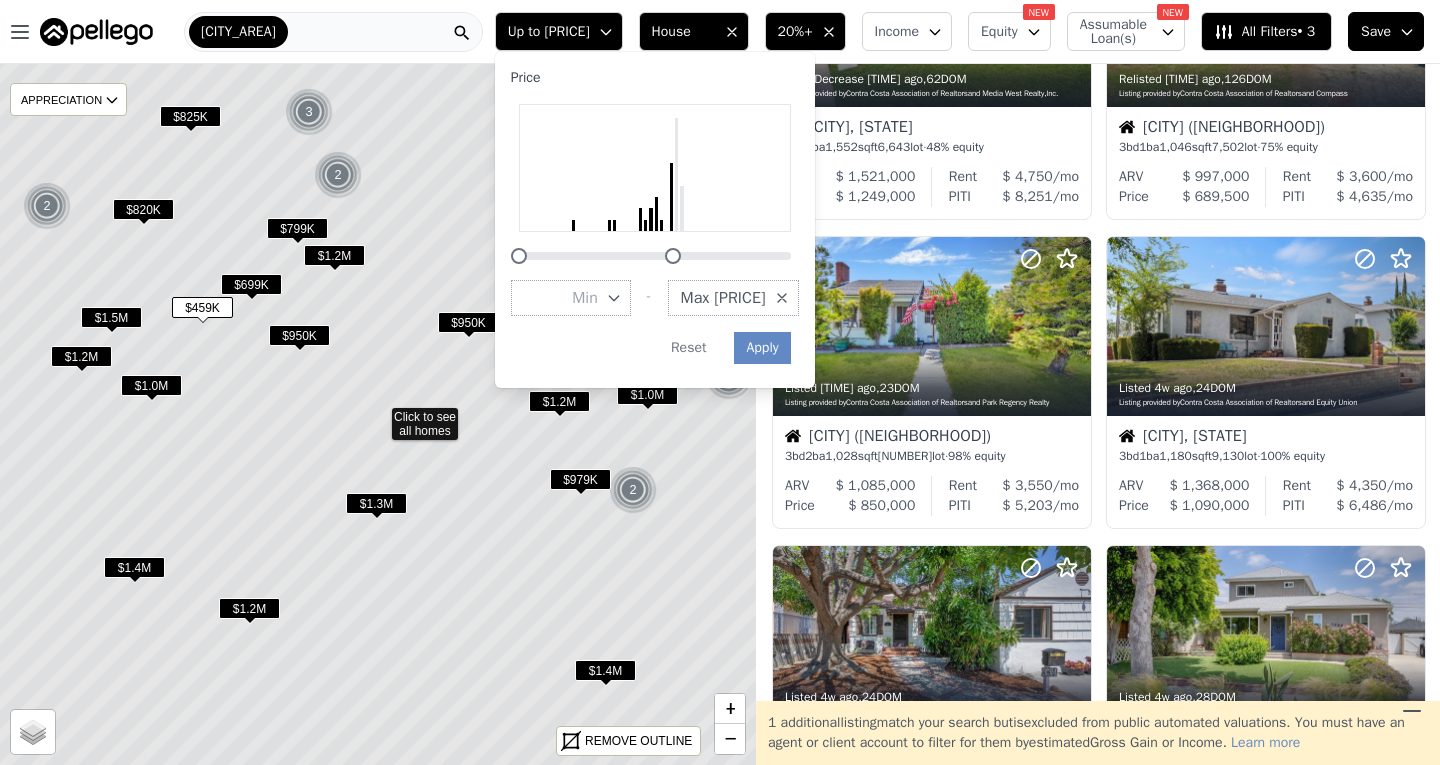 drag, startPoint x: 671, startPoint y: 251, endPoint x: 659, endPoint y: 249, distance: 12.165525 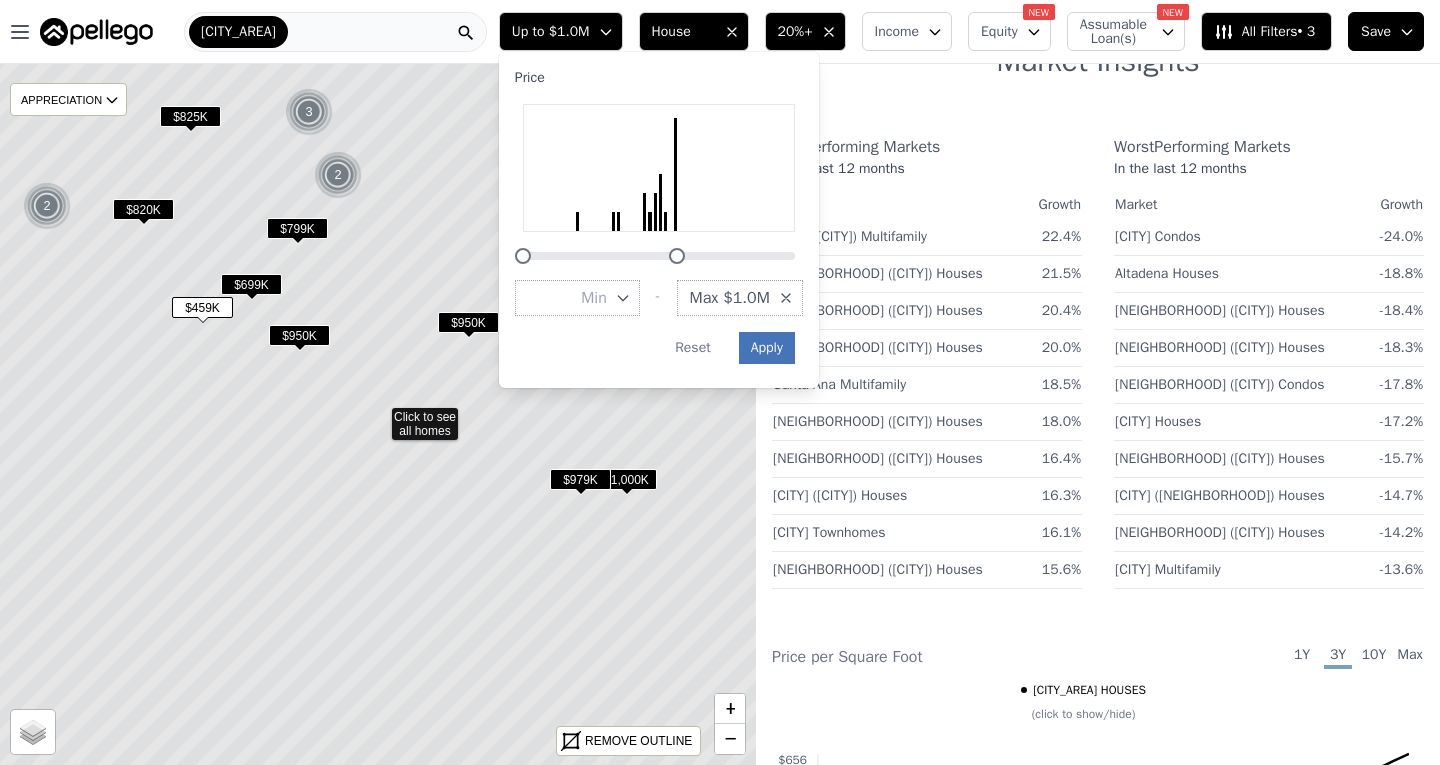 click on "Apply" at bounding box center (767, 348) 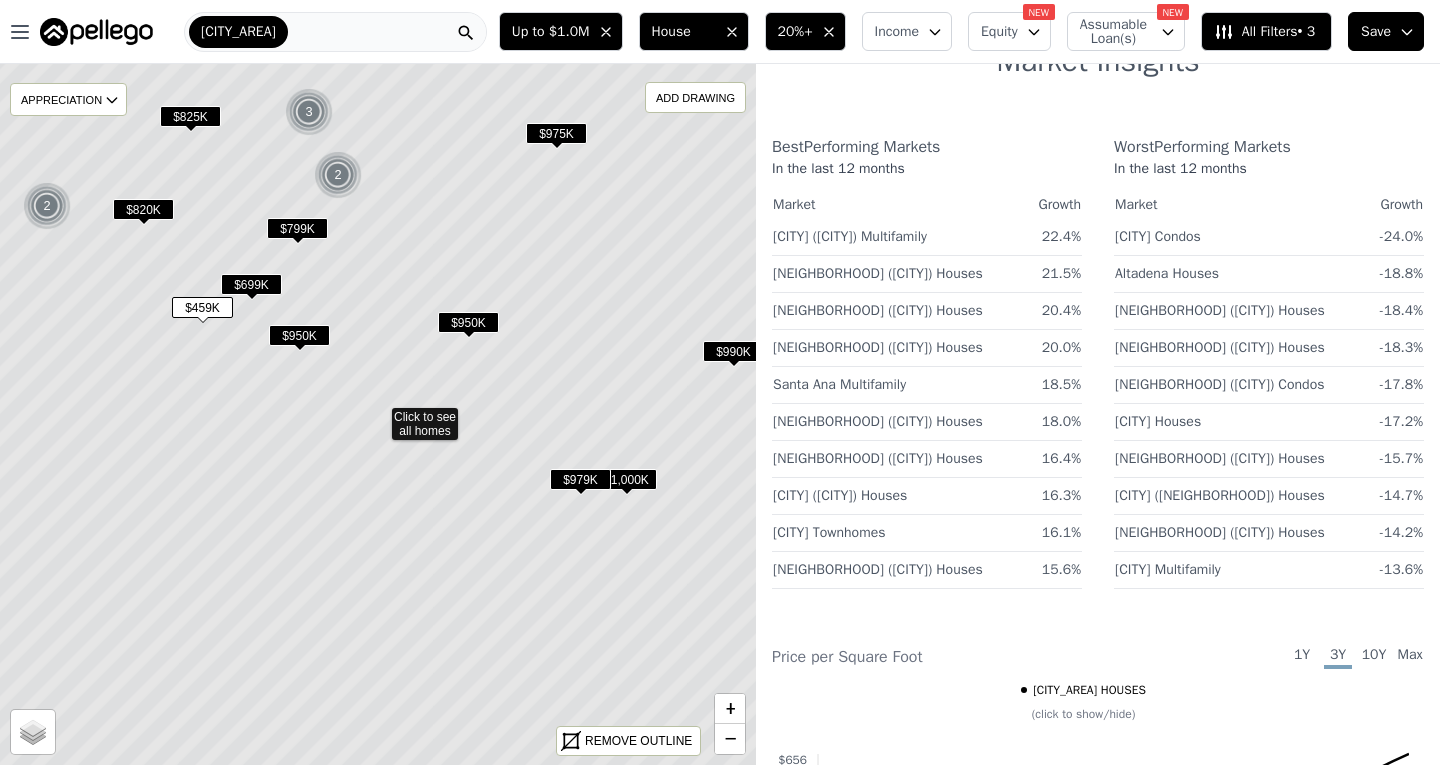click 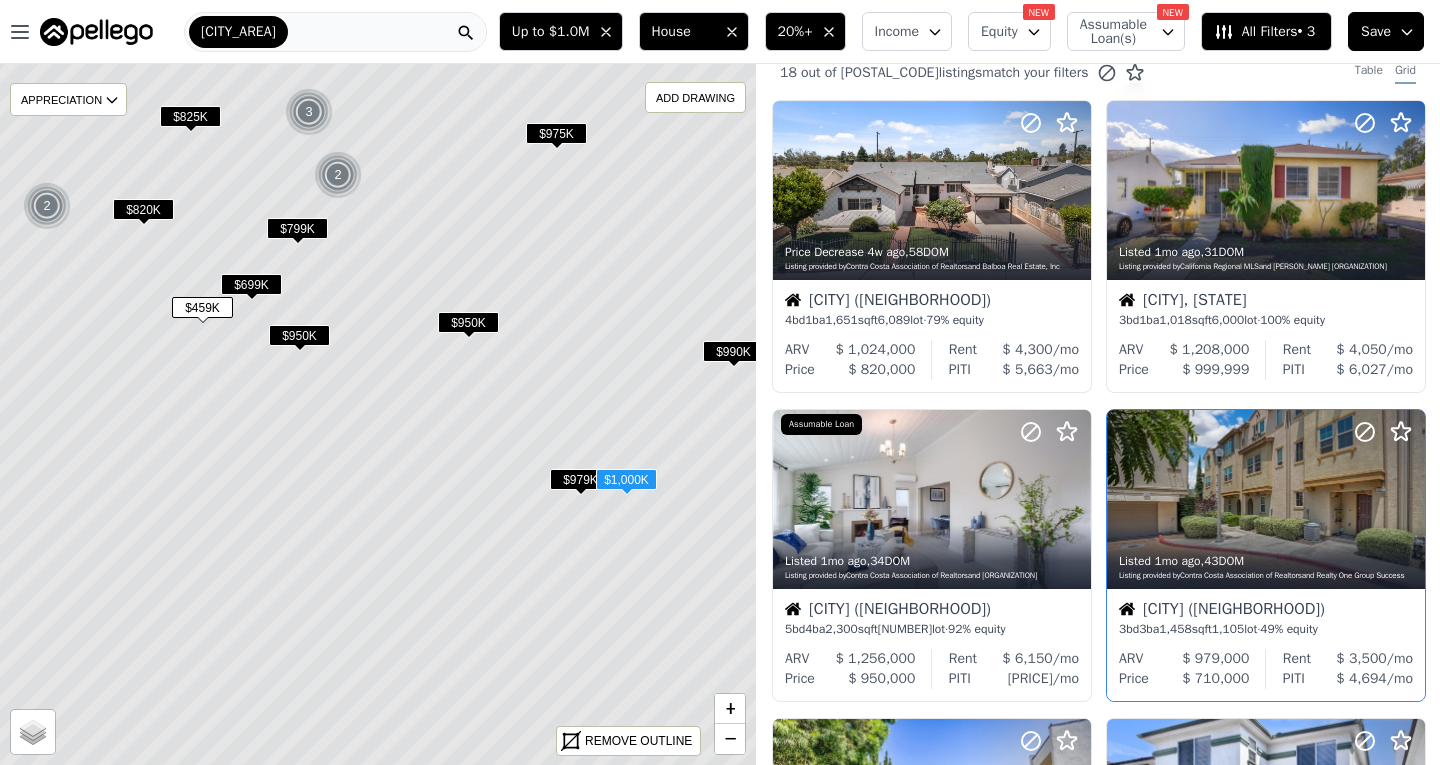 scroll, scrollTop: 0, scrollLeft: 0, axis: both 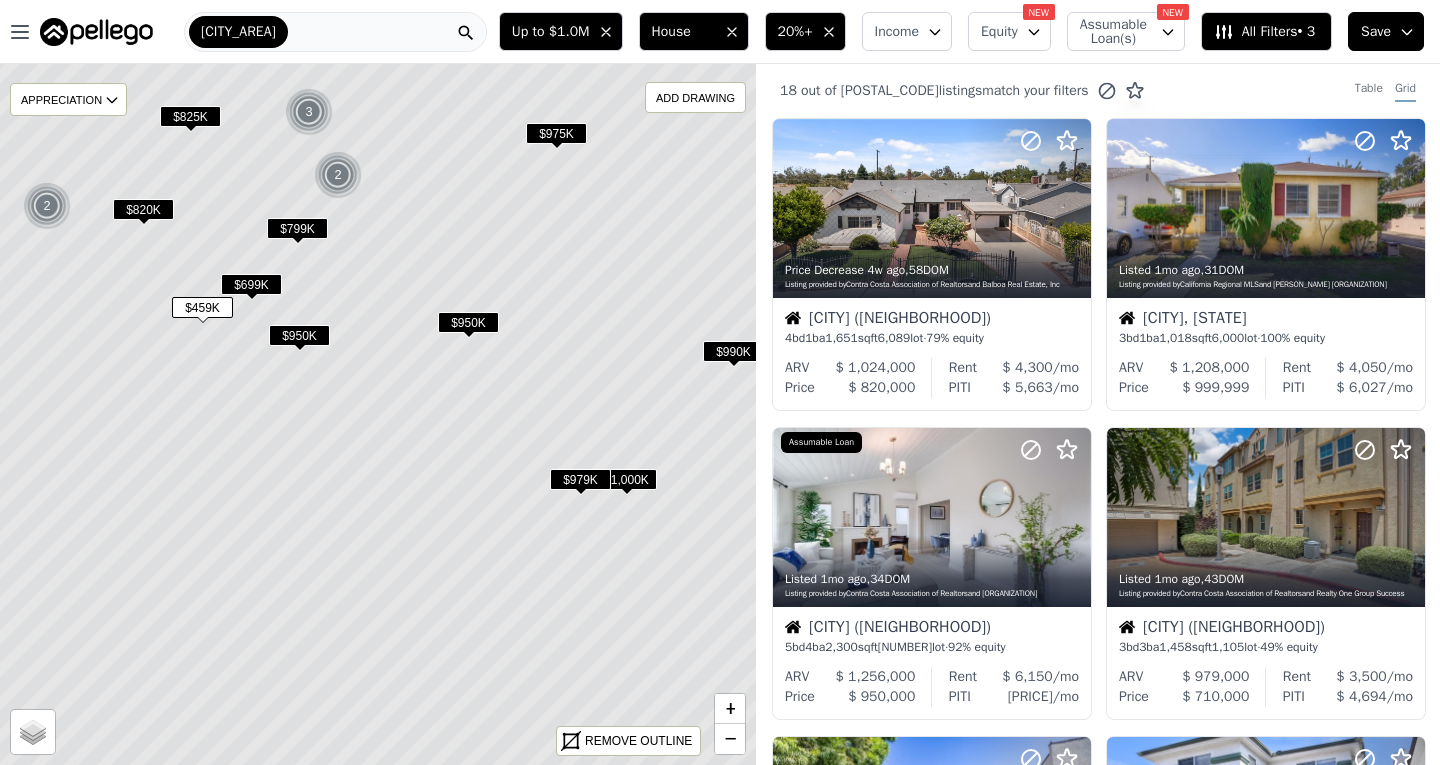 click on "20%+" at bounding box center (795, 32) 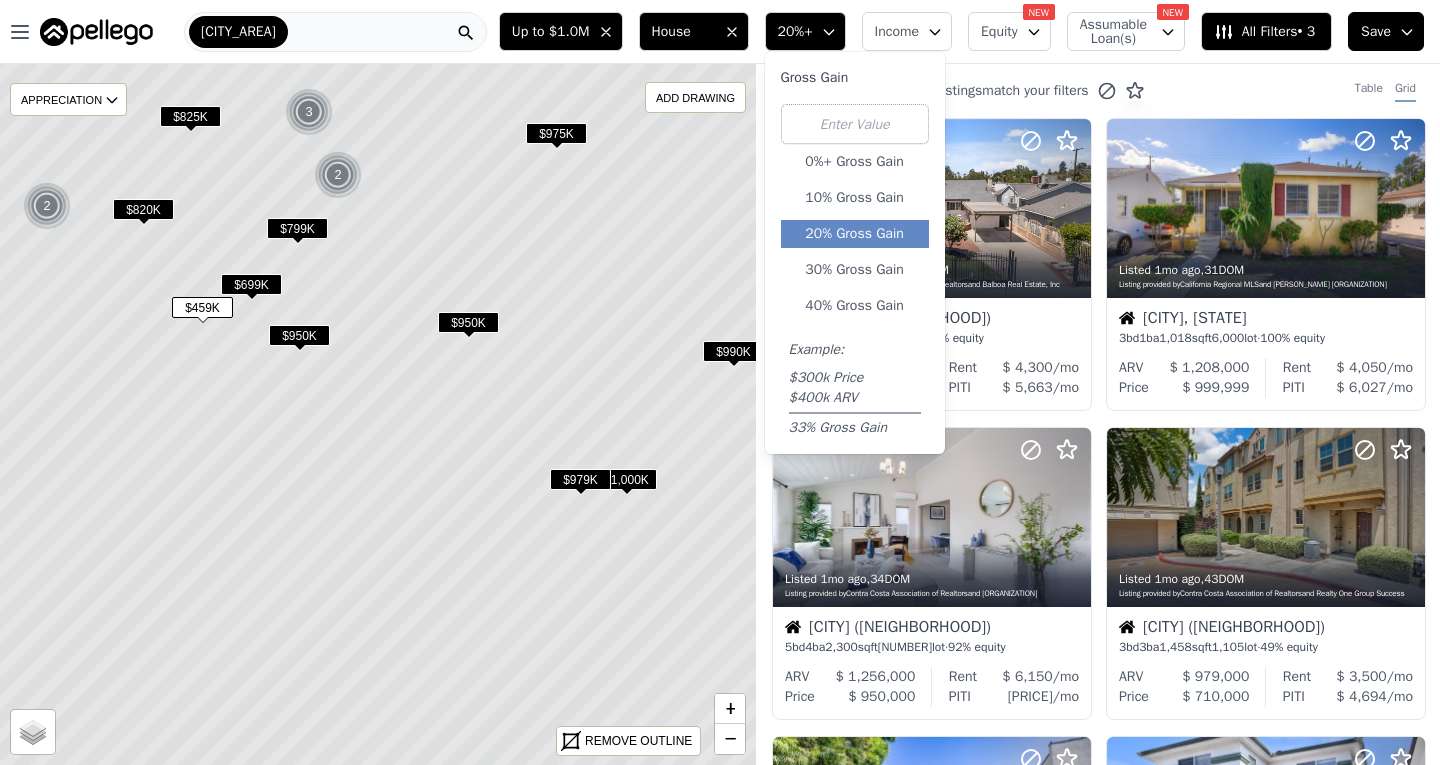 click on "18   out of   19062  listings  match your filters Table Grid" at bounding box center (1098, 91) 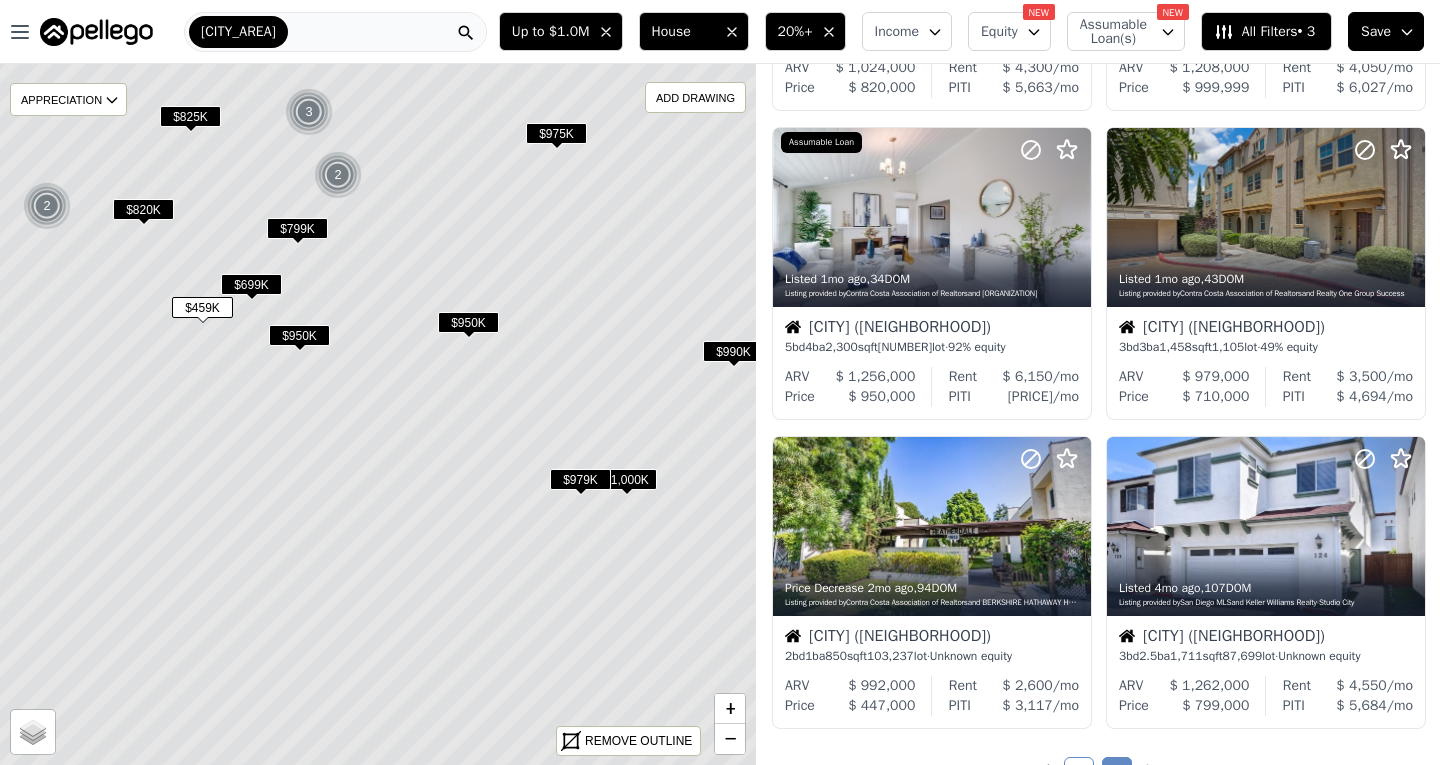scroll, scrollTop: 400, scrollLeft: 0, axis: vertical 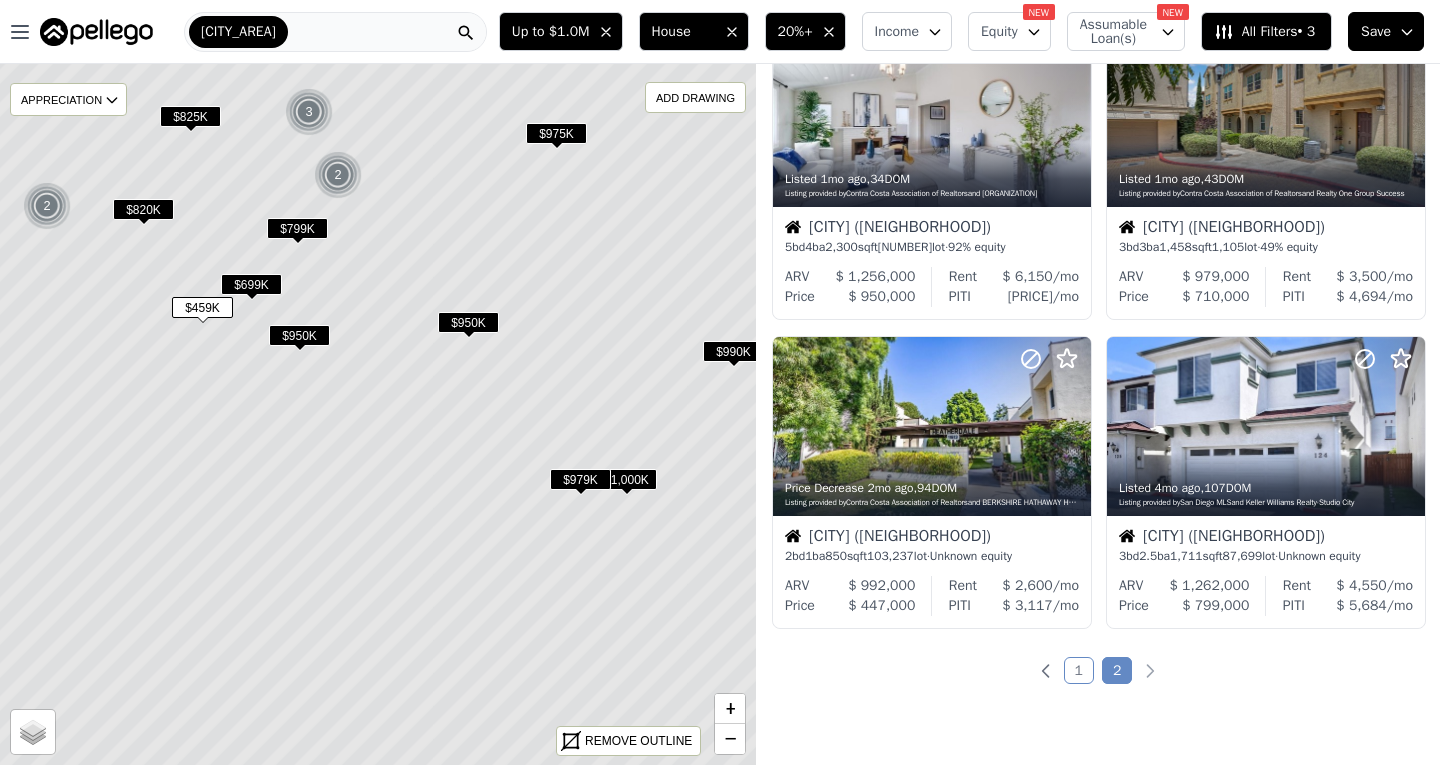 click on "2" at bounding box center (1117, 670) 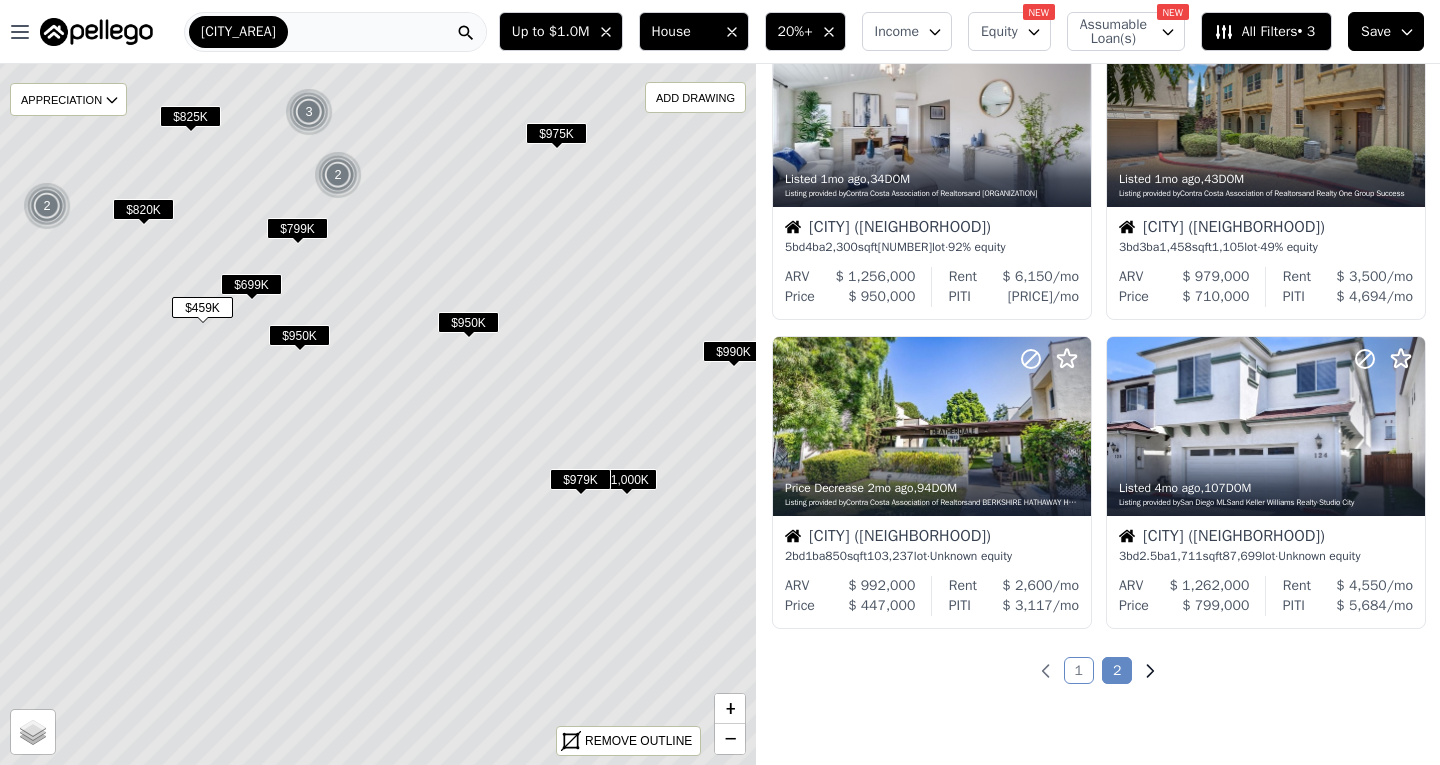 click 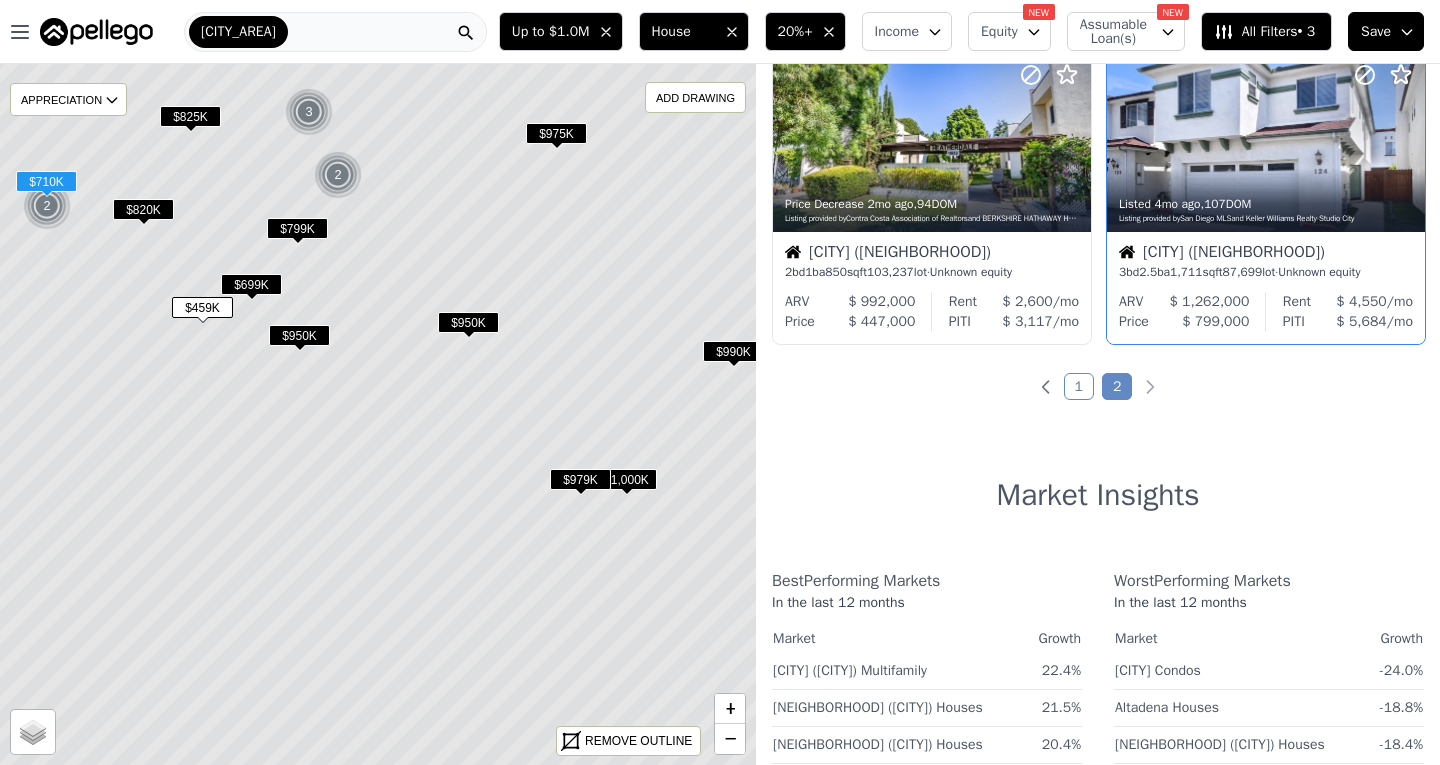 scroll, scrollTop: 700, scrollLeft: 0, axis: vertical 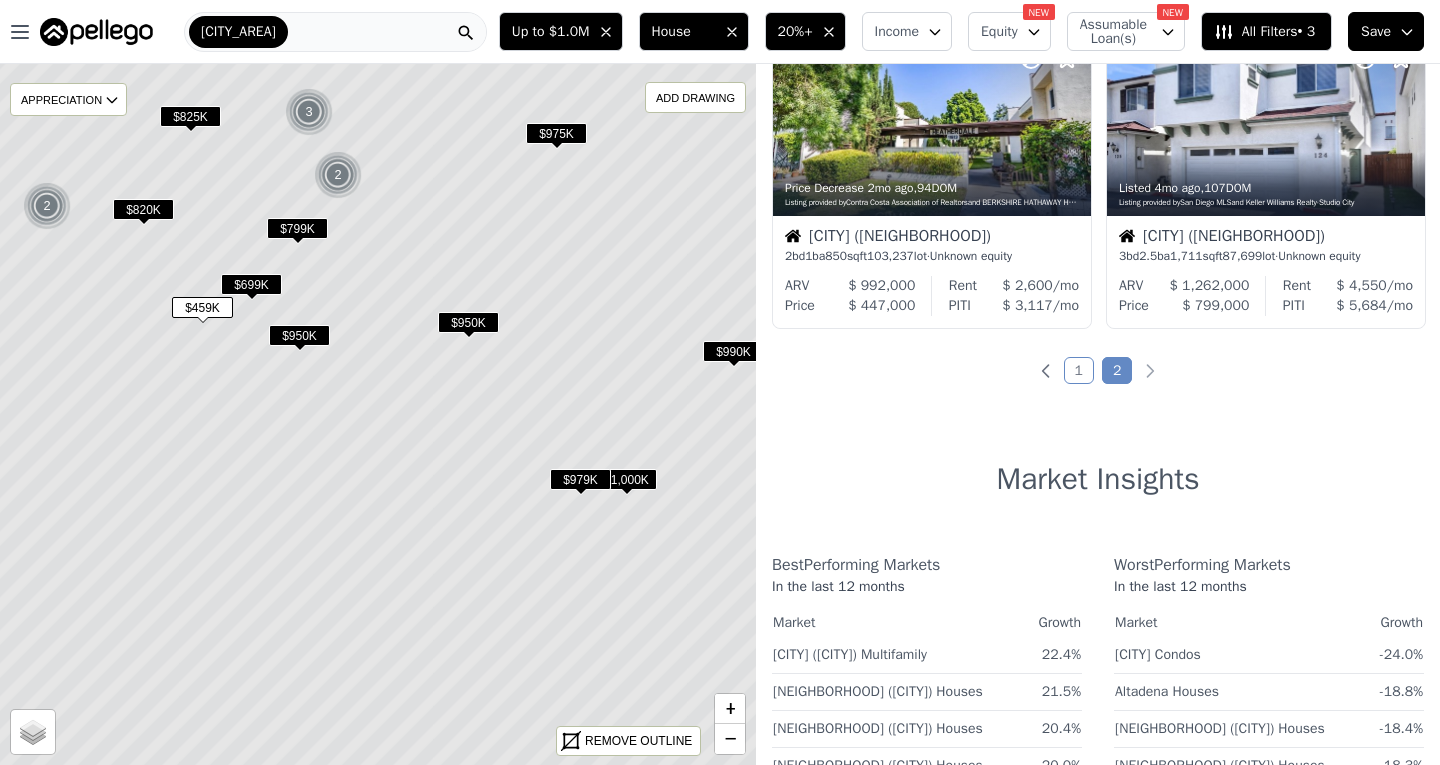 click on "1" at bounding box center (1079, 370) 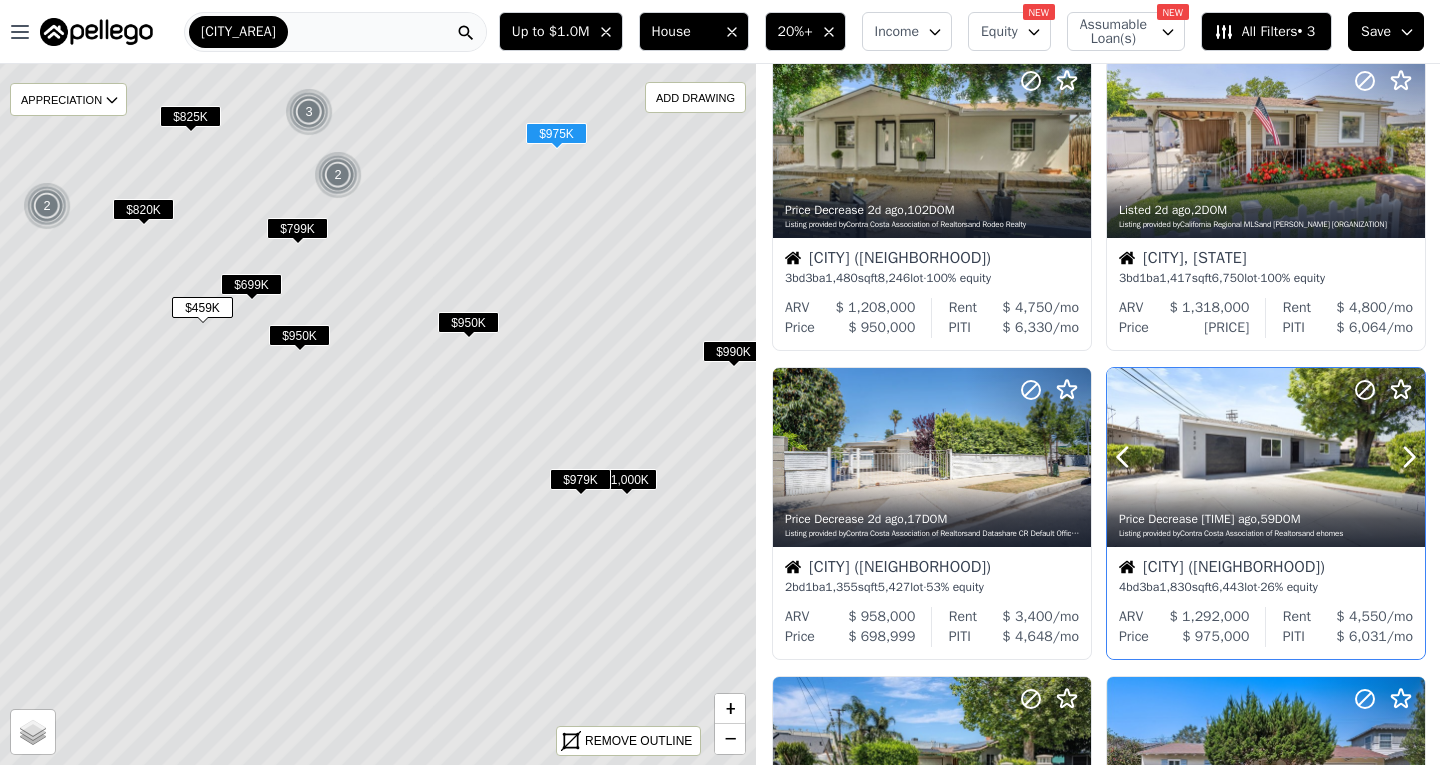 scroll, scrollTop: 0, scrollLeft: 0, axis: both 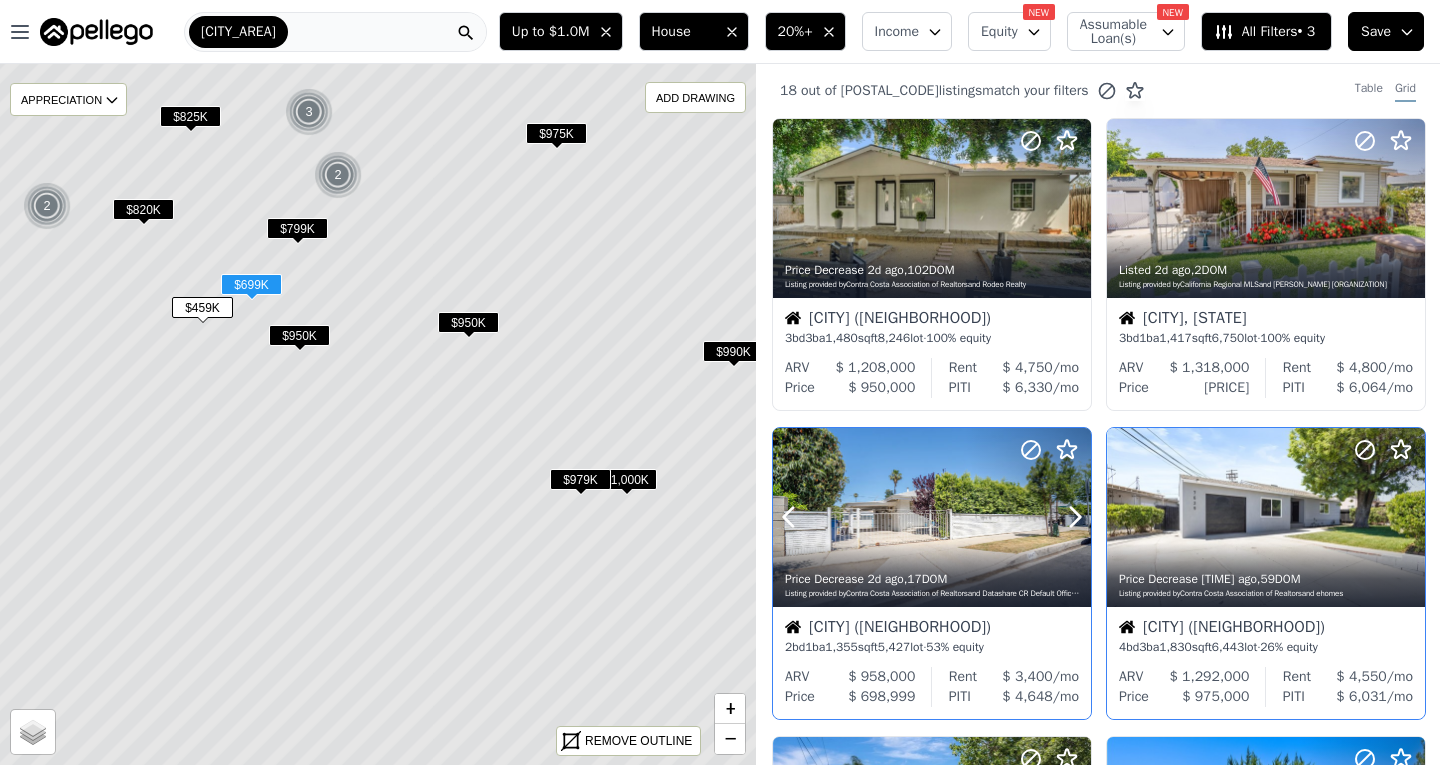 click at bounding box center (932, 517) 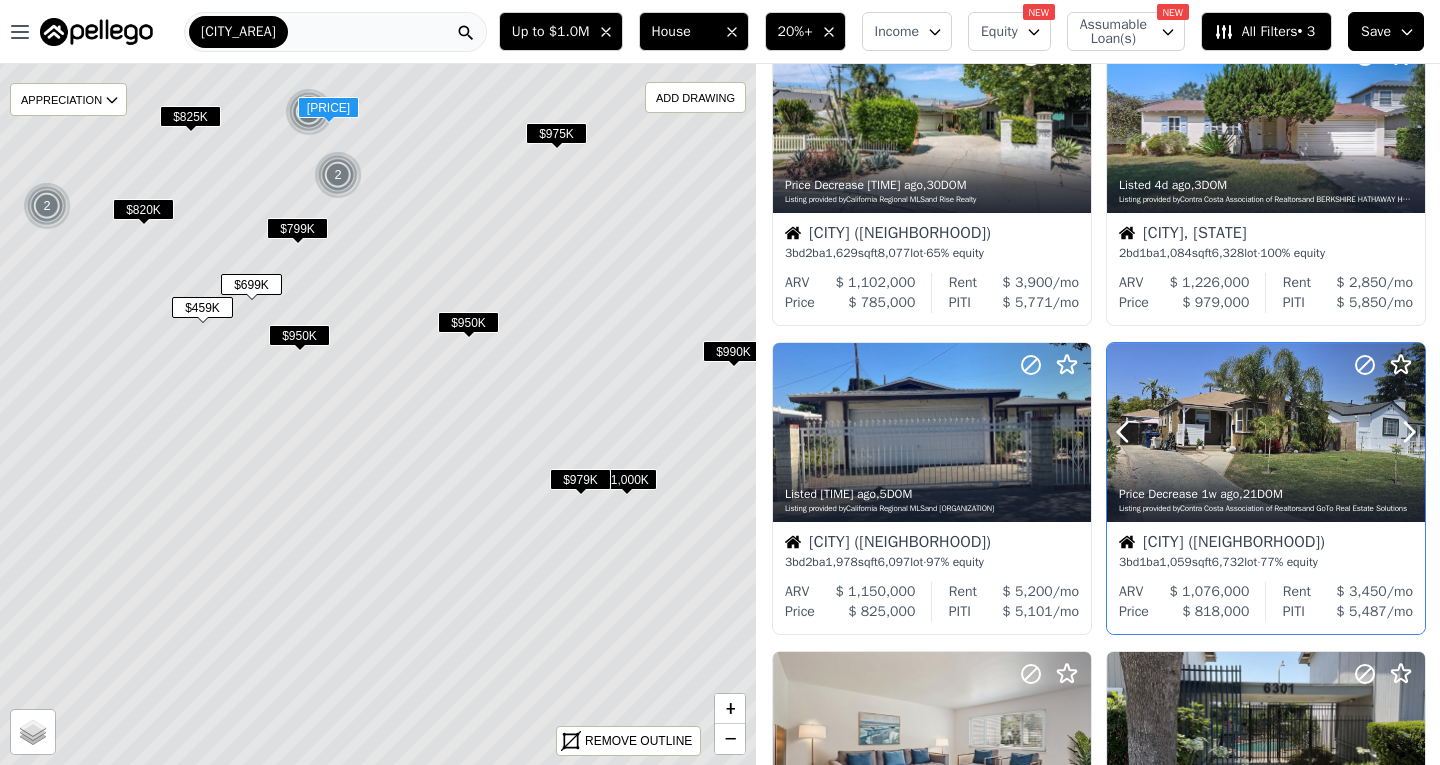 scroll, scrollTop: 900, scrollLeft: 0, axis: vertical 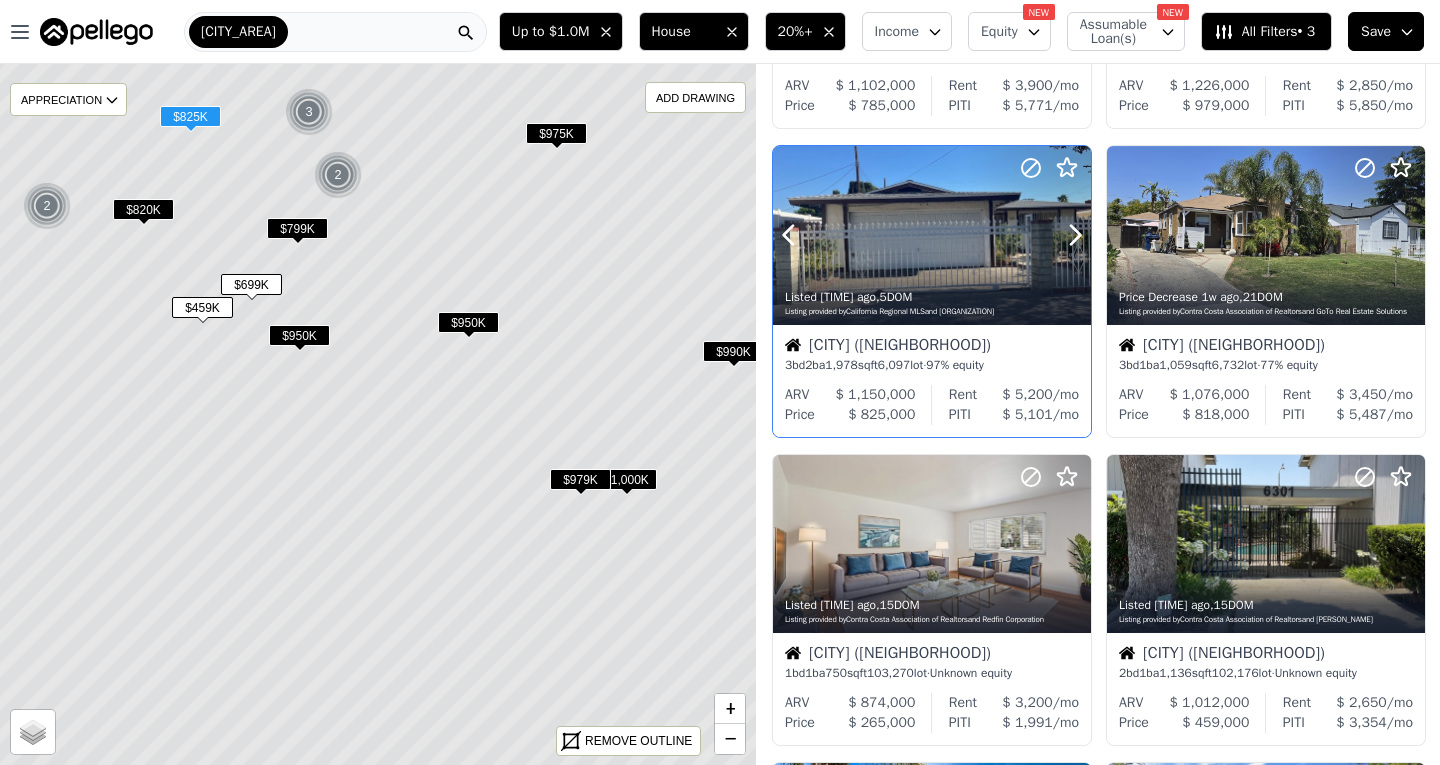click at bounding box center [932, 279] 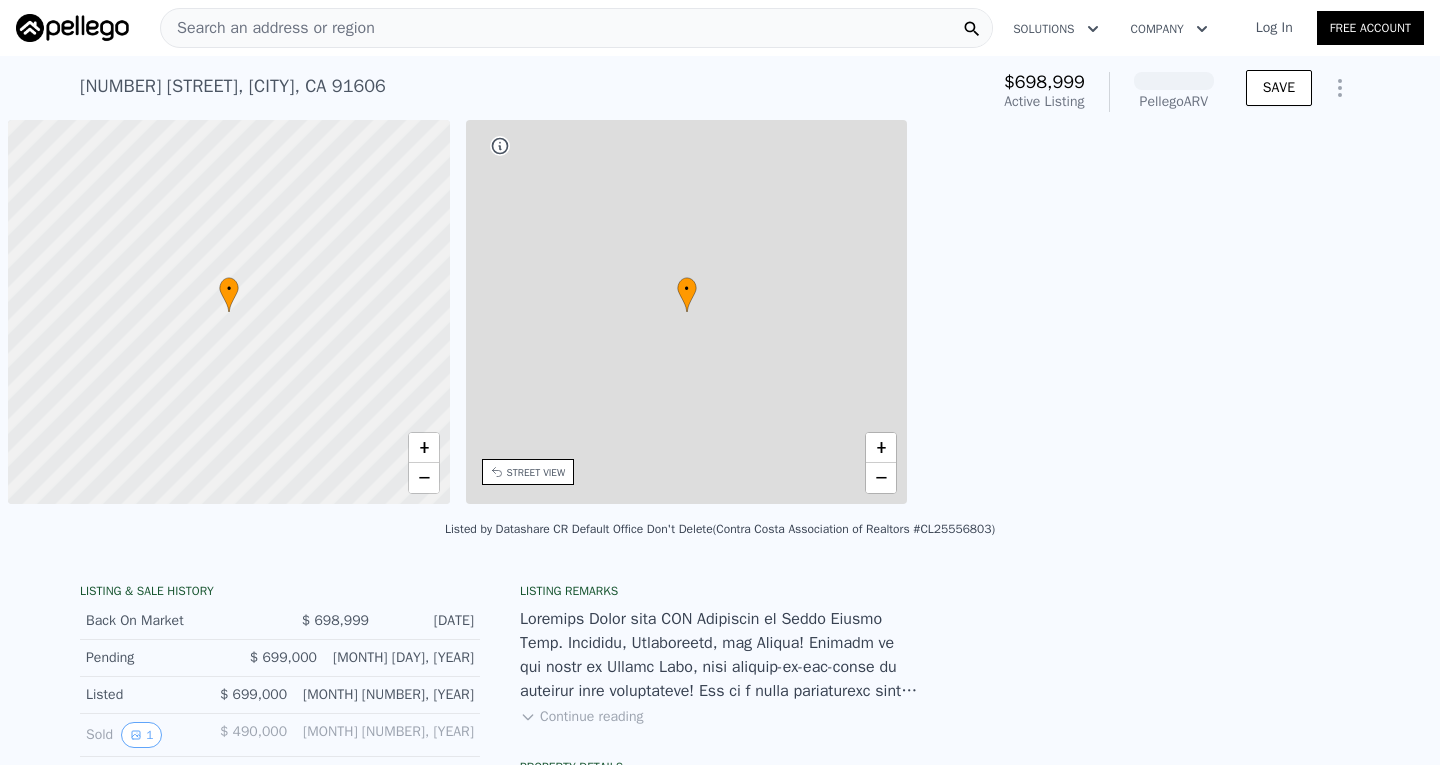 scroll, scrollTop: 0, scrollLeft: 0, axis: both 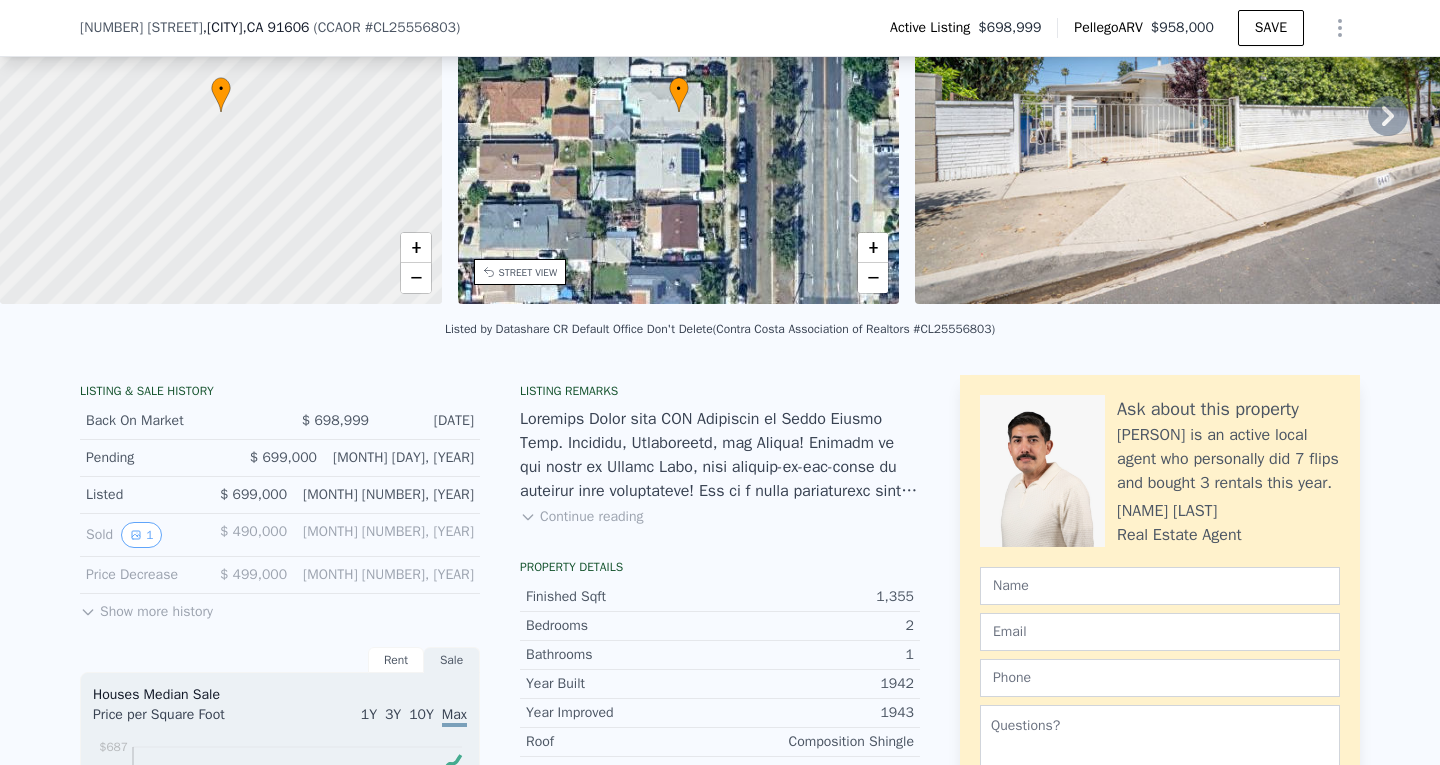 click on "Continue reading" at bounding box center [581, 517] 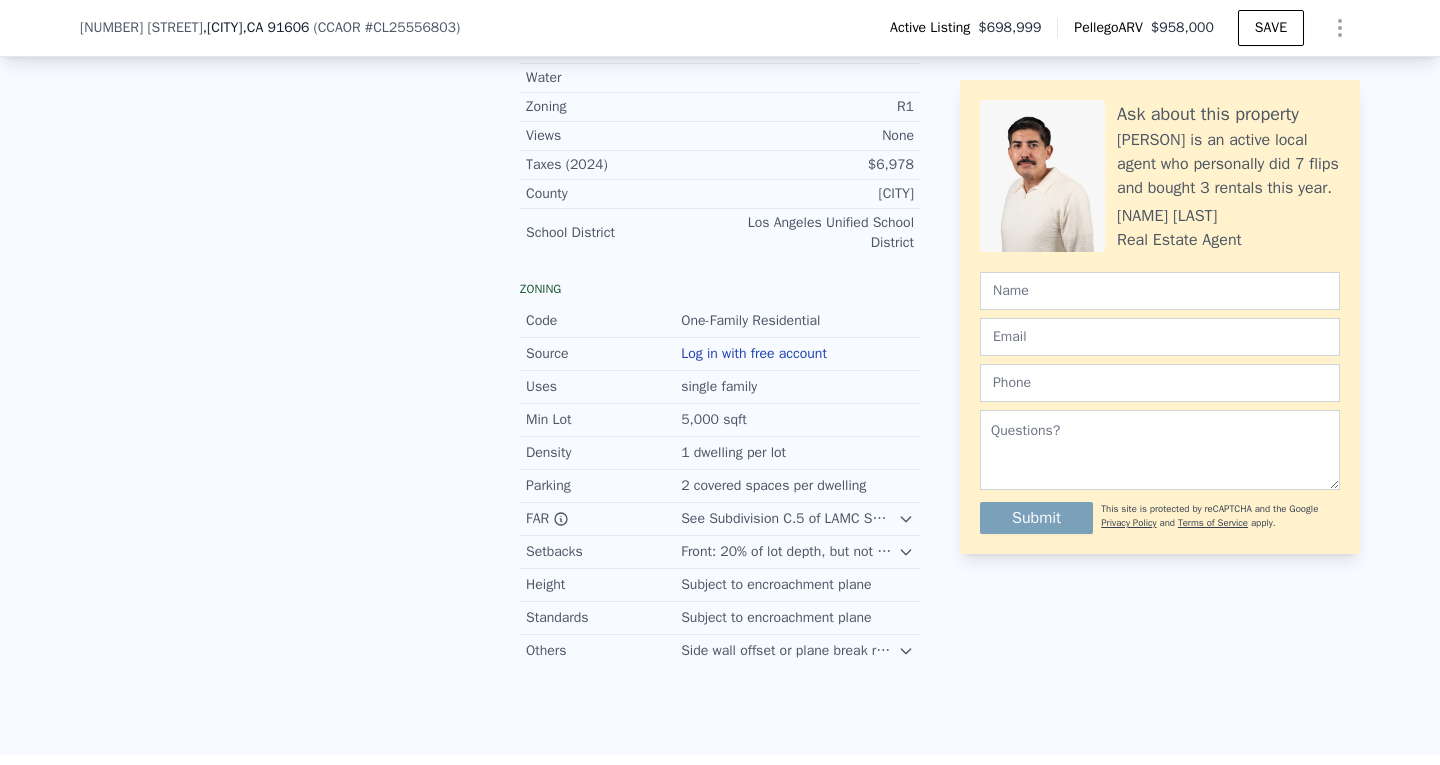 scroll, scrollTop: 1593, scrollLeft: 0, axis: vertical 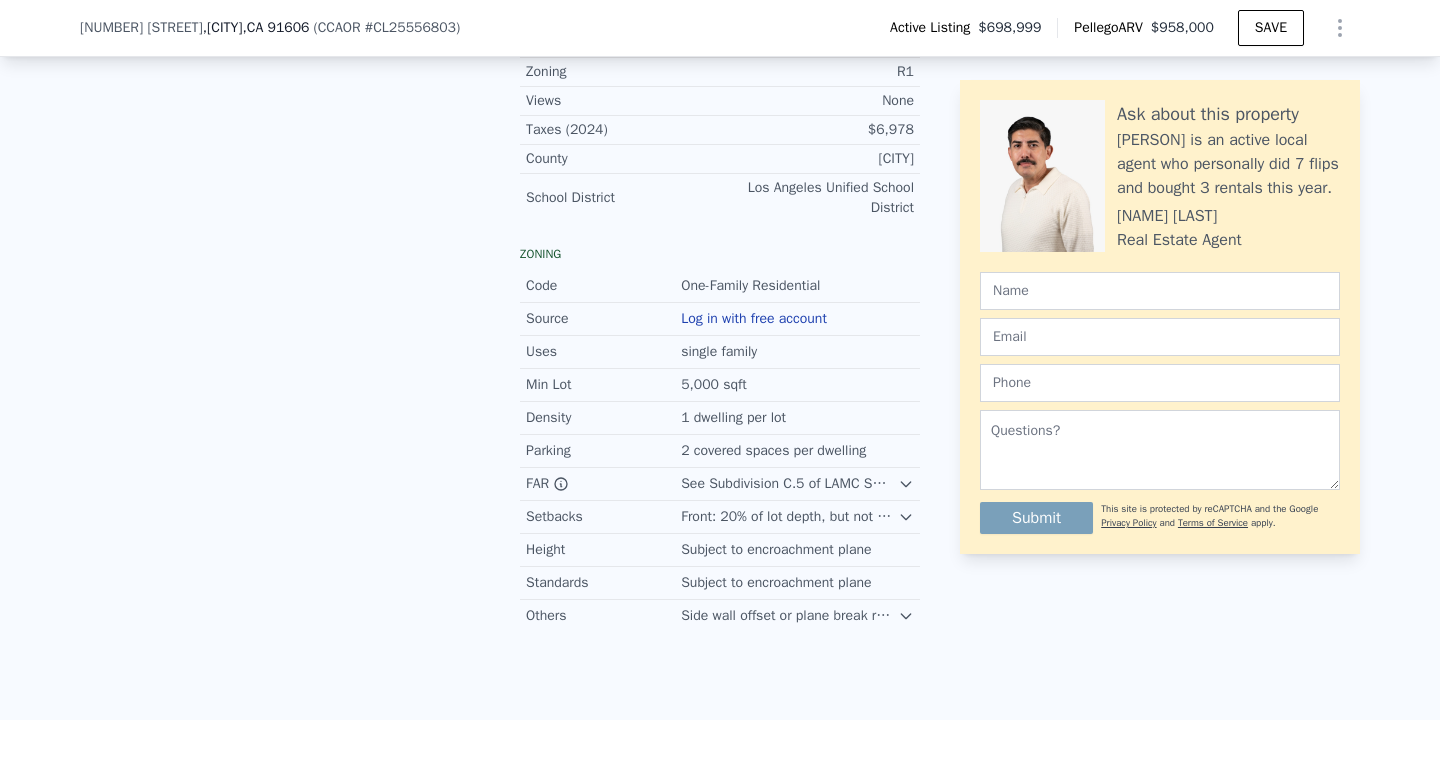 click 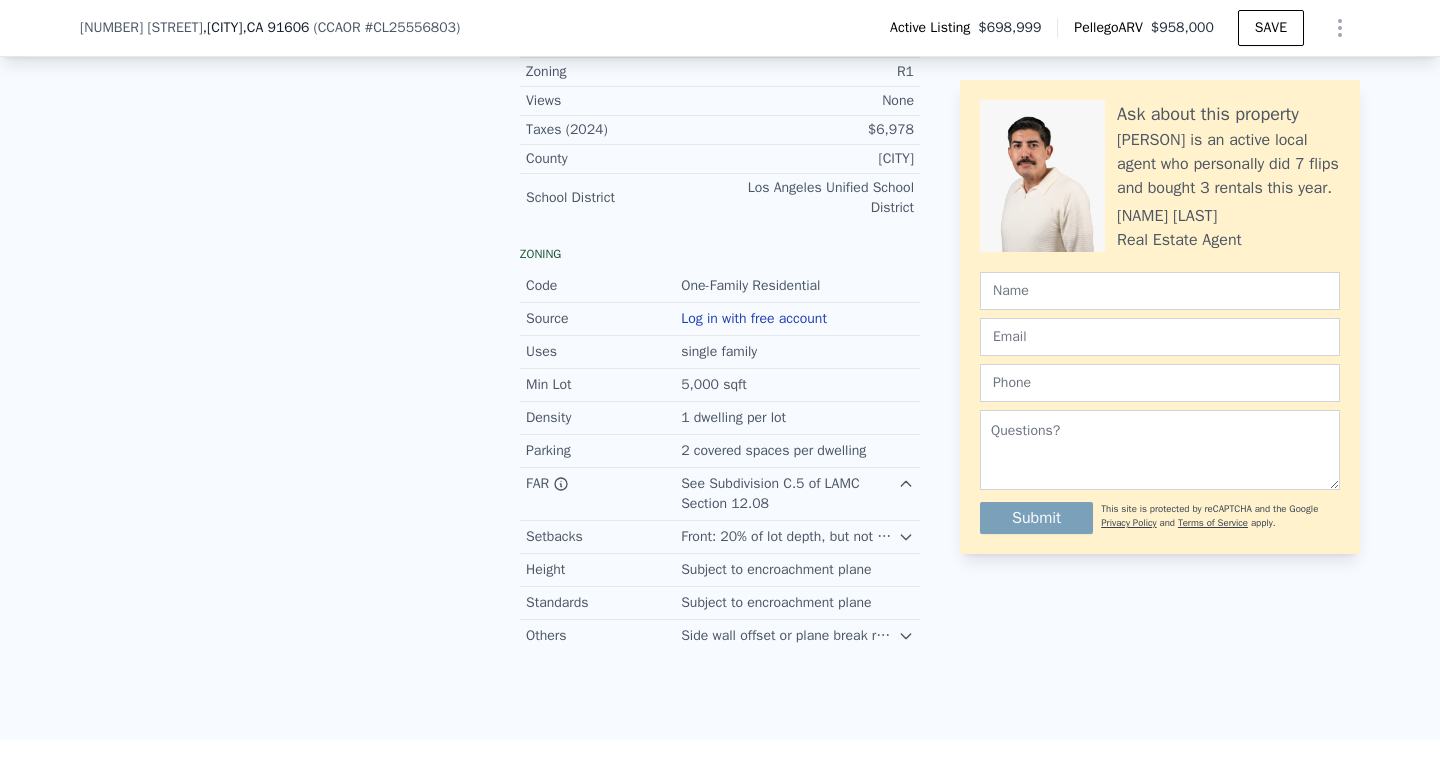 click 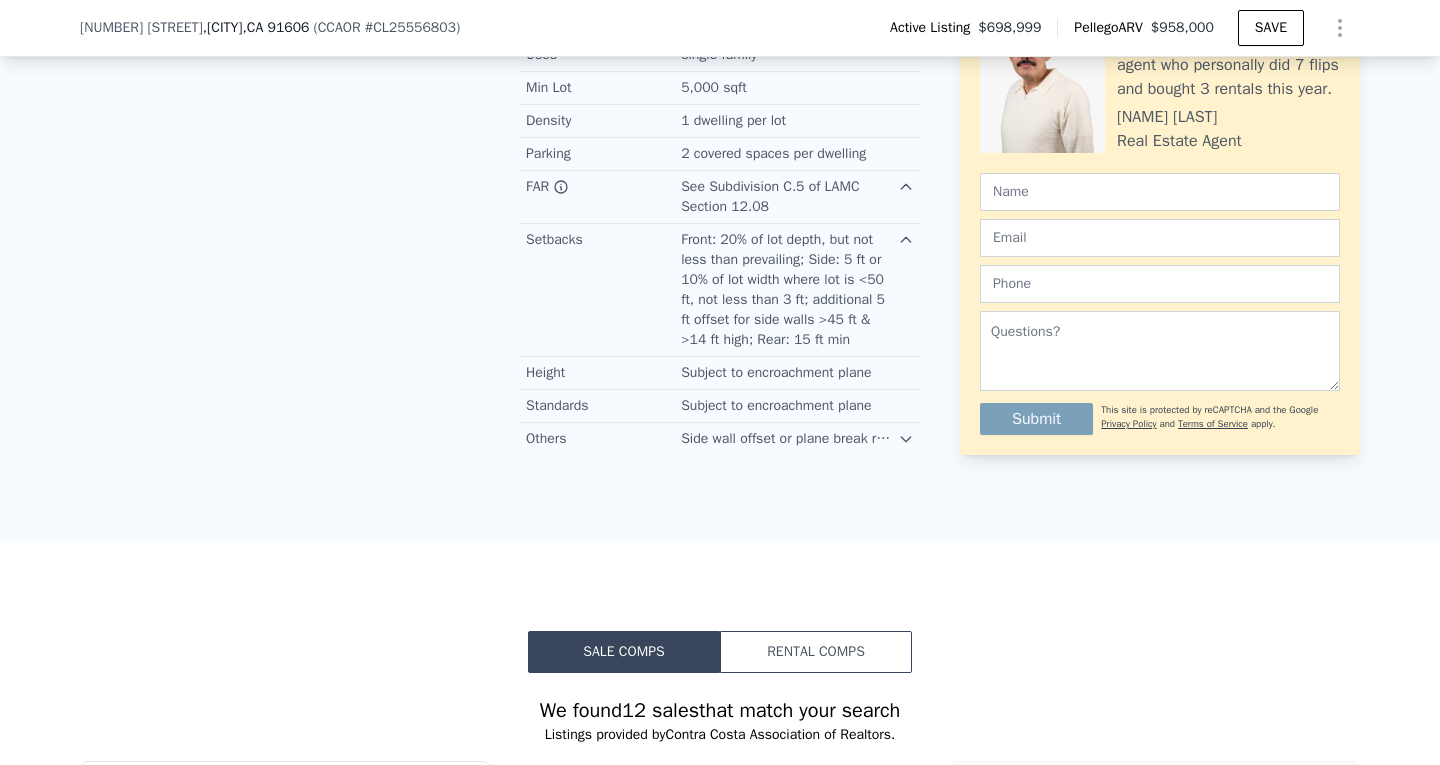 scroll, scrollTop: 1893, scrollLeft: 0, axis: vertical 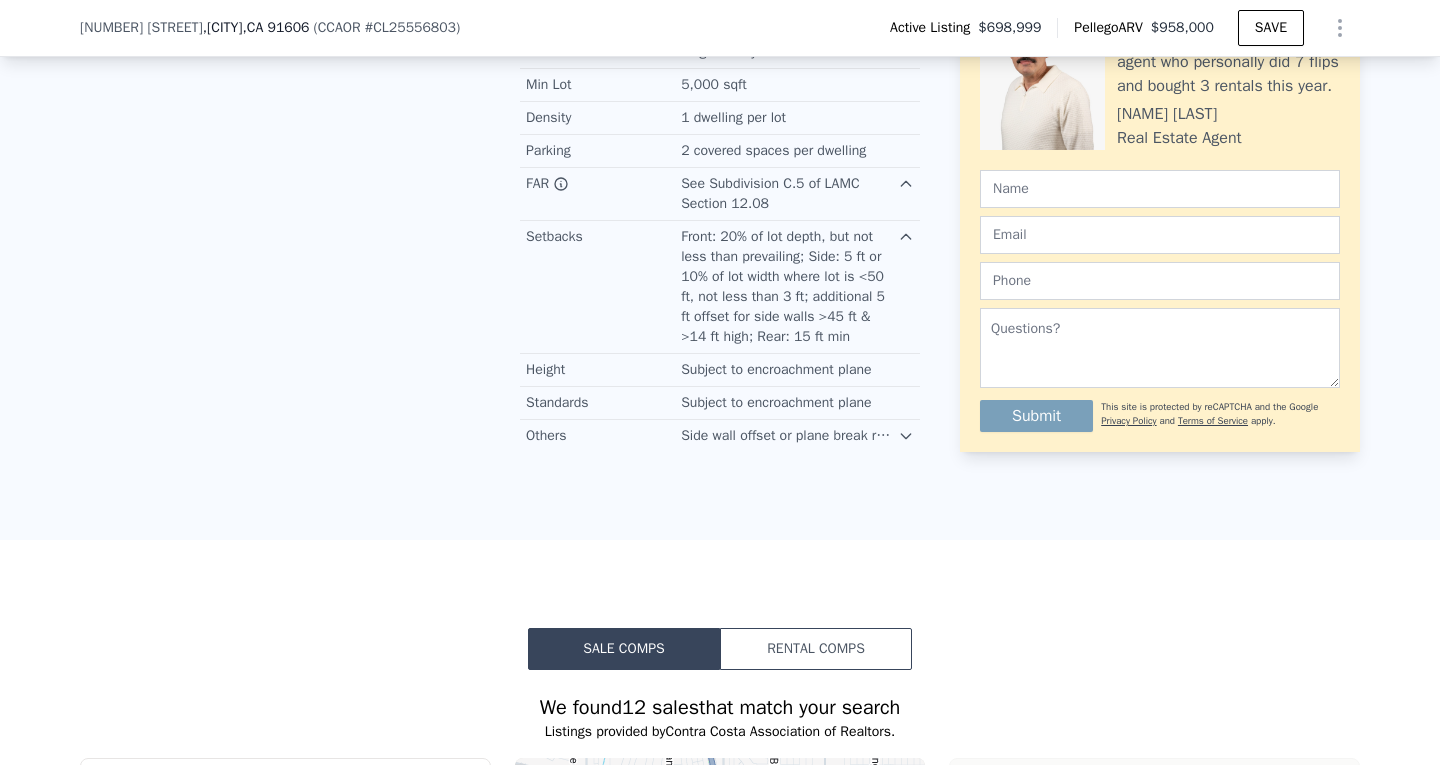 click 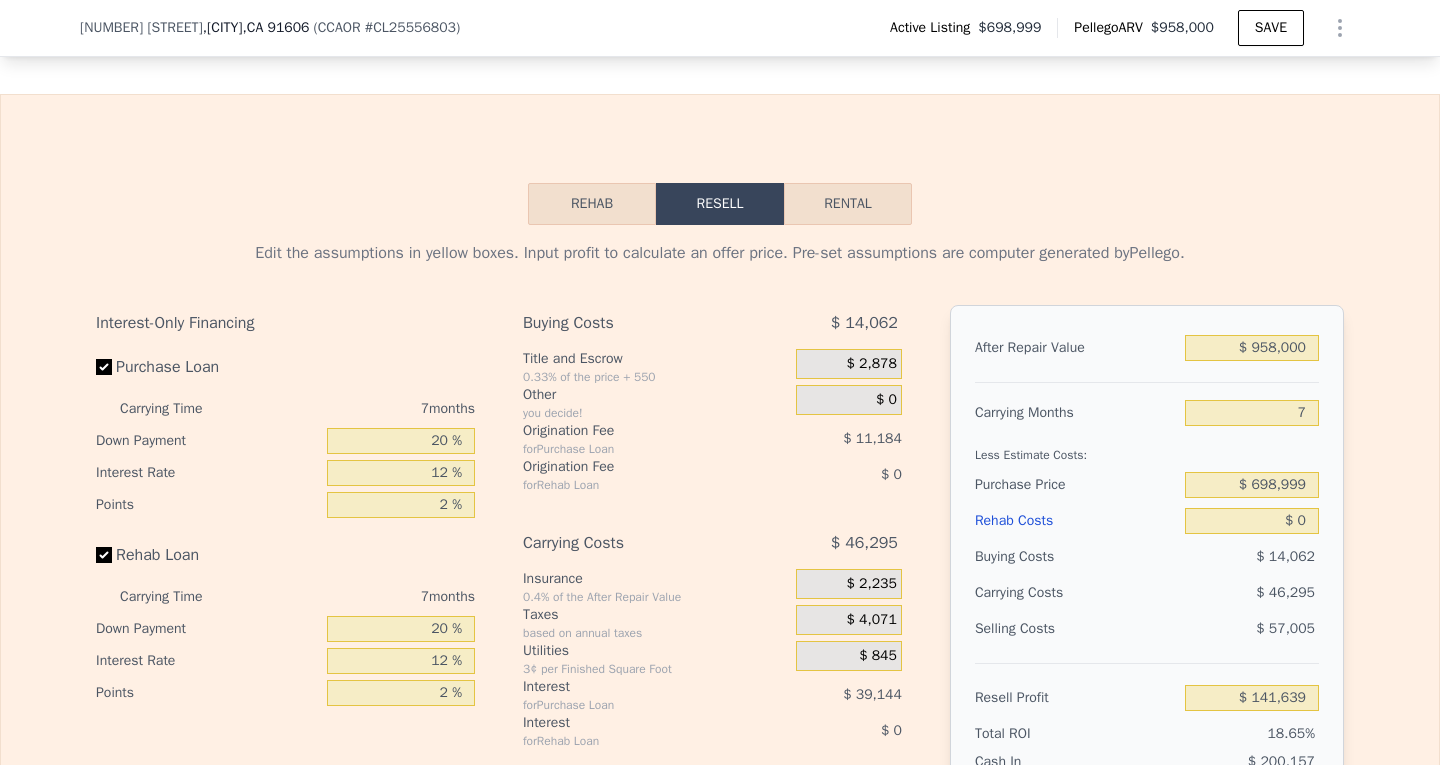 scroll, scrollTop: 3693, scrollLeft: 0, axis: vertical 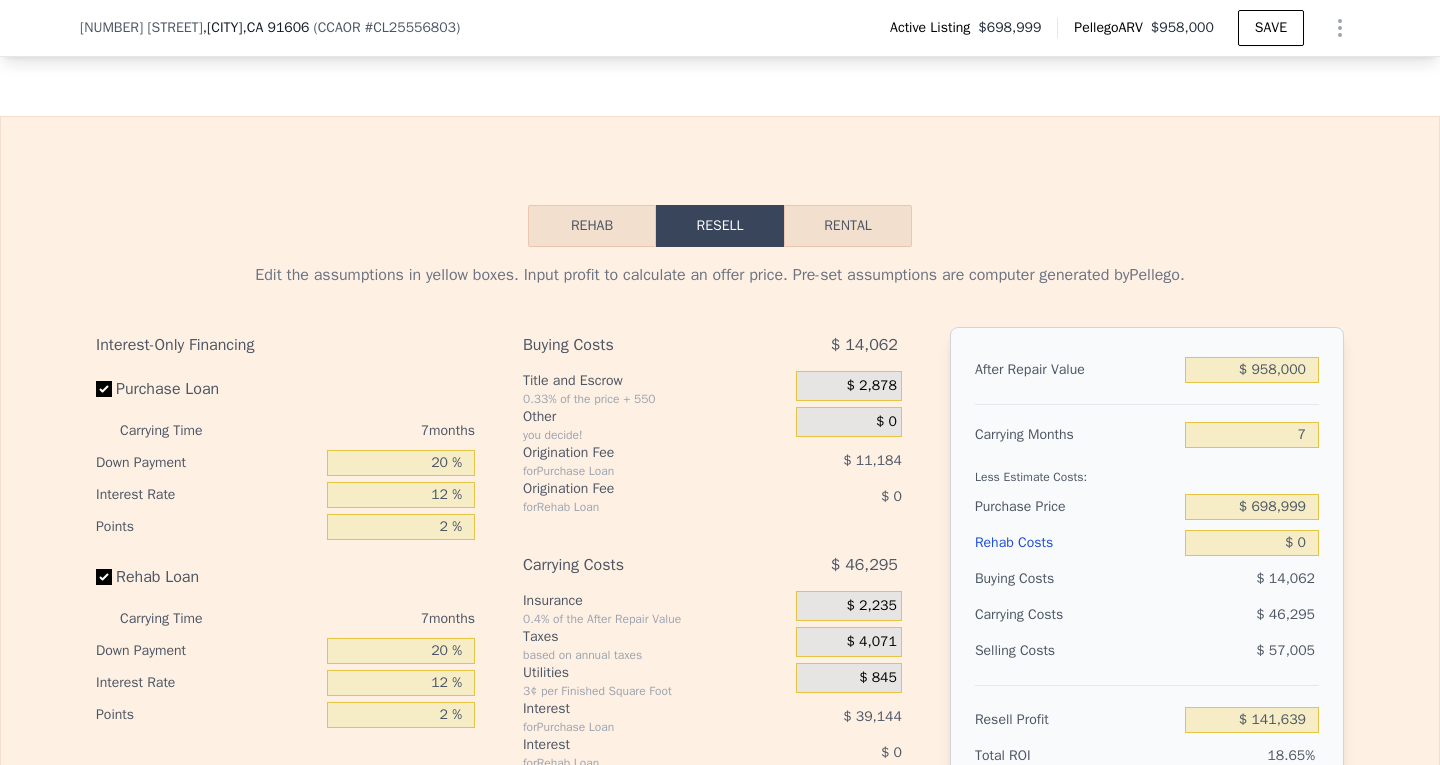 click on "Rental" at bounding box center [848, 226] 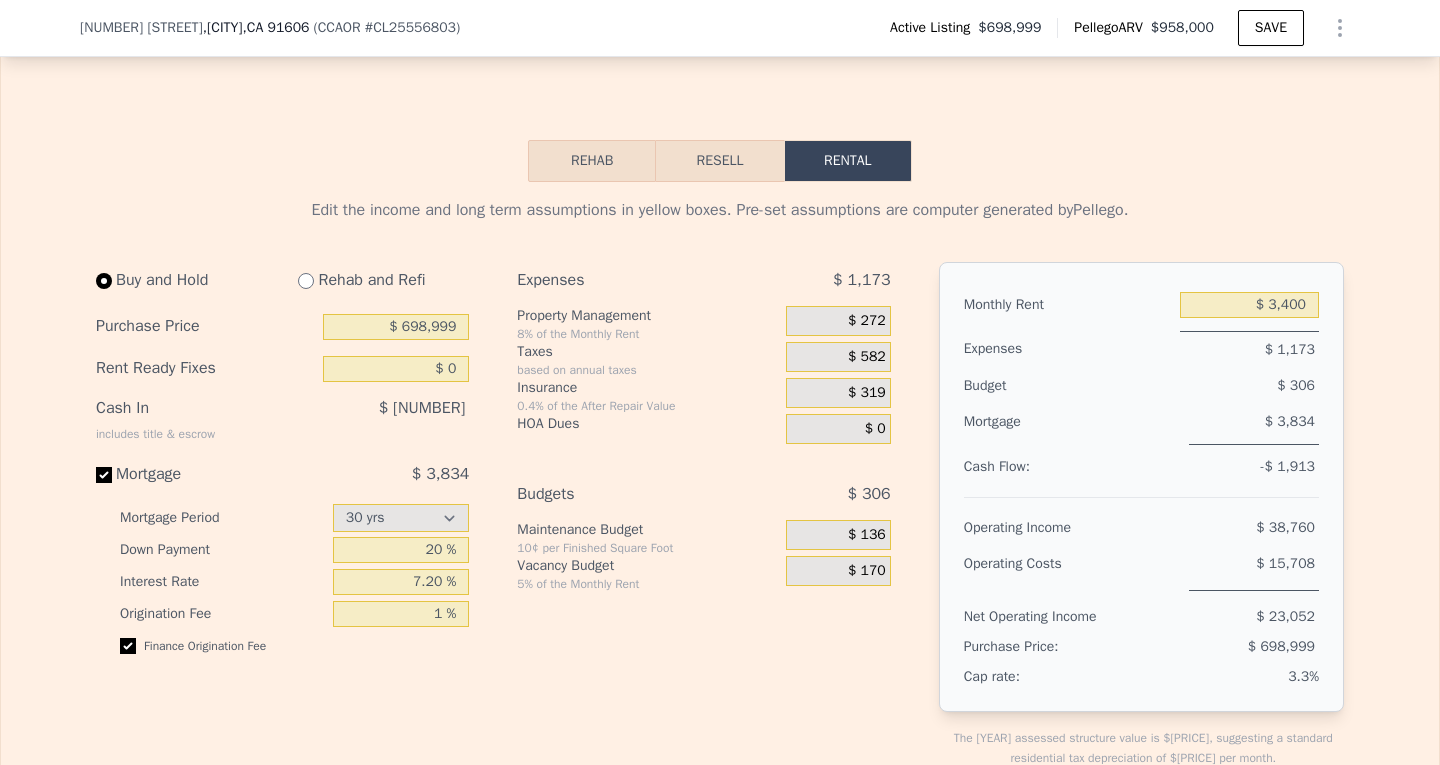scroll, scrollTop: 3793, scrollLeft: 0, axis: vertical 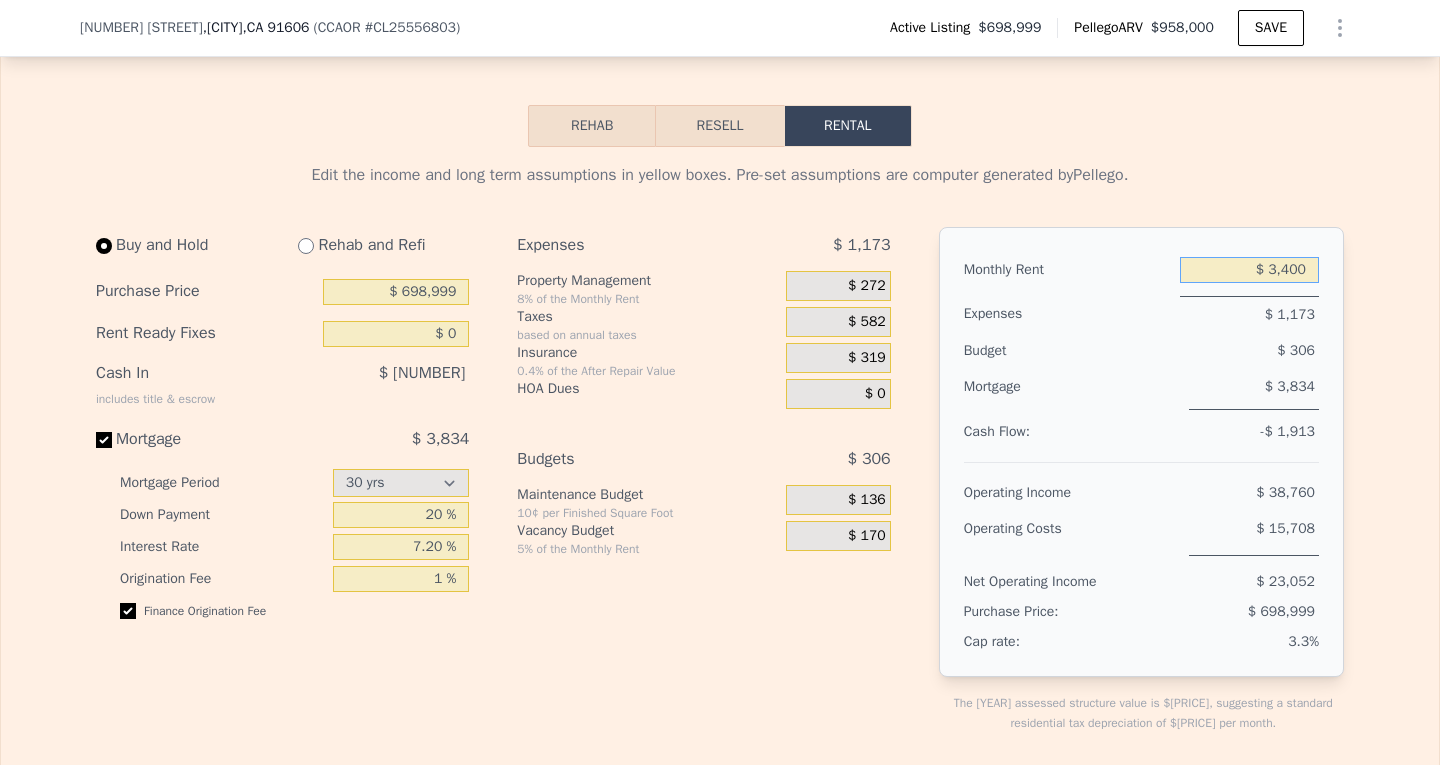 drag, startPoint x: 1266, startPoint y: 248, endPoint x: 1313, endPoint y: 250, distance: 47.042534 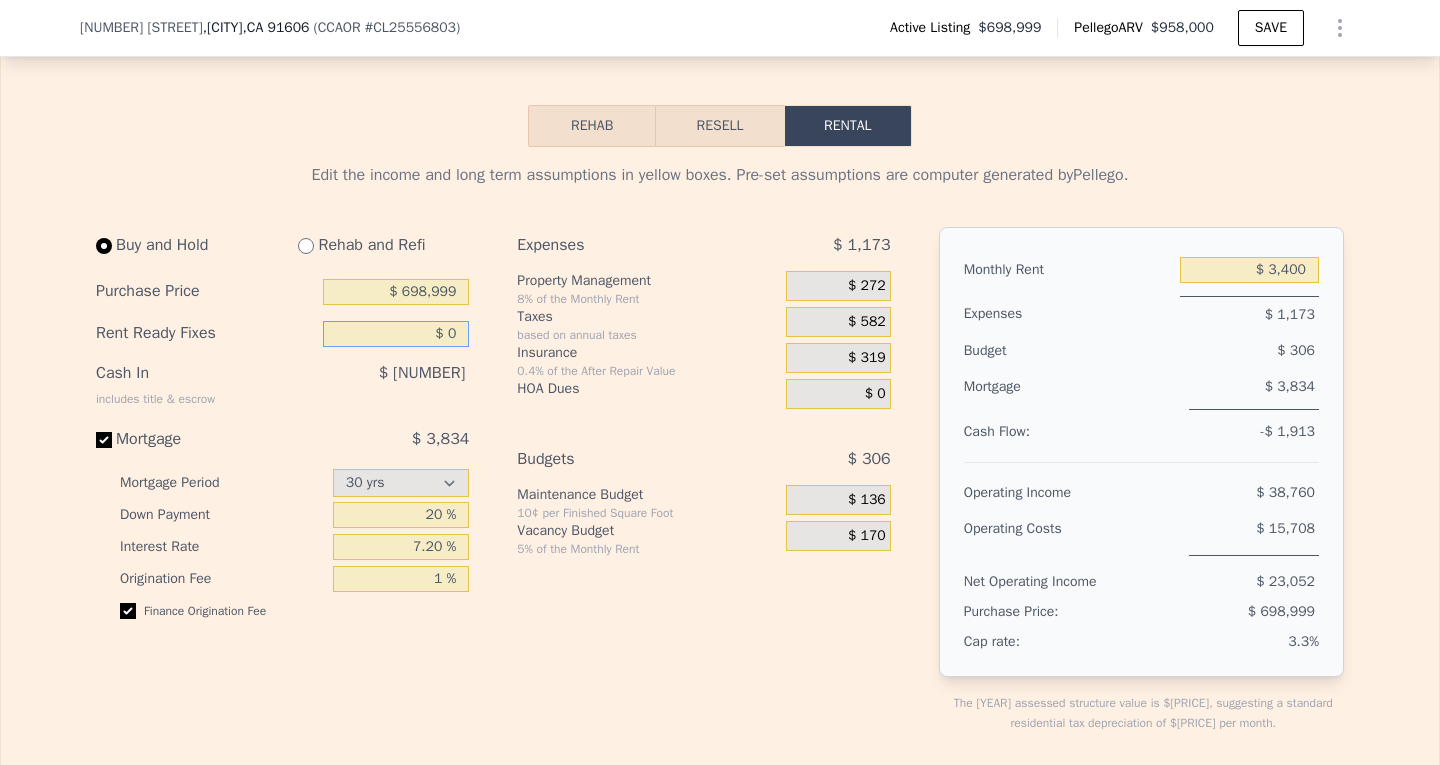 click on "$ 0" at bounding box center [396, 334] 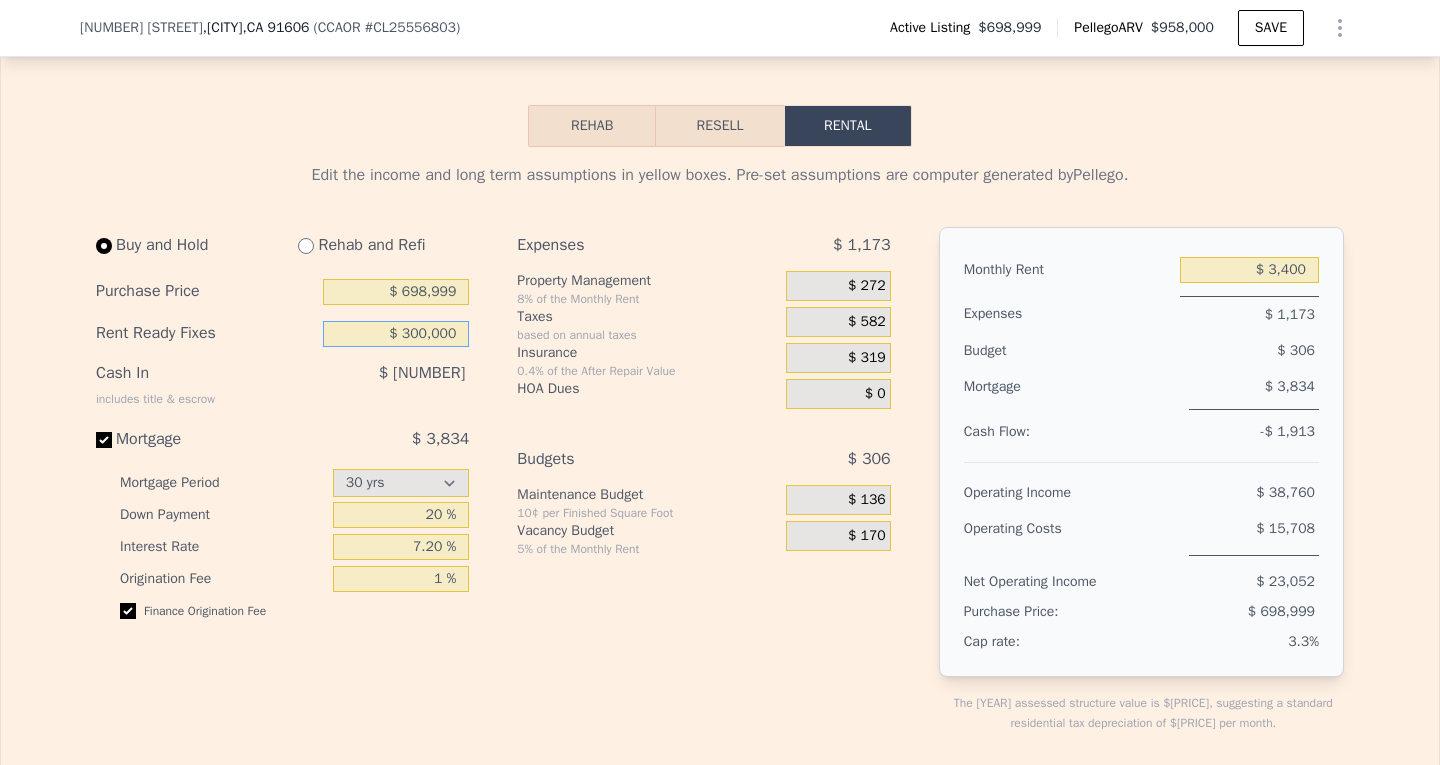 type on "$ 300,000" 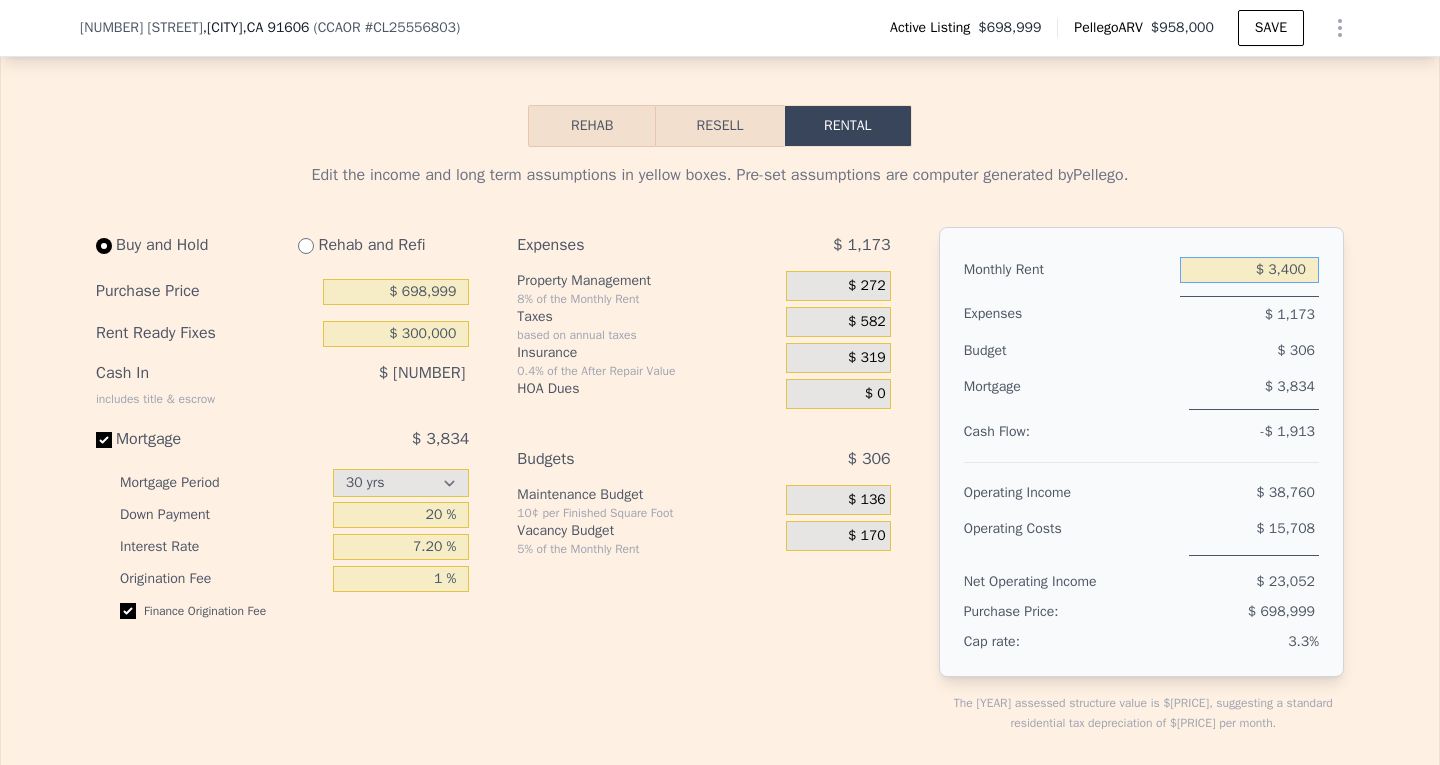 click on "$ 3,400" at bounding box center [1249, 270] 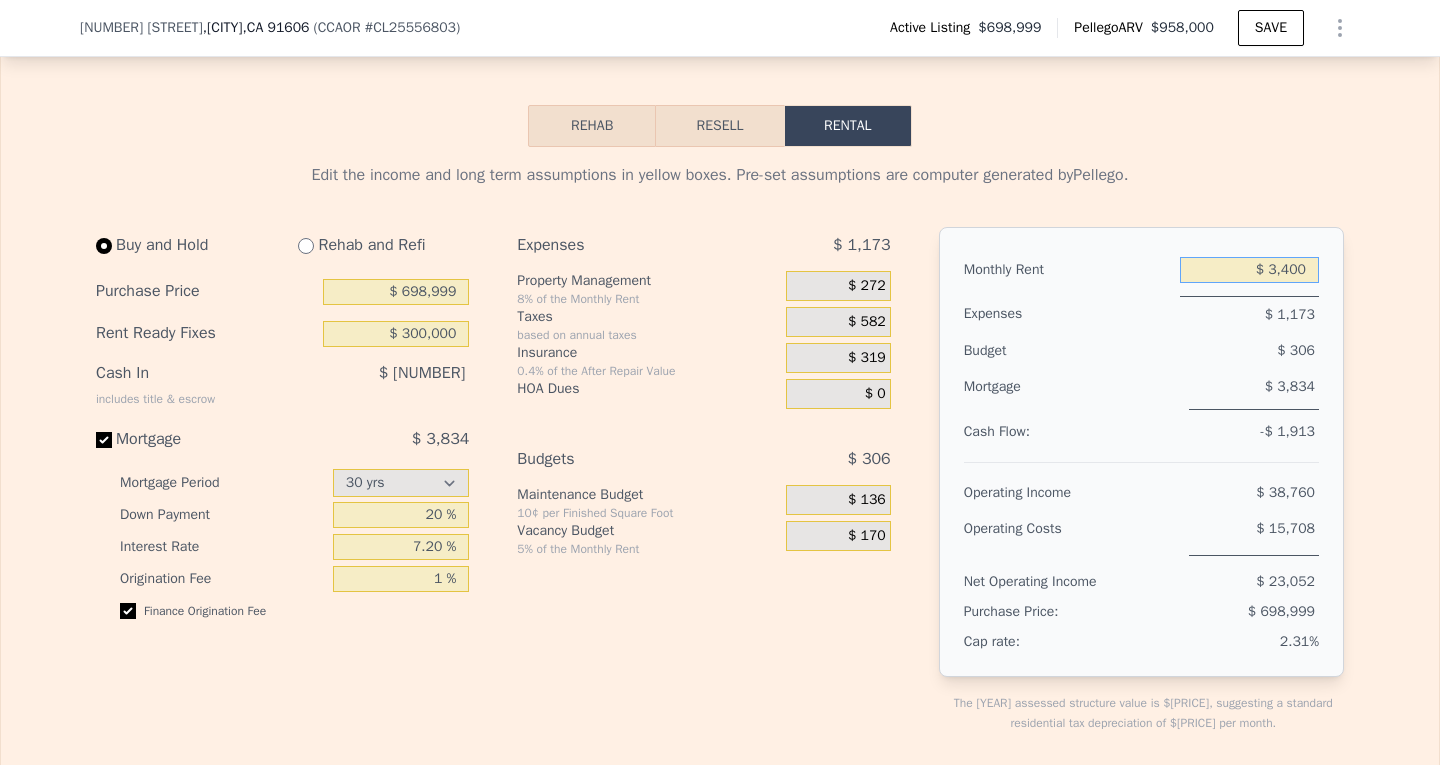 click on "$ 3,400" at bounding box center (1249, 270) 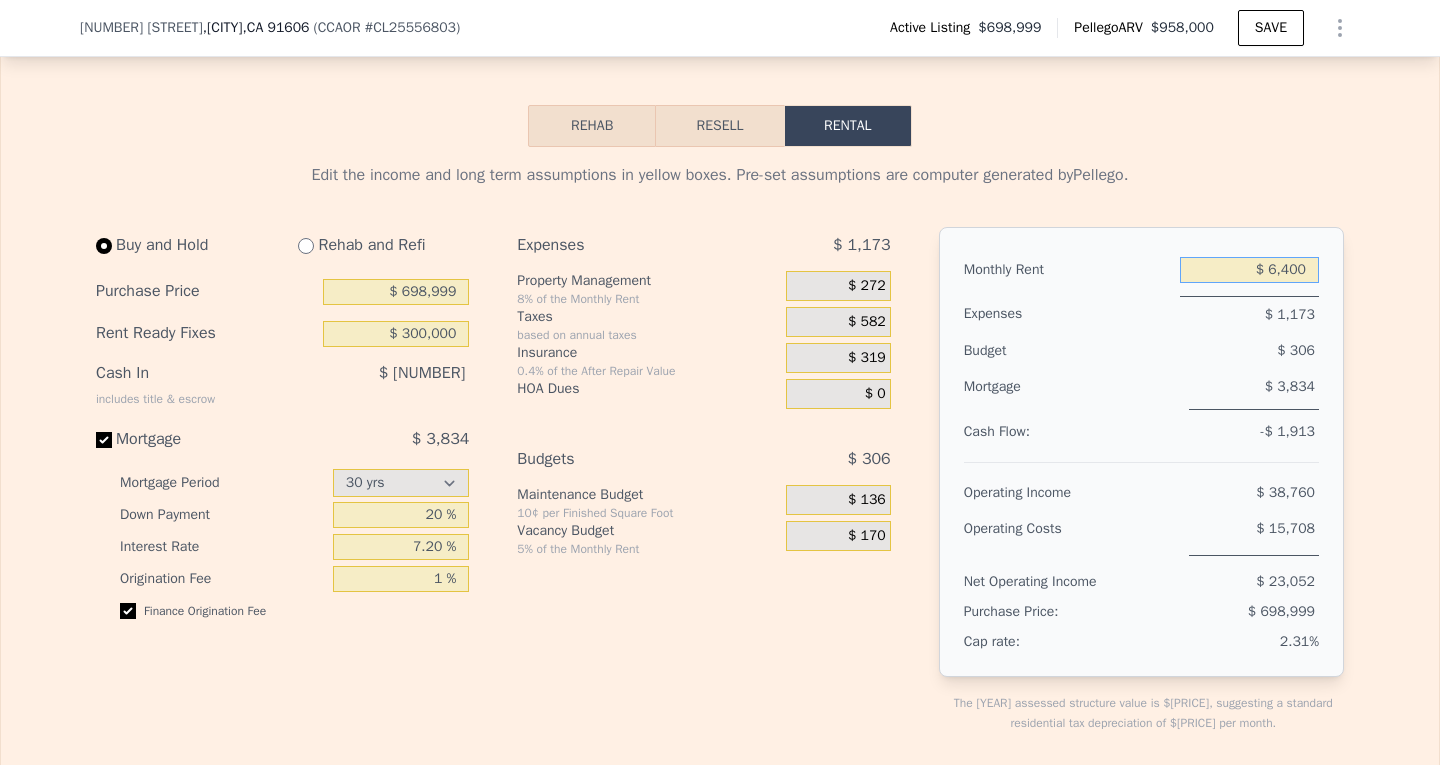 type on "$ 6,400" 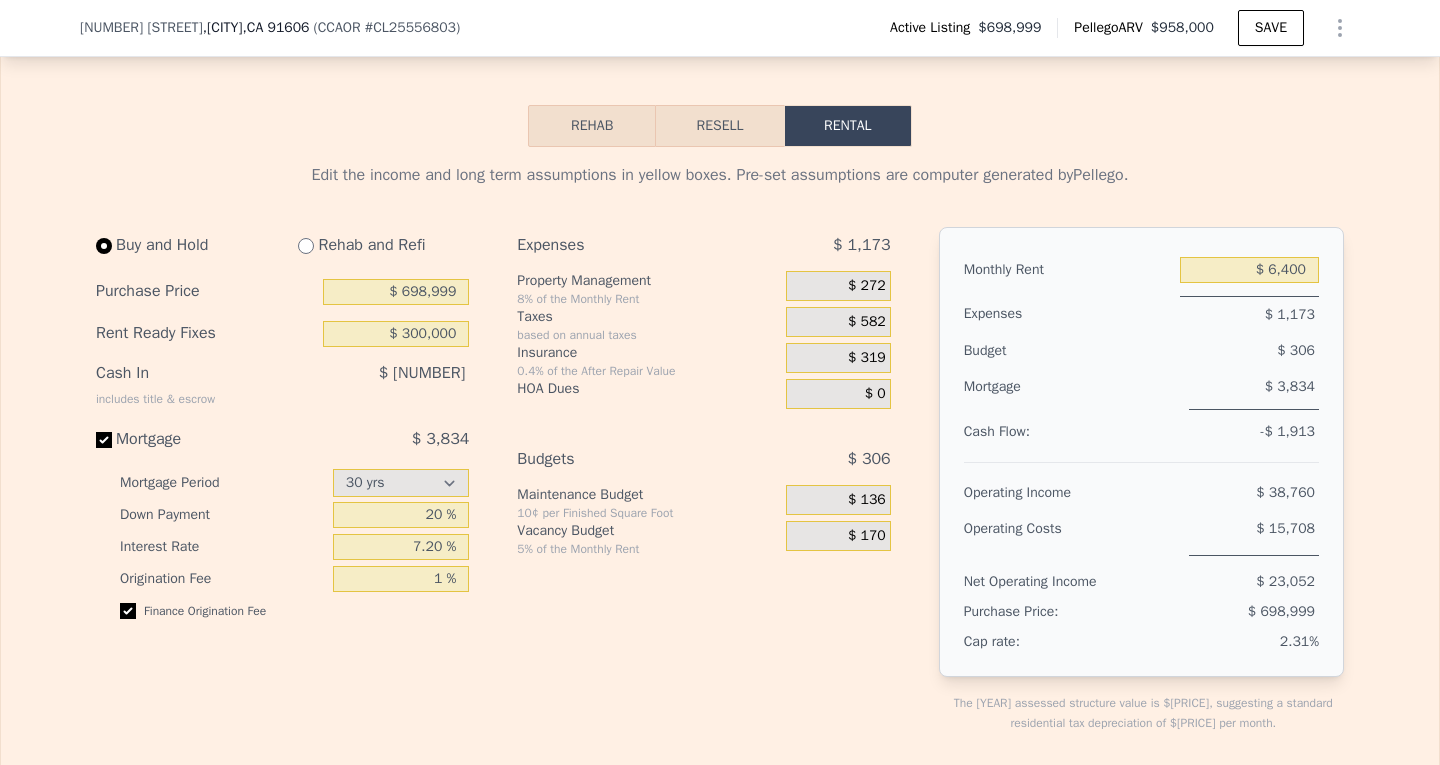 click on "Edit the income and long term assumptions in yellow boxes. Pre-set assumptions are computer generated by Pellego. Buy and Hold Rehab and Refi Purchase Price $ [AMOUNT] Rent Ready Fixes $ [AMOUNT] Cash In includes title & escrow $ [AMOUNT] Mortgage $ [AMOUNT] Mortgage Period 15 yrs 30 yrs Down Payment 20 % Interest Rate 7.20 % Origination Fee 1 % Finance Origination Fee Expenses $ [AMOUNT] Property Management 8% of the Monthly Rent $ [AMOUNT] Taxes based on annual taxes $ [AMOUNT] Insurance 0.4% of the After Repair Value $ [AMOUNT] HOA Dues $ [AMOUNT] Budgets $ [AMOUNT] Maintenance Budget 10¢ per Finished Square Foot $ [AMOUNT] Vacancy Budget 5% of the Monthly Rent $ [AMOUNT] Monthly Rent $ [AMOUNT] Expenses $ [AMOUNT] Budget $ [AMOUNT] Mortgage $ [AMOUNT] Cash Flow: $ [AMOUNT] Operating Income $ [AMOUNT] Operating Costs $ [AMOUNT] Net Operating Income $ [AMOUNT] Purchase Price: $ [AMOUNT] Cap rate: [PERCENT]% The 2024 assessed structure value is $ [AMOUNT], suggesting a standard residential tax depreciation of $ [AMOUNT] per month. Long Term Assumption [PERCENT] % [NUMBER]" at bounding box center [720, 818] 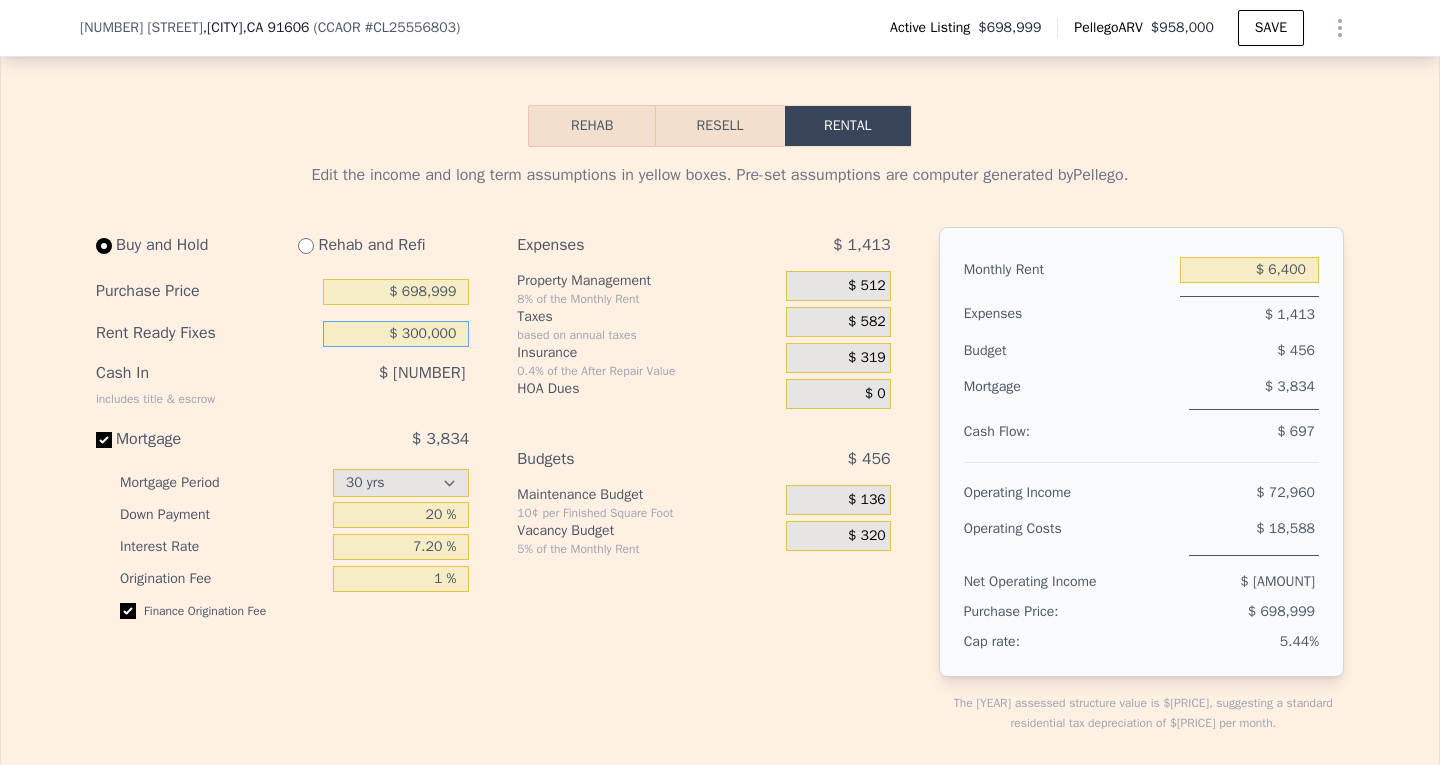 drag, startPoint x: 395, startPoint y: 317, endPoint x: 855, endPoint y: 319, distance: 460.00433 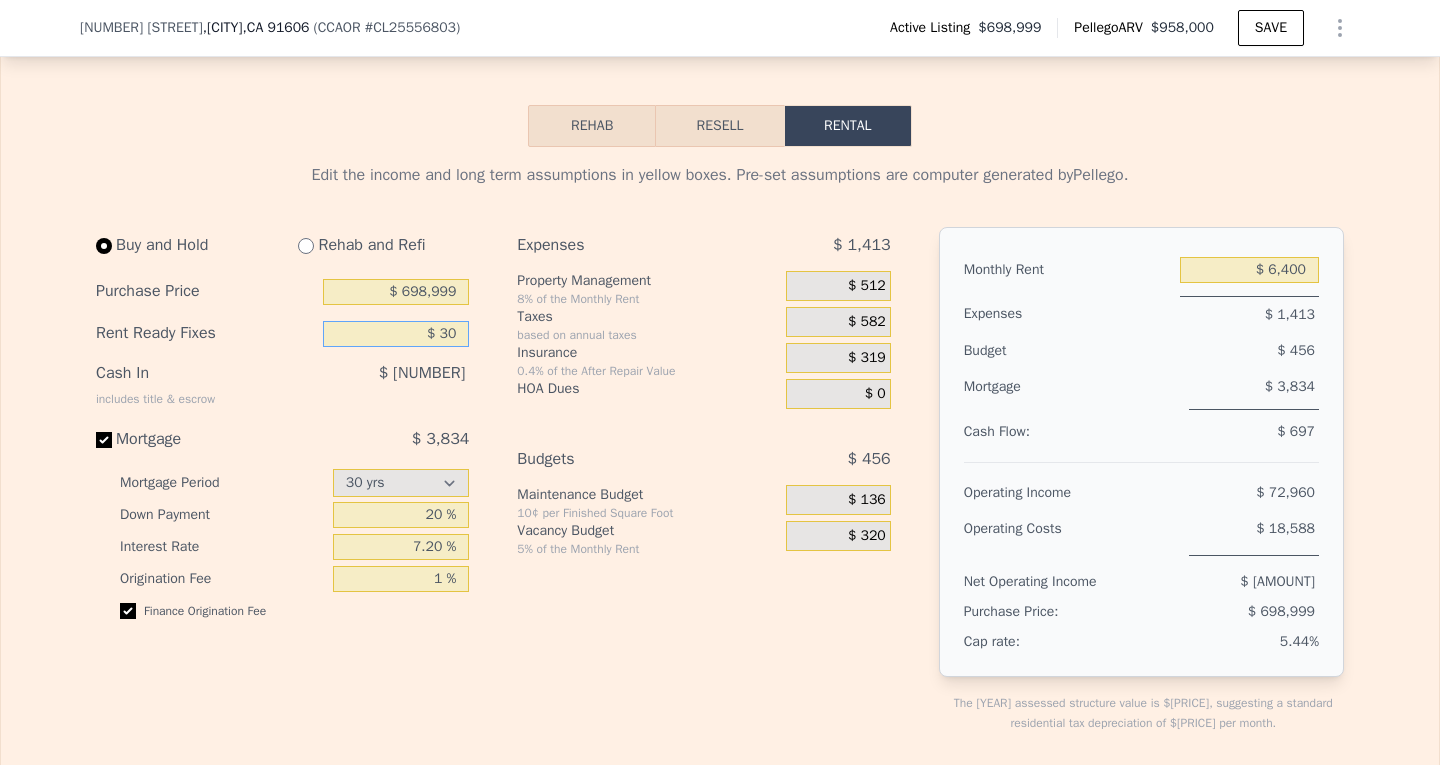 type on "$ 3" 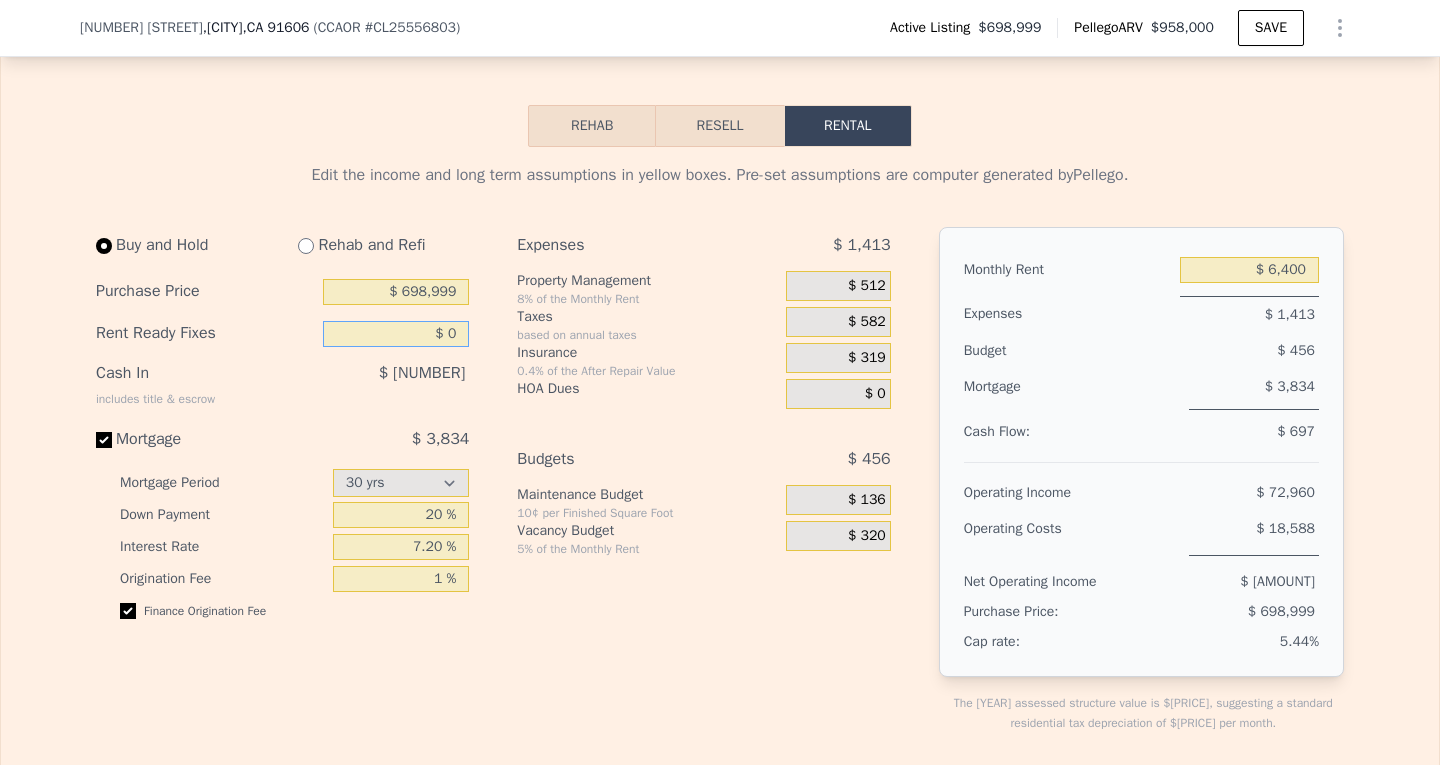 type on "$ 0" 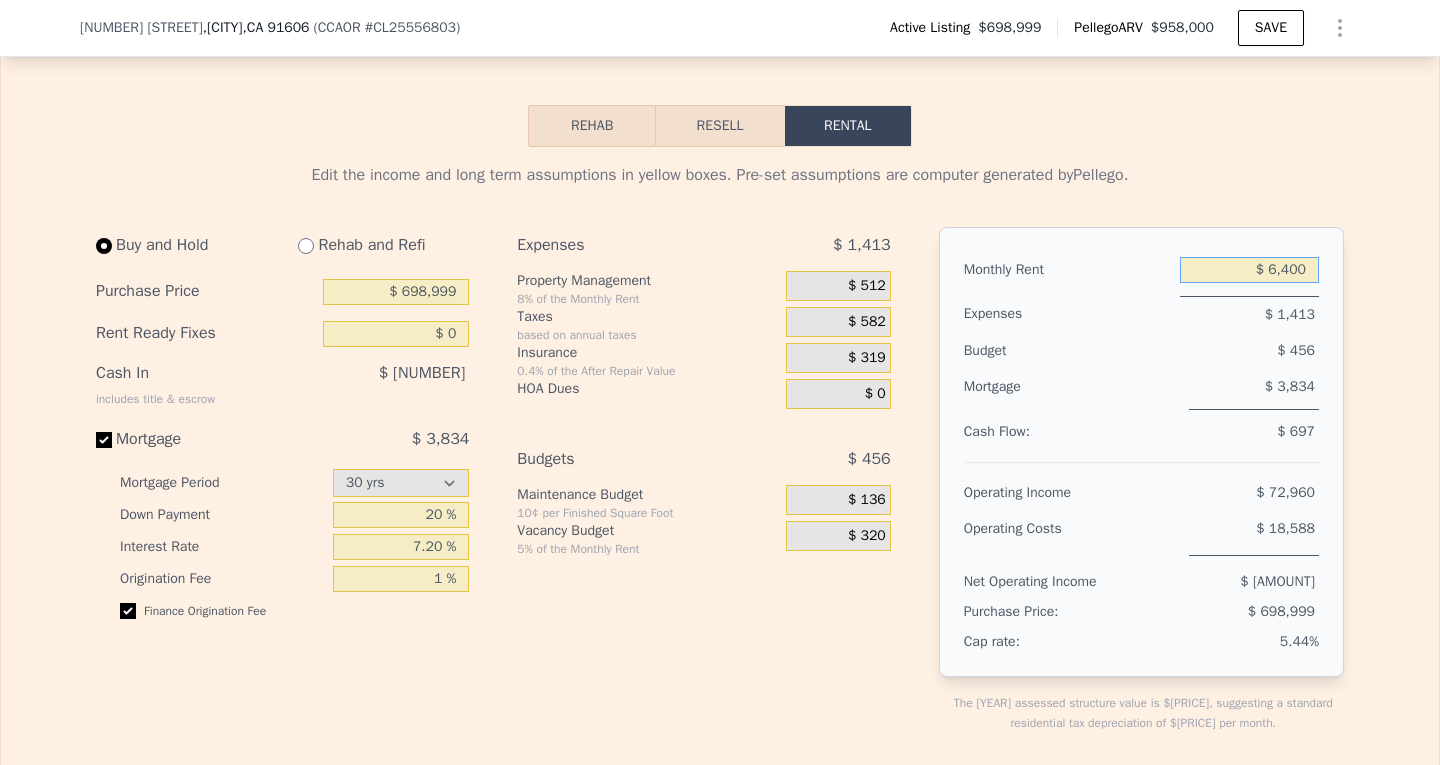 drag, startPoint x: 1267, startPoint y: 251, endPoint x: 1345, endPoint y: 250, distance: 78.00641 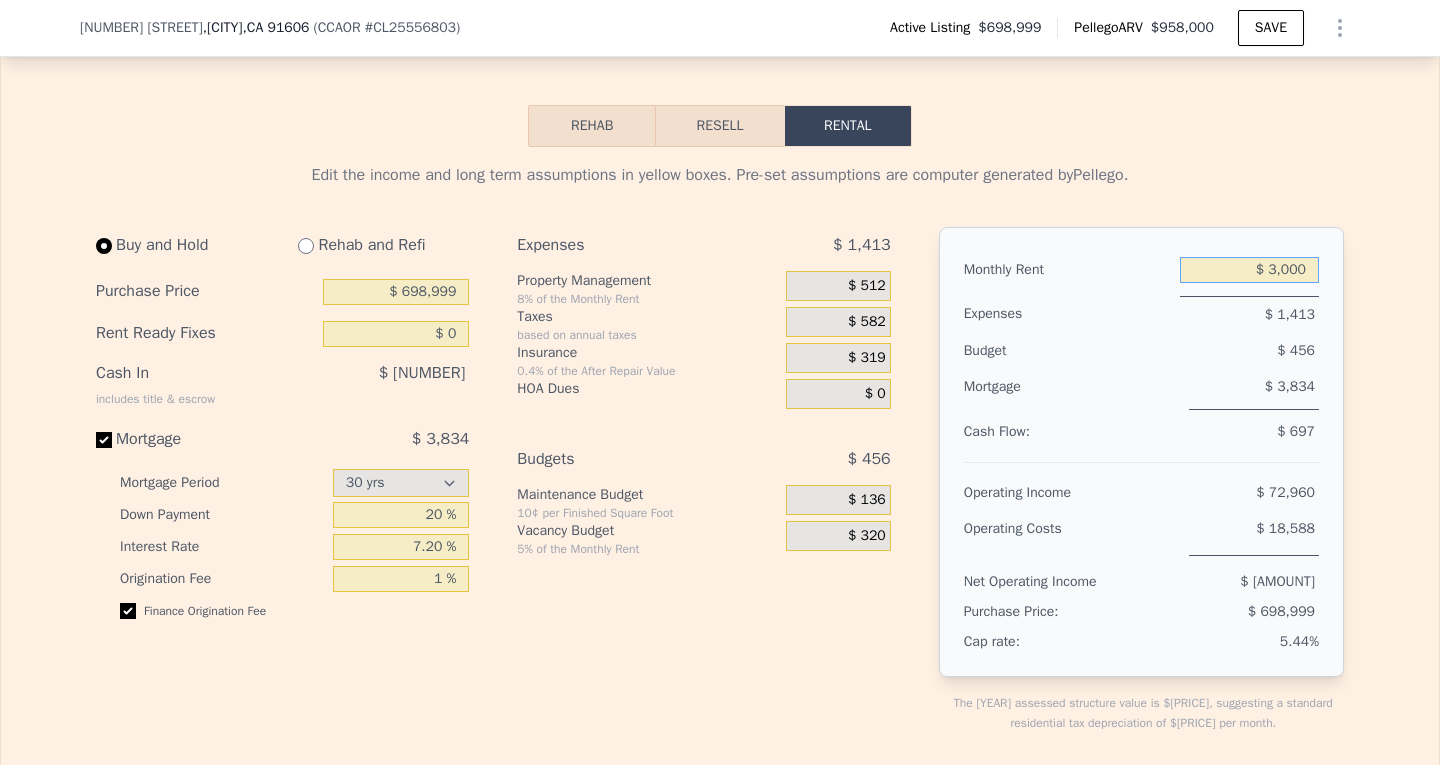 type on "$ 3,000" 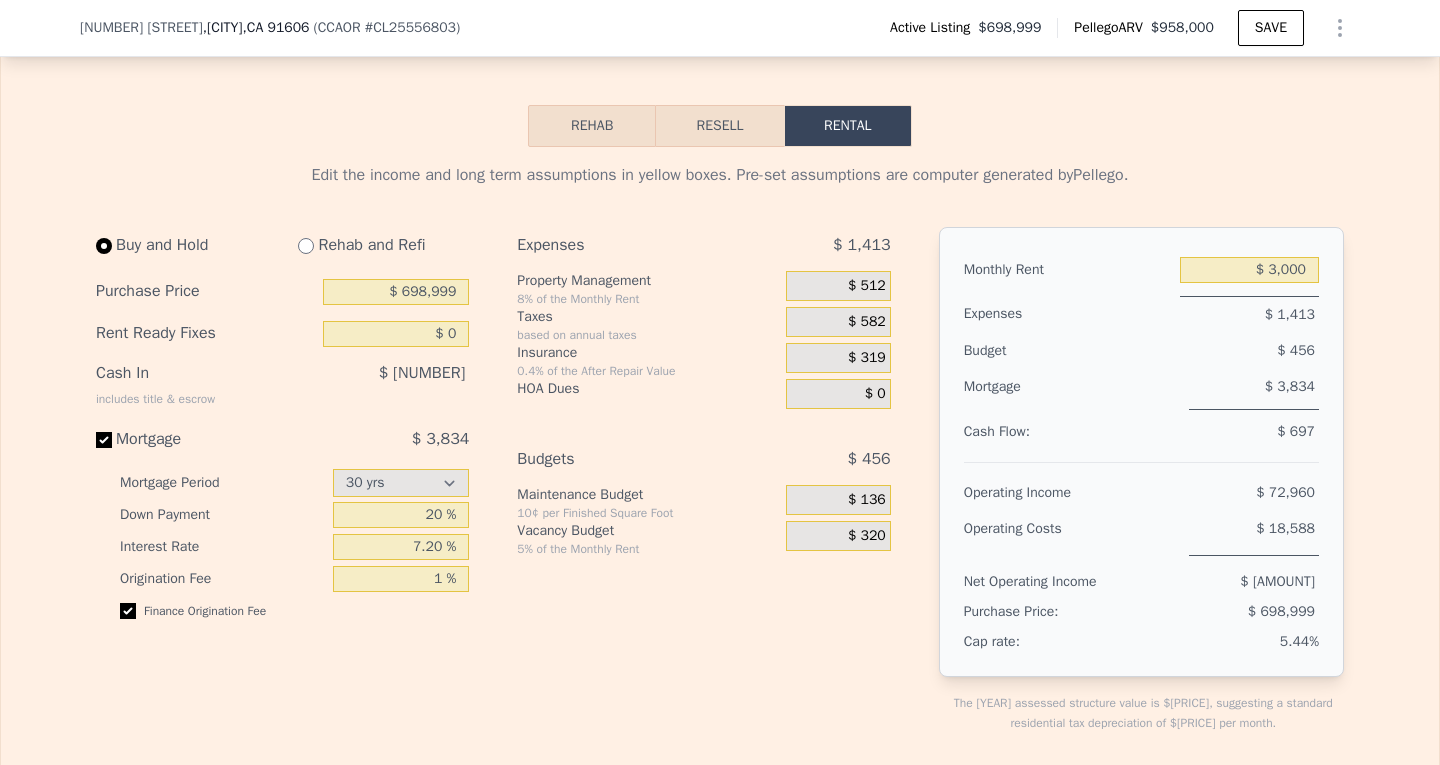 click on "Edit the income and long term assumptions in yellow boxes. Pre-set assumptions are computer generated by Pellego. Buy and Hold Rehab and Refi Purchase Price $ [AMOUNT] Rent Ready Fixes $ [AMOUNT] Cash In includes title & escrow $ [AMOUNT] Mortgage $ [AMOUNT] Mortgage Period 15 yrs 30 yrs Down Payment 20 % Interest Rate 7.20 % Origination Fee 1 % Finance Origination Fee Expenses $ [AMOUNT] Property Management 8% of the Monthly Rent $ [AMOUNT] Taxes based on annual taxes $ [AMOUNT] Insurance 0.4% of the After Repair Value $ [AMOUNT] HOA Dues $ [AMOUNT] Budgets $ [AMOUNT] Maintenance Budget 10¢ per Finished Square Foot $ [AMOUNT] Vacancy Budget 5% of the Monthly Rent $ [AMOUNT] Monthly Rent $ [AMOUNT] Expenses $ [AMOUNT] Budget $ [AMOUNT] Mortgage $ [AMOUNT] Cash Flow: $ [AMOUNT] Operating Income $ [AMOUNT] Operating Costs $ [AMOUNT] Net Operating Income $ [AMOUNT] Purchase Price: $ [AMOUNT] Cap rate: [PERCENT]% The 2024 assessed structure value is $ [AMOUNT], suggesting a standard residential tax depreciation of $ [AMOUNT] per month. Long Term Assumption $ [AMOUNT] [PERCENT]%" at bounding box center (720, 818) 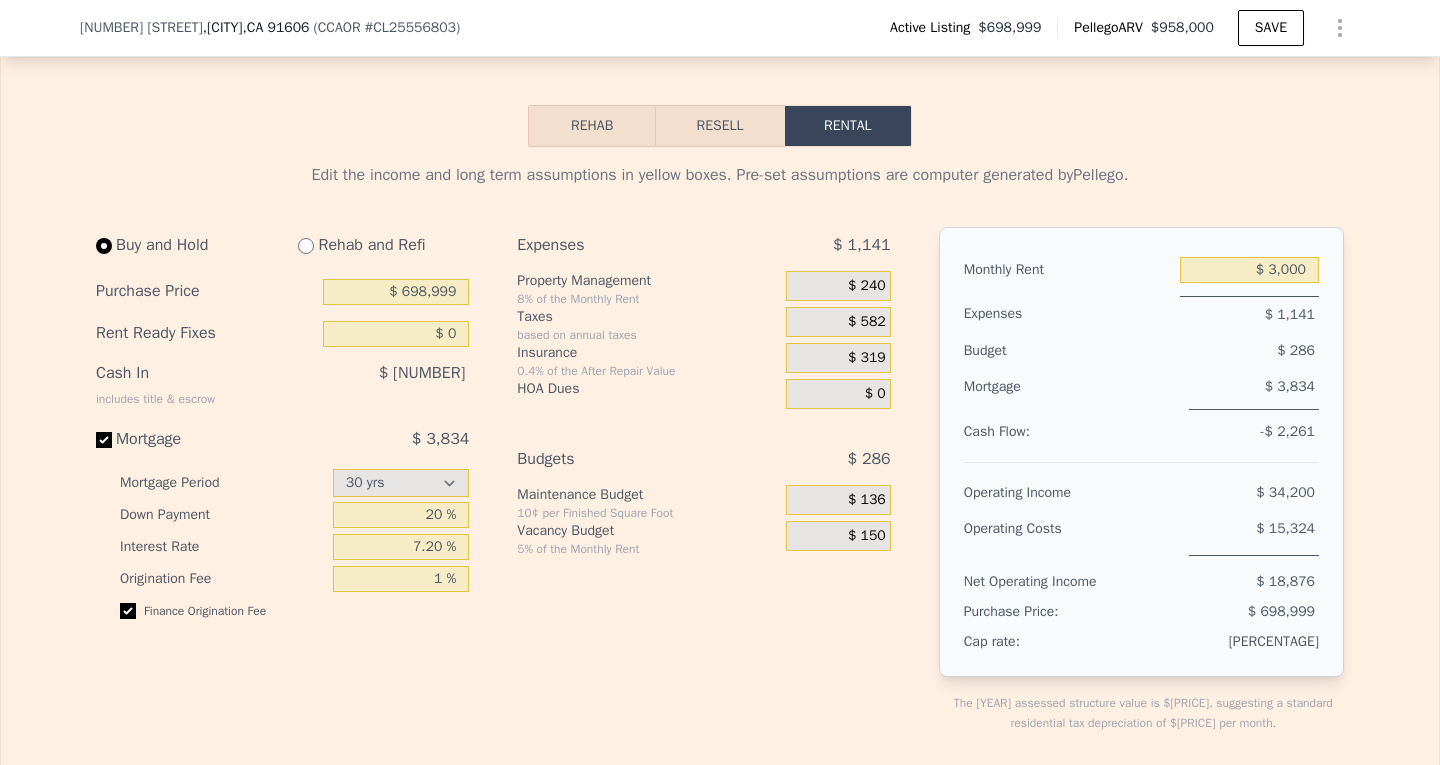 type on "$ 300,000" 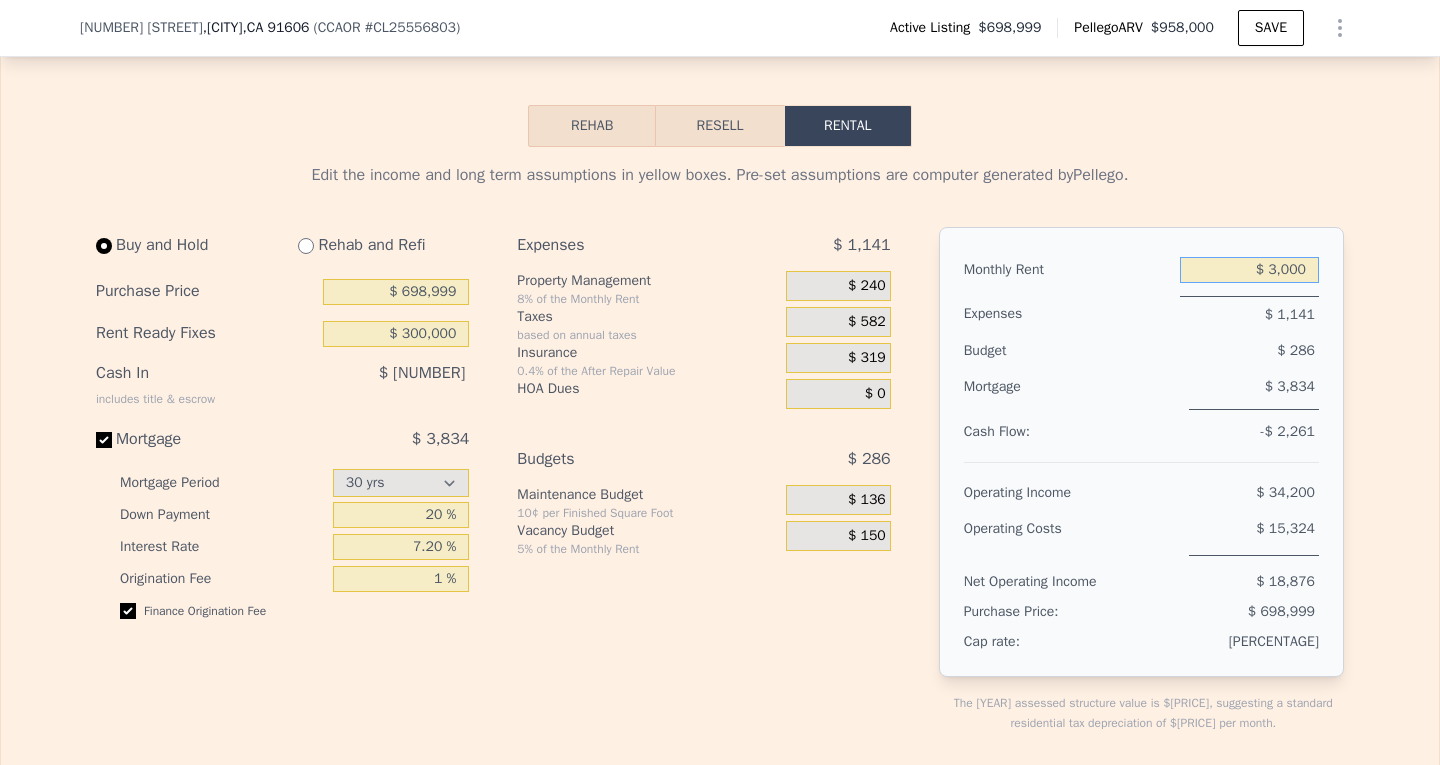 drag, startPoint x: 1267, startPoint y: 249, endPoint x: 1366, endPoint y: 248, distance: 99.00505 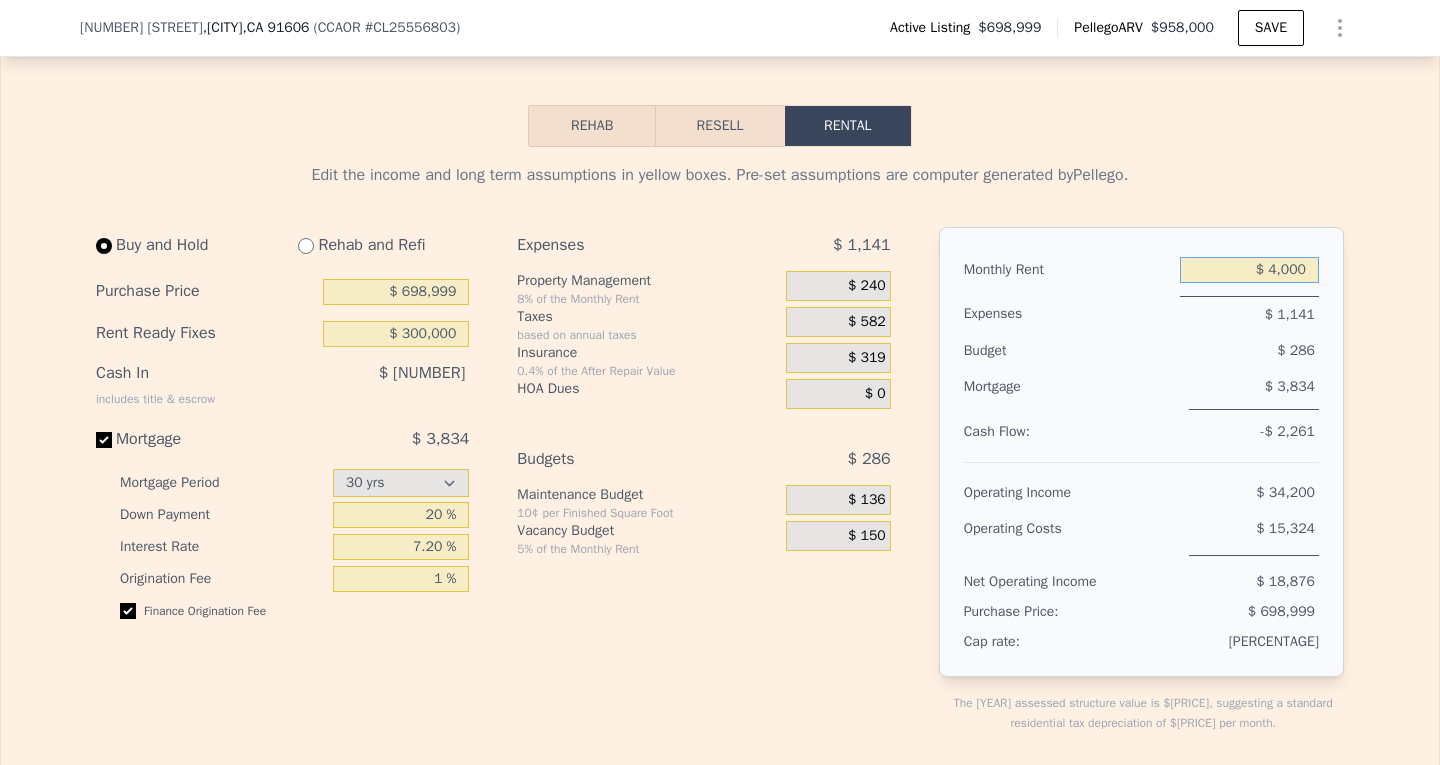 type on "$ 4,000" 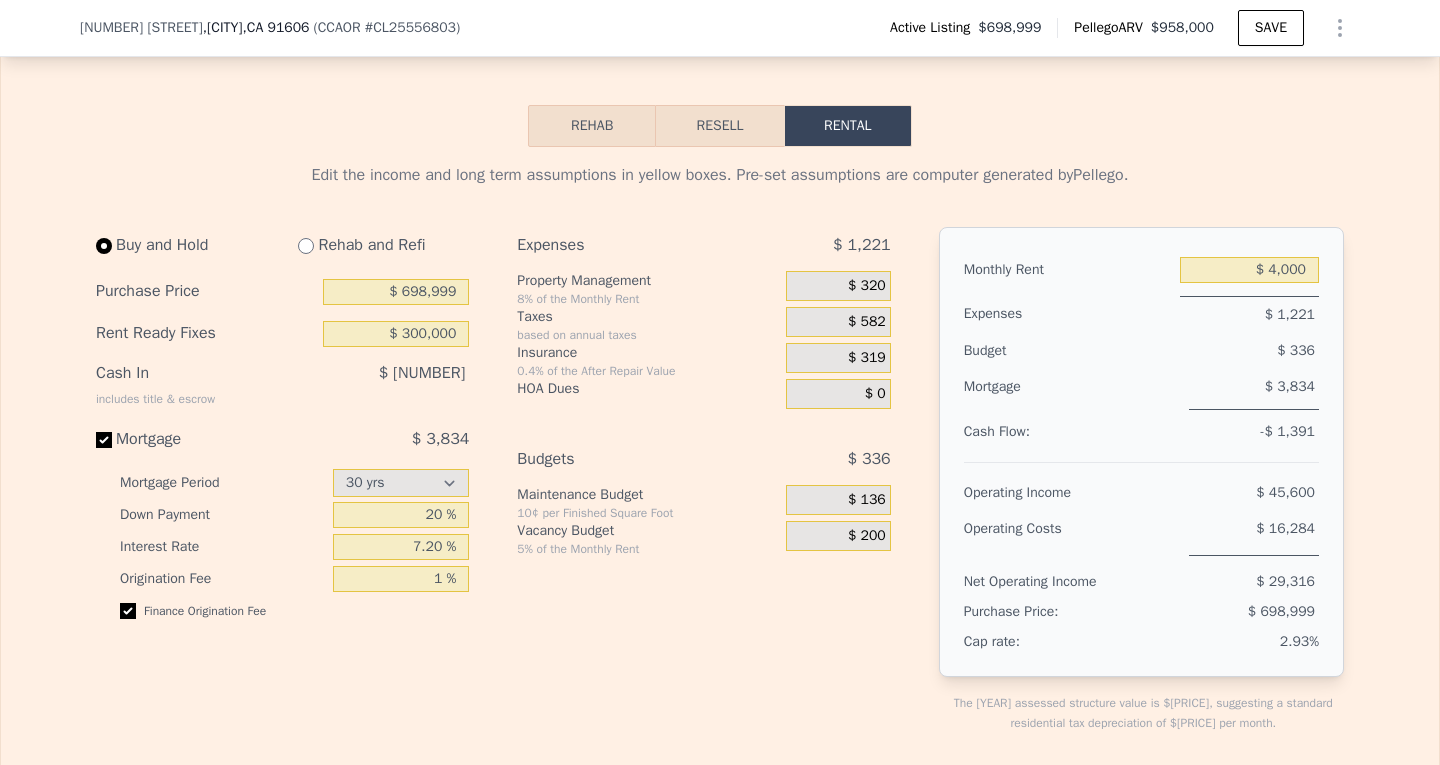 click on "Edit the income and long term assumptions in yellow boxes. Pre-set assumptions are computer generated by Pellego. Buy and Hold Rehab and Refi Purchase Price $ [PRICE] Rent Ready Fixes $ [PRICE] Cash In includes title & escrow $ [PRICE] Mortgage $ [PRICE] Mortgage Period [YEAR] yrs [YEAR] yrs Down Payment [PERCENT]% Interest Rate [PERCENT]% Origination Fee [PERCENT]% Finance Origination Fee Expenses $ [PRICE] Property Management [PERCENT]% of the Monthly Rent $ [PRICE] Taxes based on annual taxes $ [PRICE] Insurance [PERCENT]% of the After Repair Value $ [PRICE] HOA Dues $ [PRICE] Budgets $ [PRICE] Maintenance Budget [PERCENT]¢ per Finished Square Foot $ [PRICE] Vacancy Budget [PERCENT]% of the Monthly Rent $ [PRICE] Monthly Rent $ [PRICE] Expenses $ [PRICE] Budget $ [PRICE] Mortgage $ [PRICE] Cash Flow: $ [PRICE] Operating Income $ [PRICE] Operating Costs $ [PRICE] Net Operating Income $ [PRICE] Purchase Price: $ [PRICE] Cap rate: [PERCENT]% The [YEAR] assessed structure value is
$ [PRICE], suggesting a standard residential tax
depreciation of $ [PRICE] per month. Long Term Assumption [PERCENT]% [PERCENT]%" at bounding box center [720, 818] 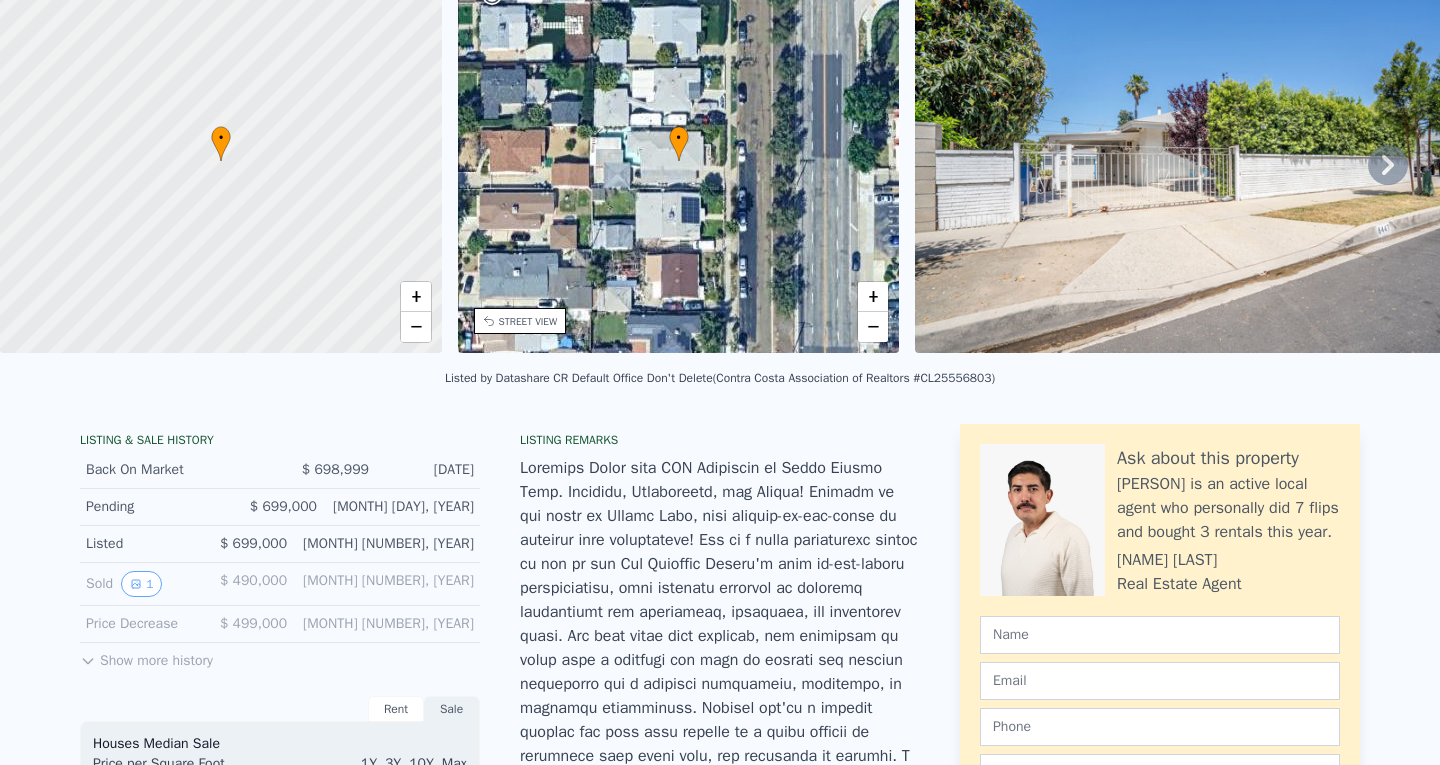 scroll, scrollTop: 7, scrollLeft: 0, axis: vertical 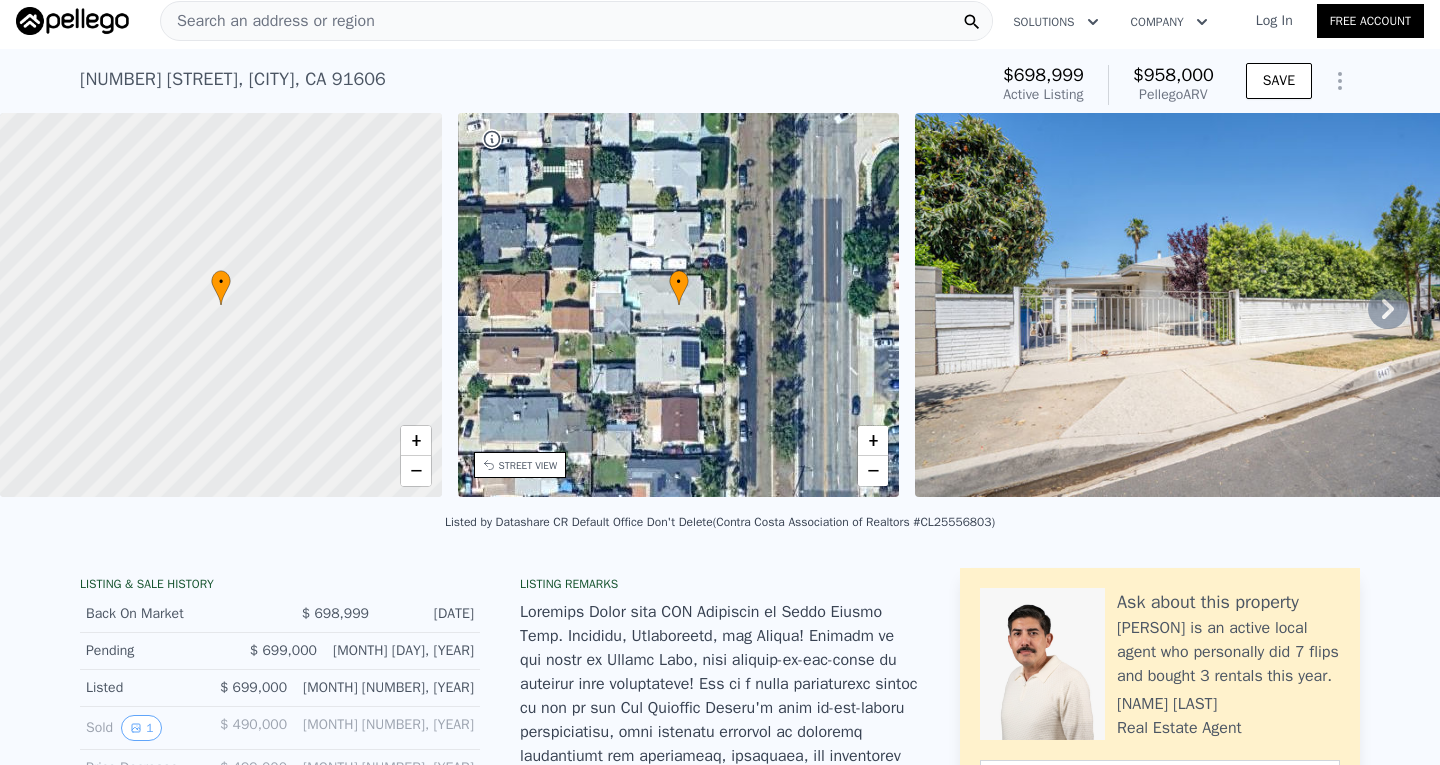 click 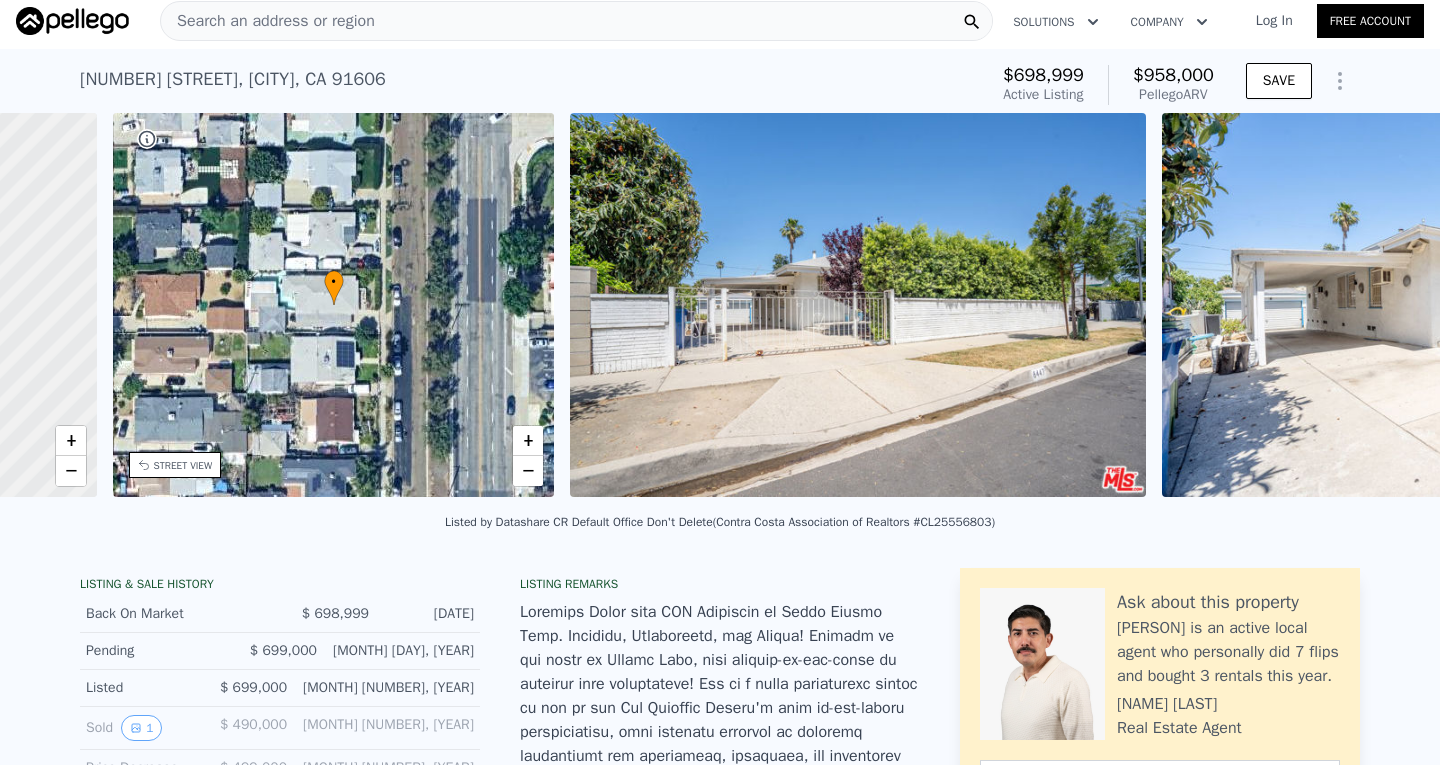 scroll, scrollTop: 0, scrollLeft: 466, axis: horizontal 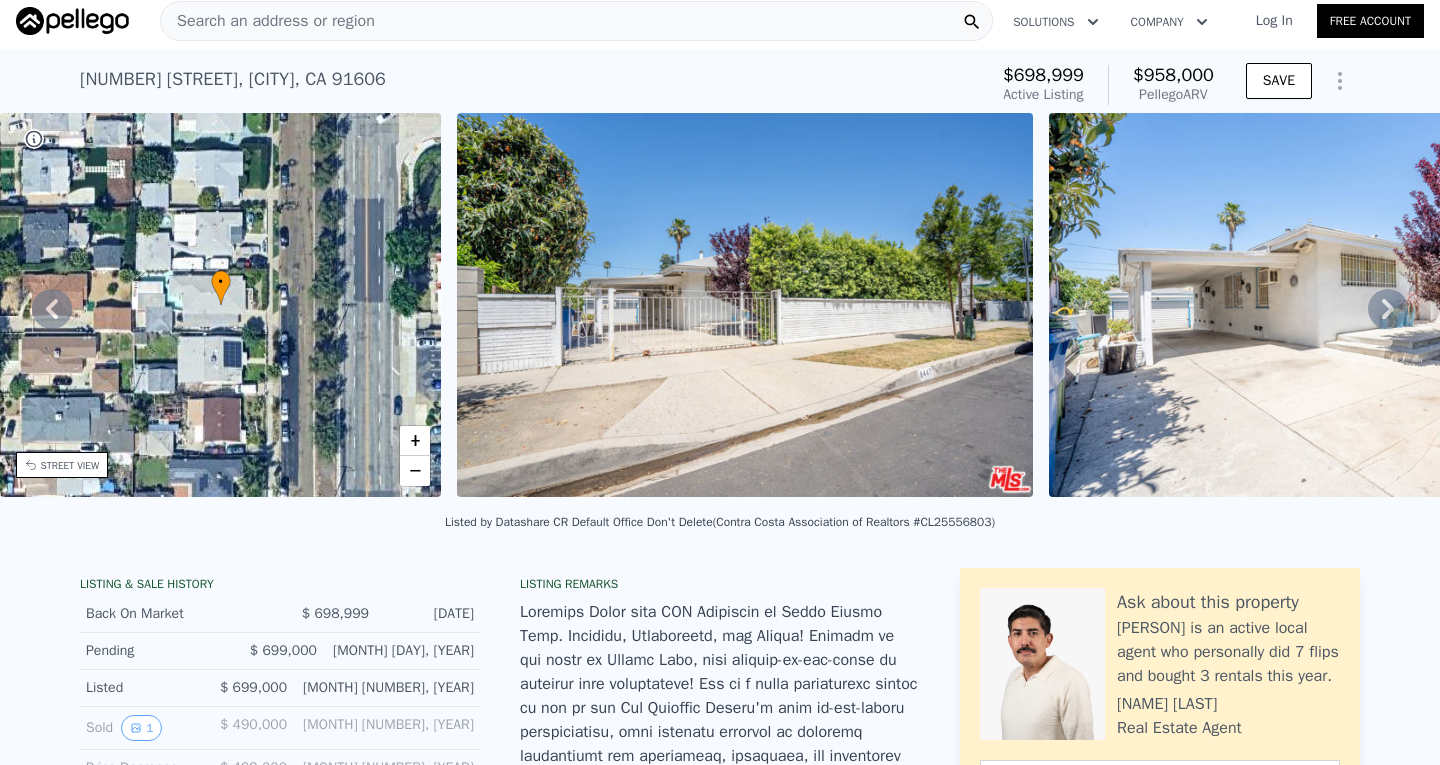 click 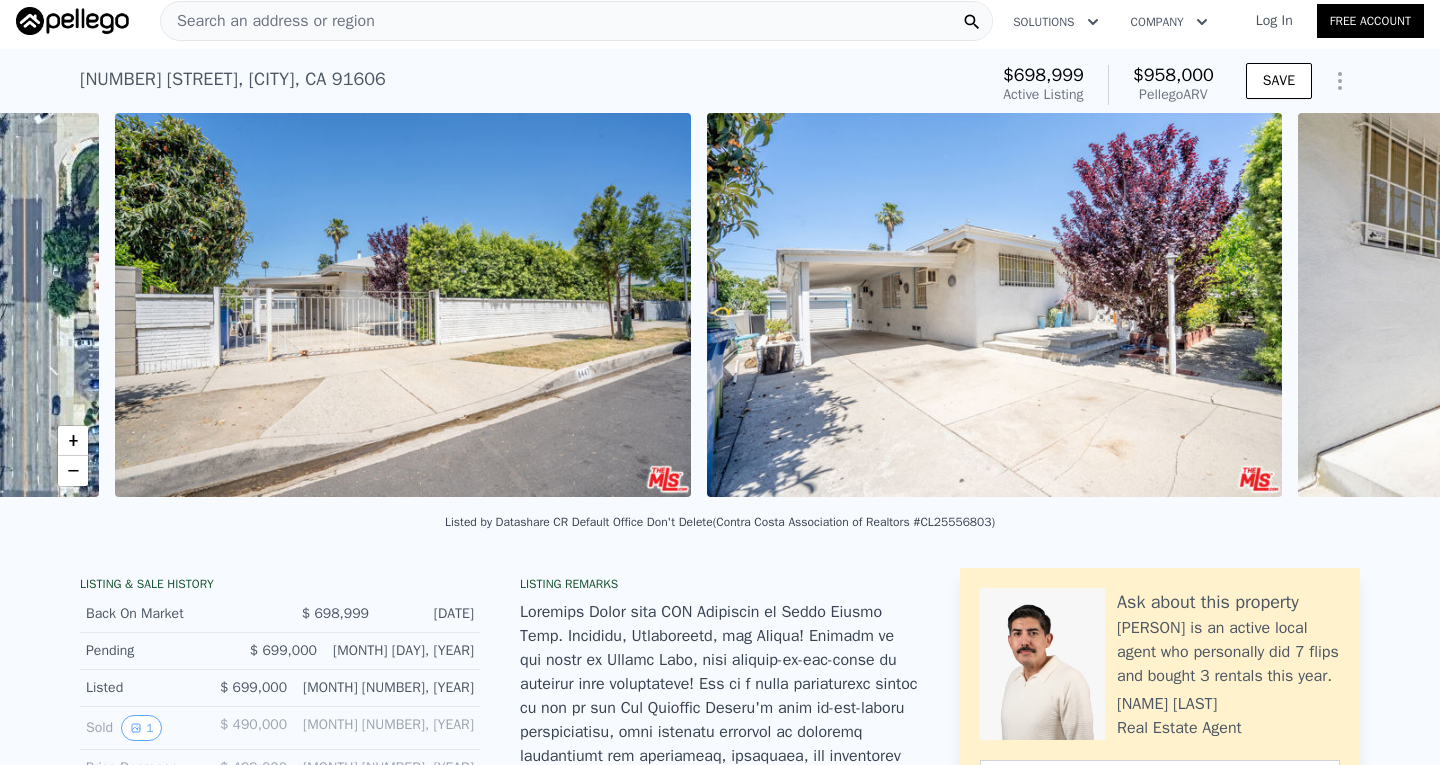 scroll, scrollTop: 0, scrollLeft: 915, axis: horizontal 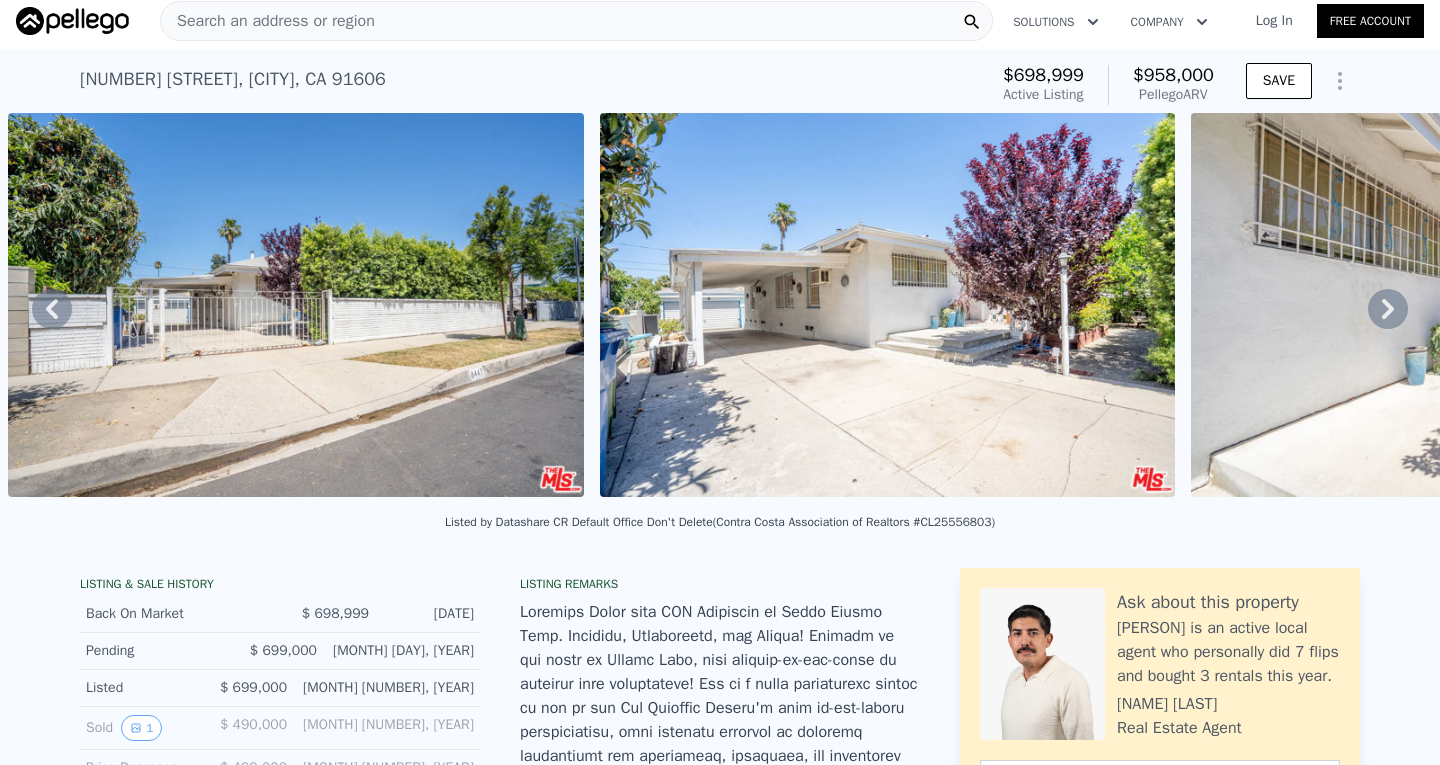click 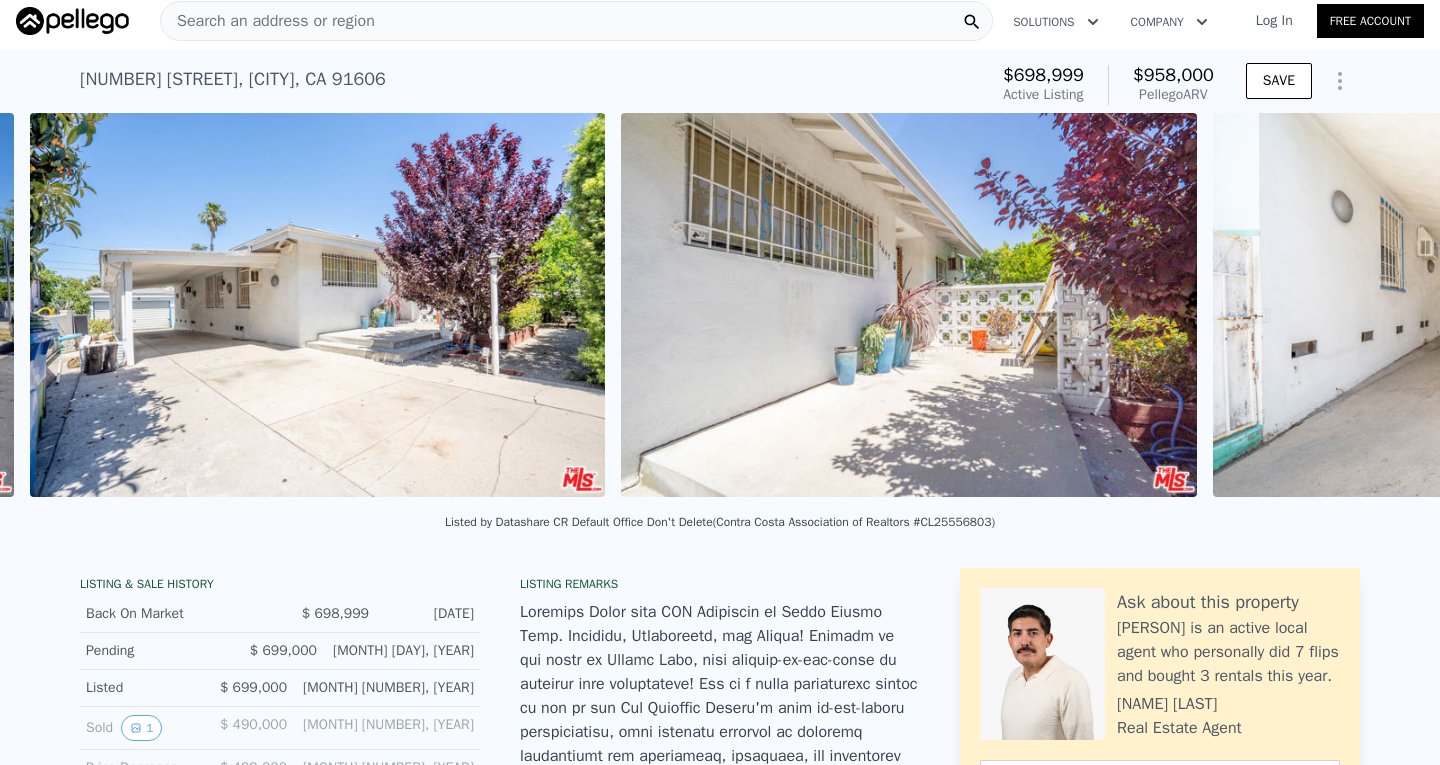 scroll, scrollTop: 0, scrollLeft: 1507, axis: horizontal 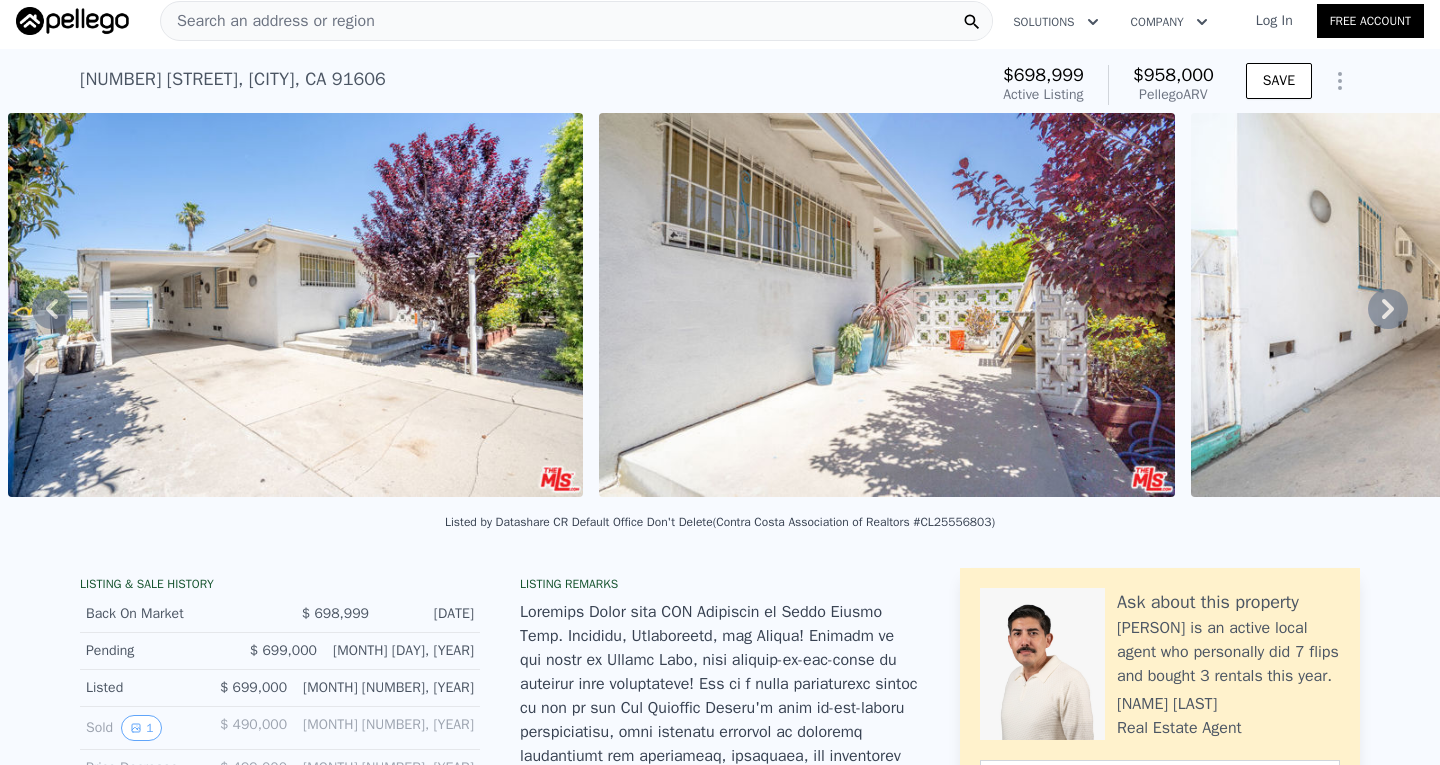 click 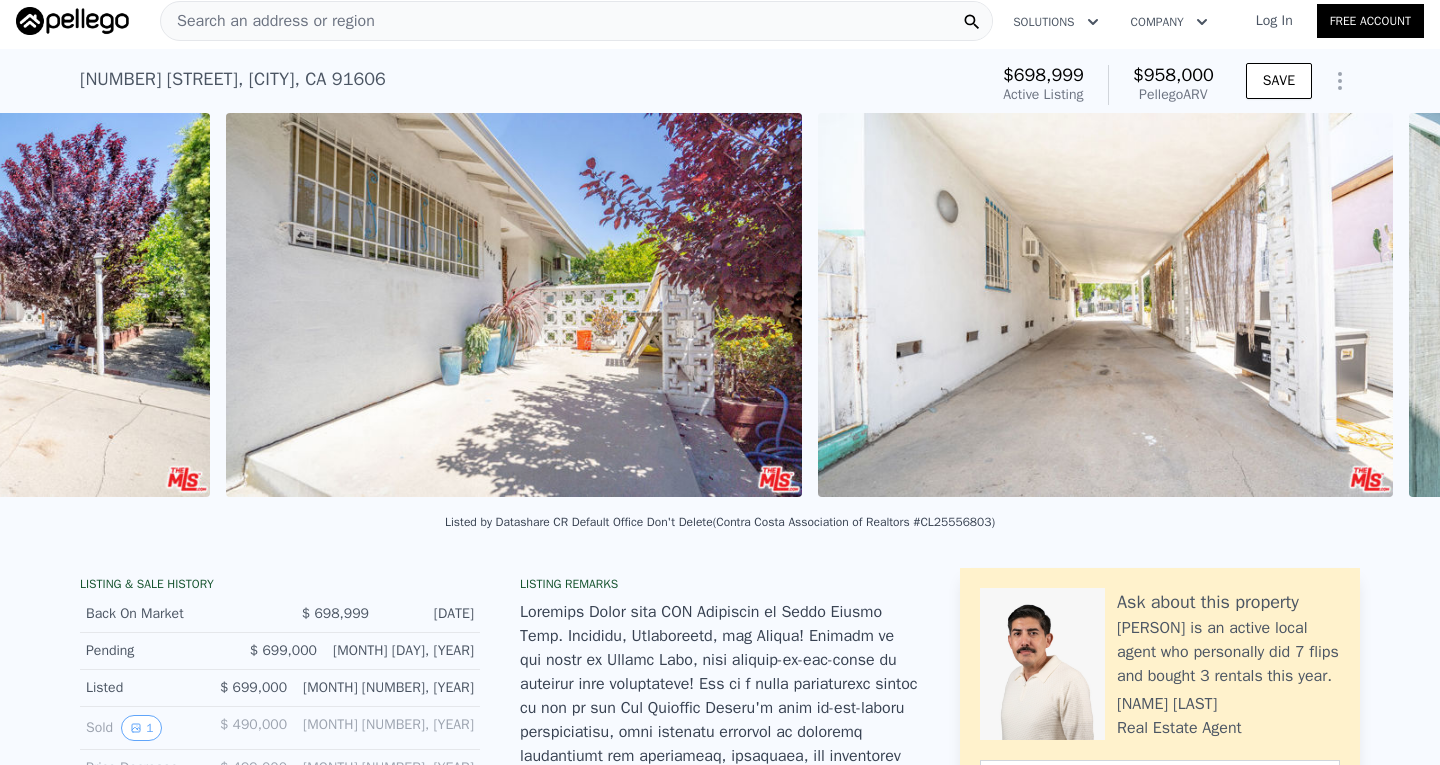 scroll, scrollTop: 0, scrollLeft: 2098, axis: horizontal 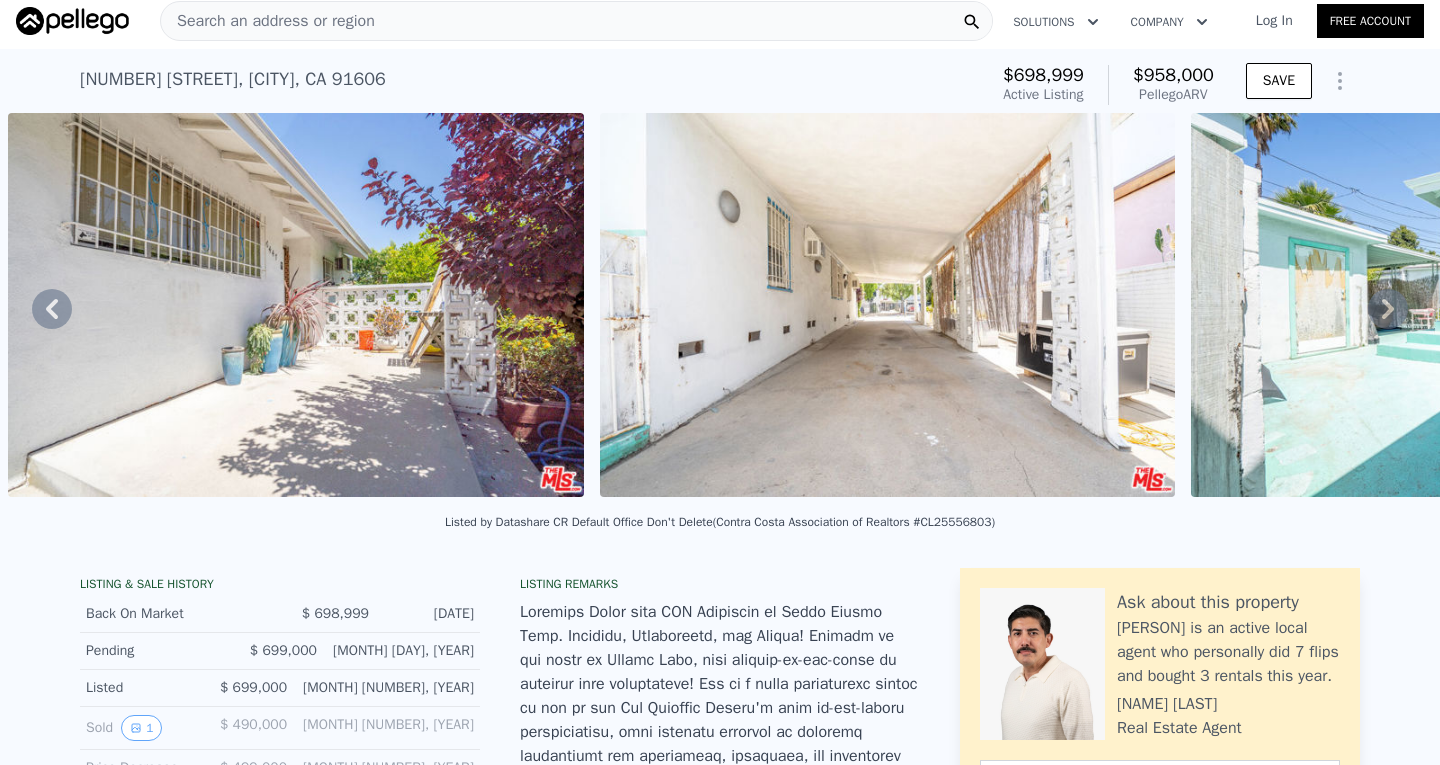 click 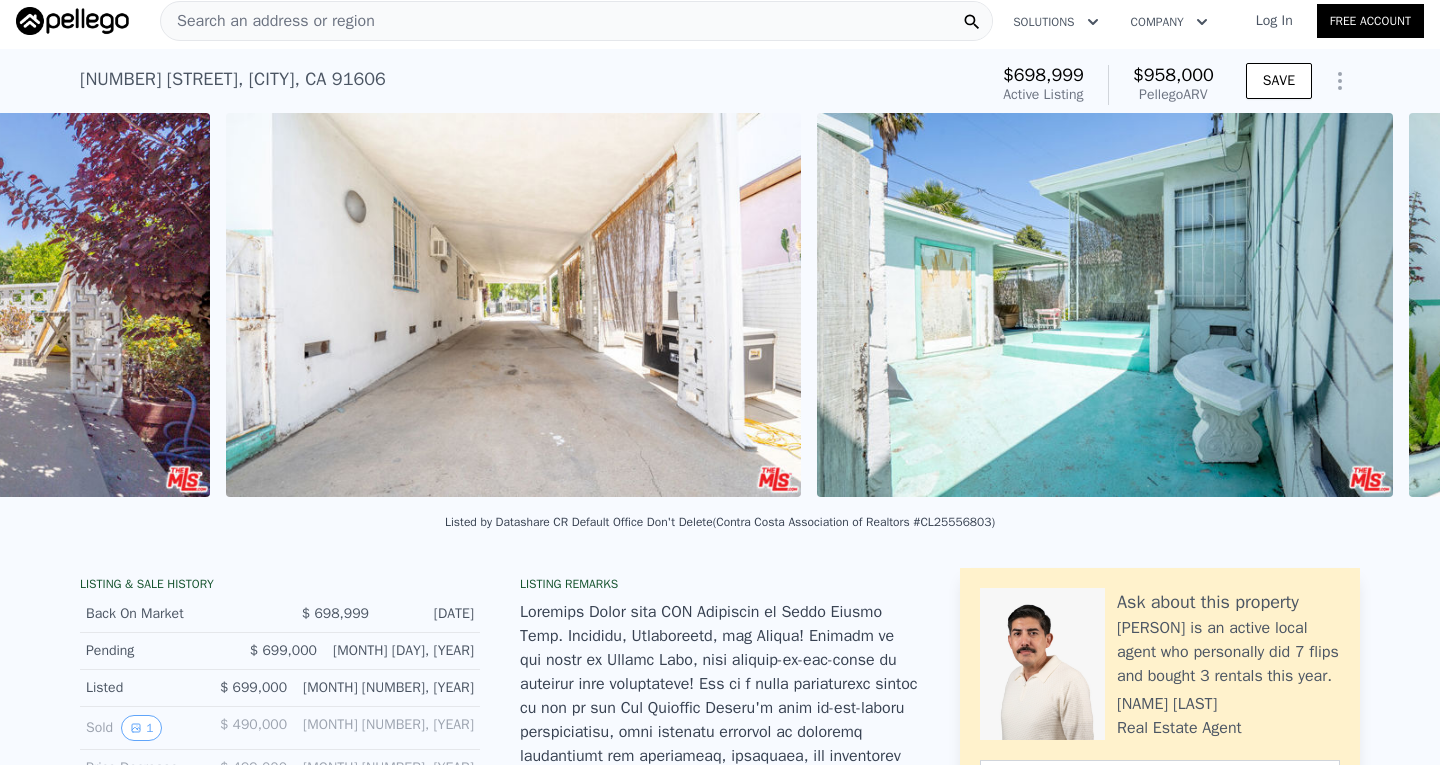 scroll, scrollTop: 0, scrollLeft: 2690, axis: horizontal 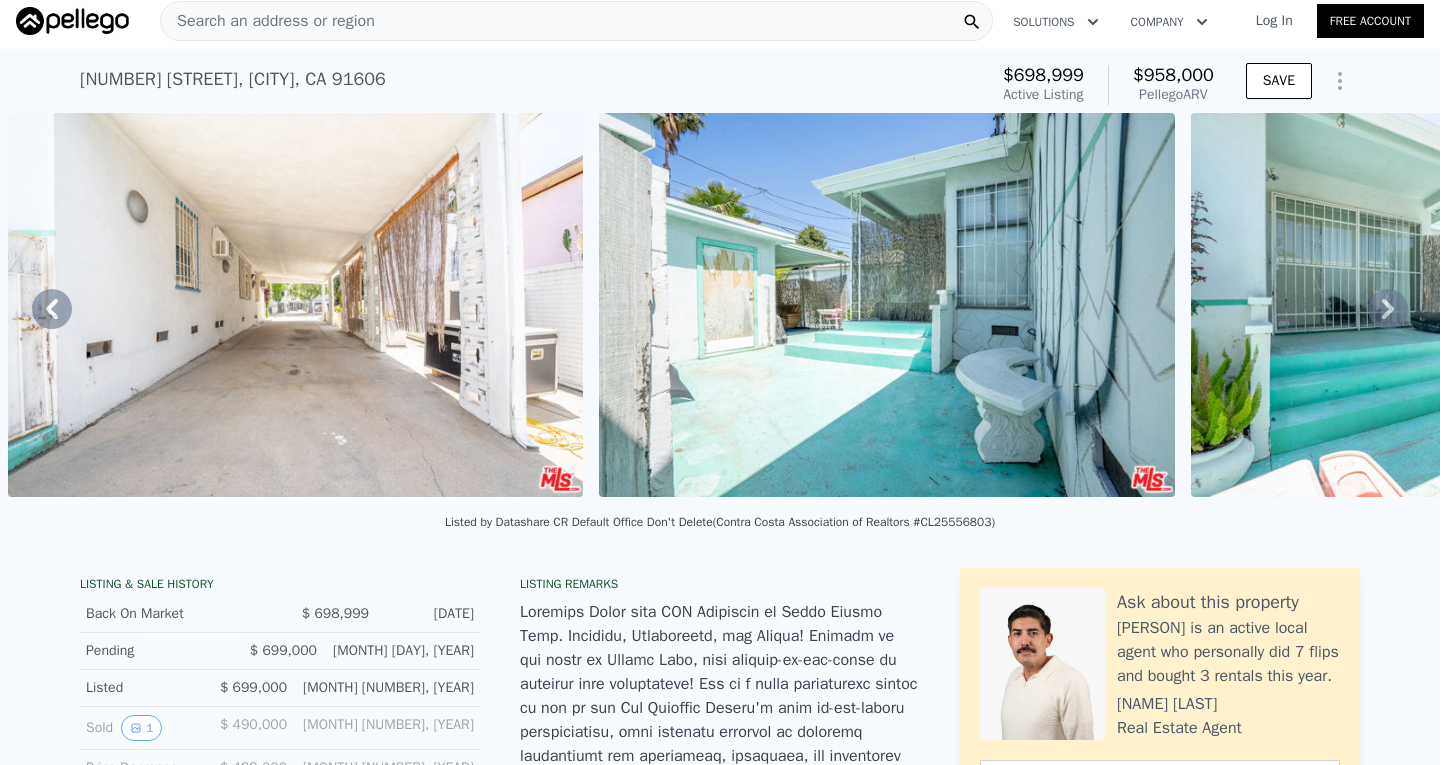 click 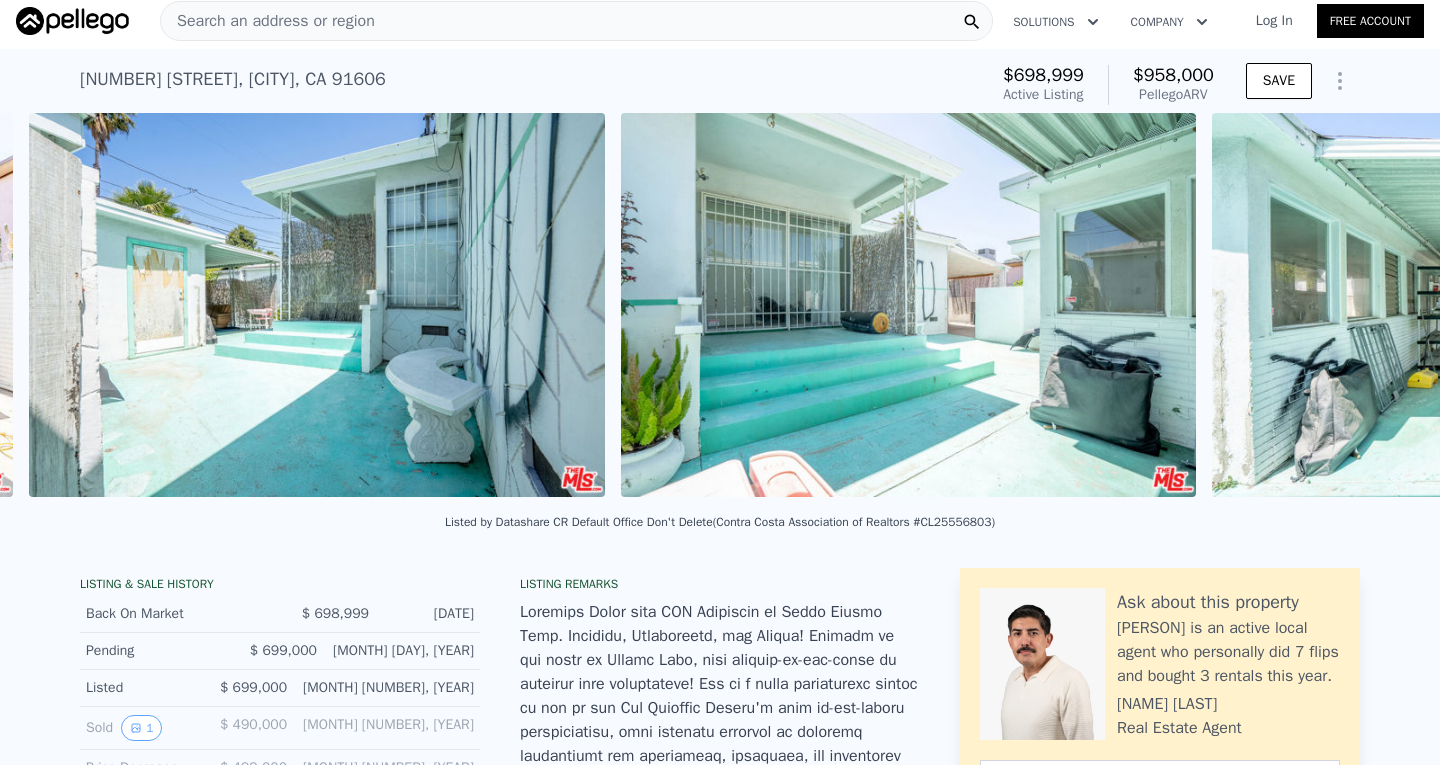scroll, scrollTop: 0, scrollLeft: 3281, axis: horizontal 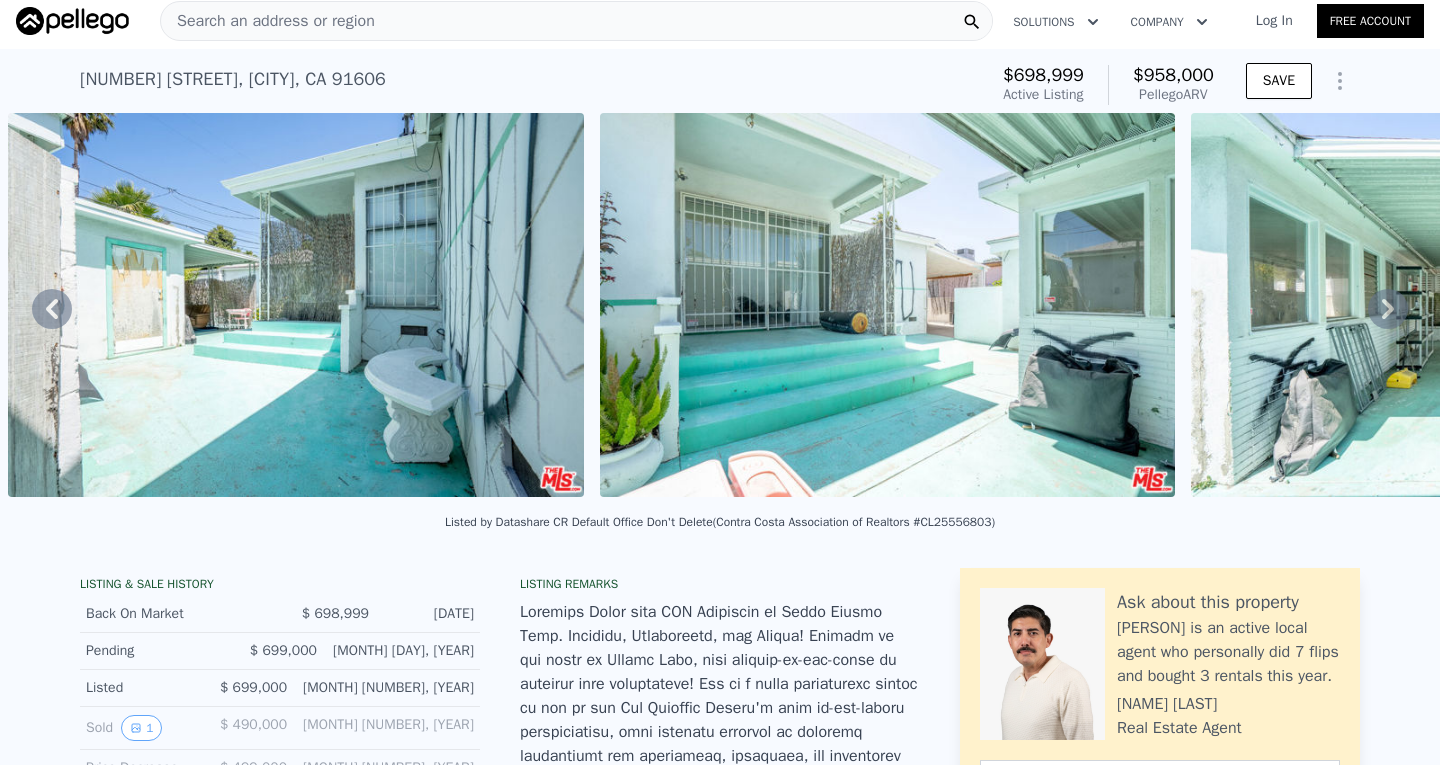 click 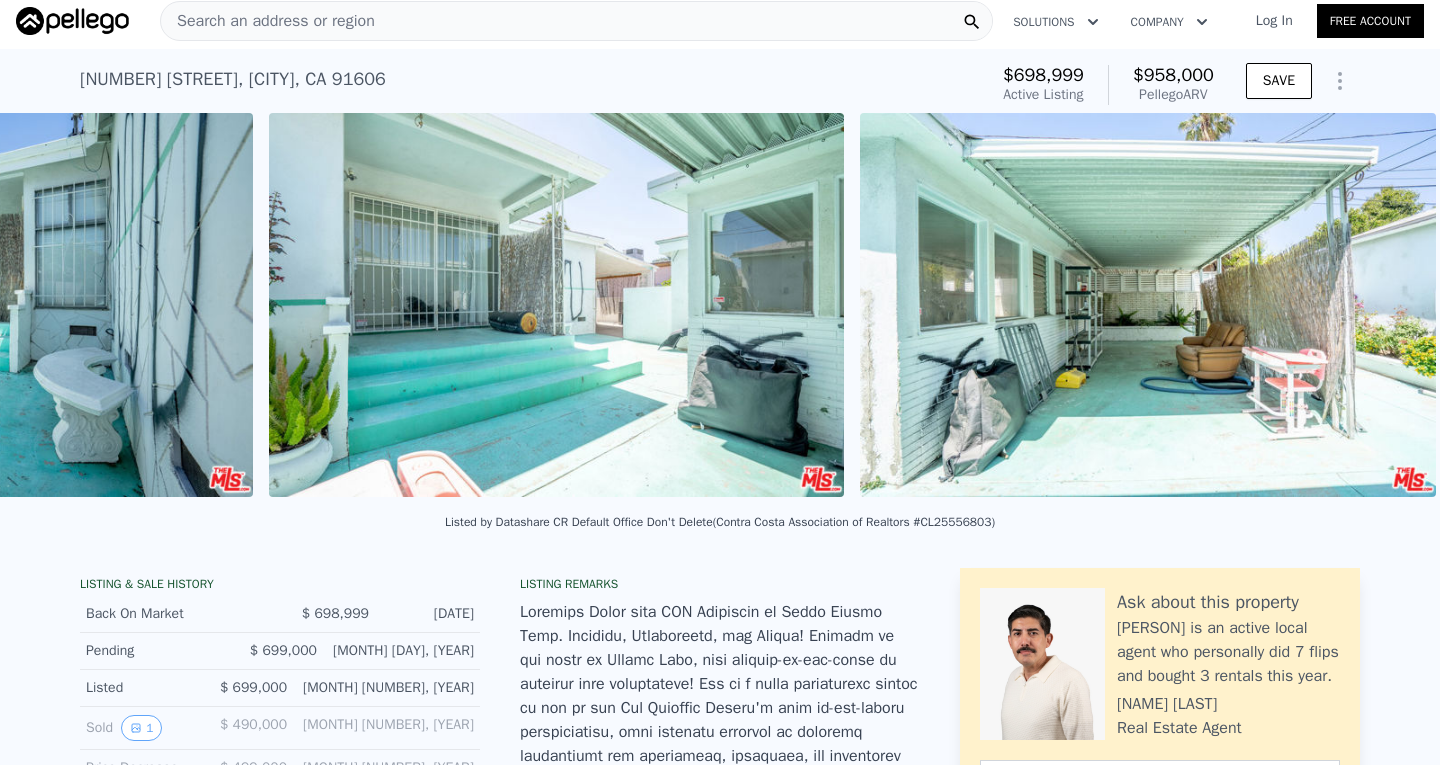 scroll, scrollTop: 0, scrollLeft: 3873, axis: horizontal 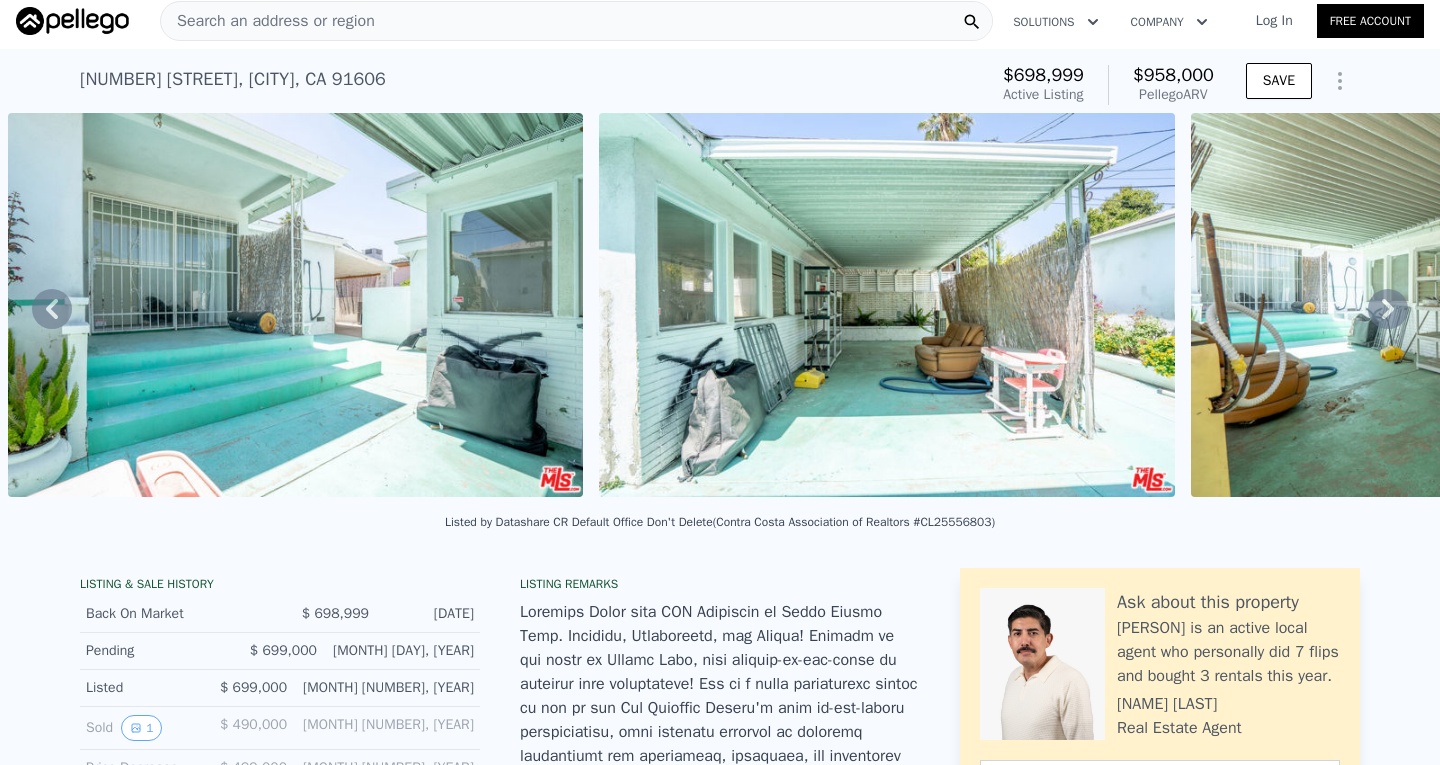 click 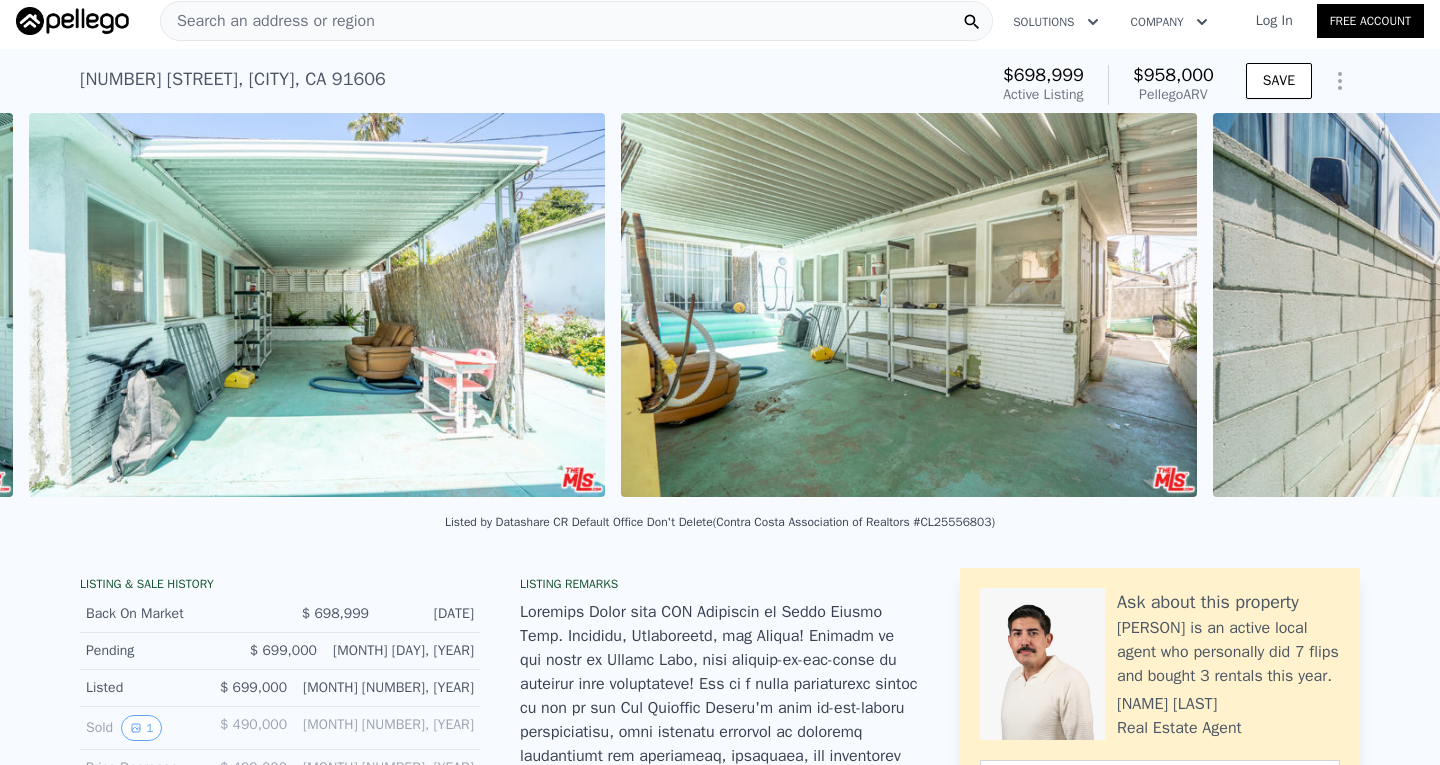 scroll, scrollTop: 0, scrollLeft: 4464, axis: horizontal 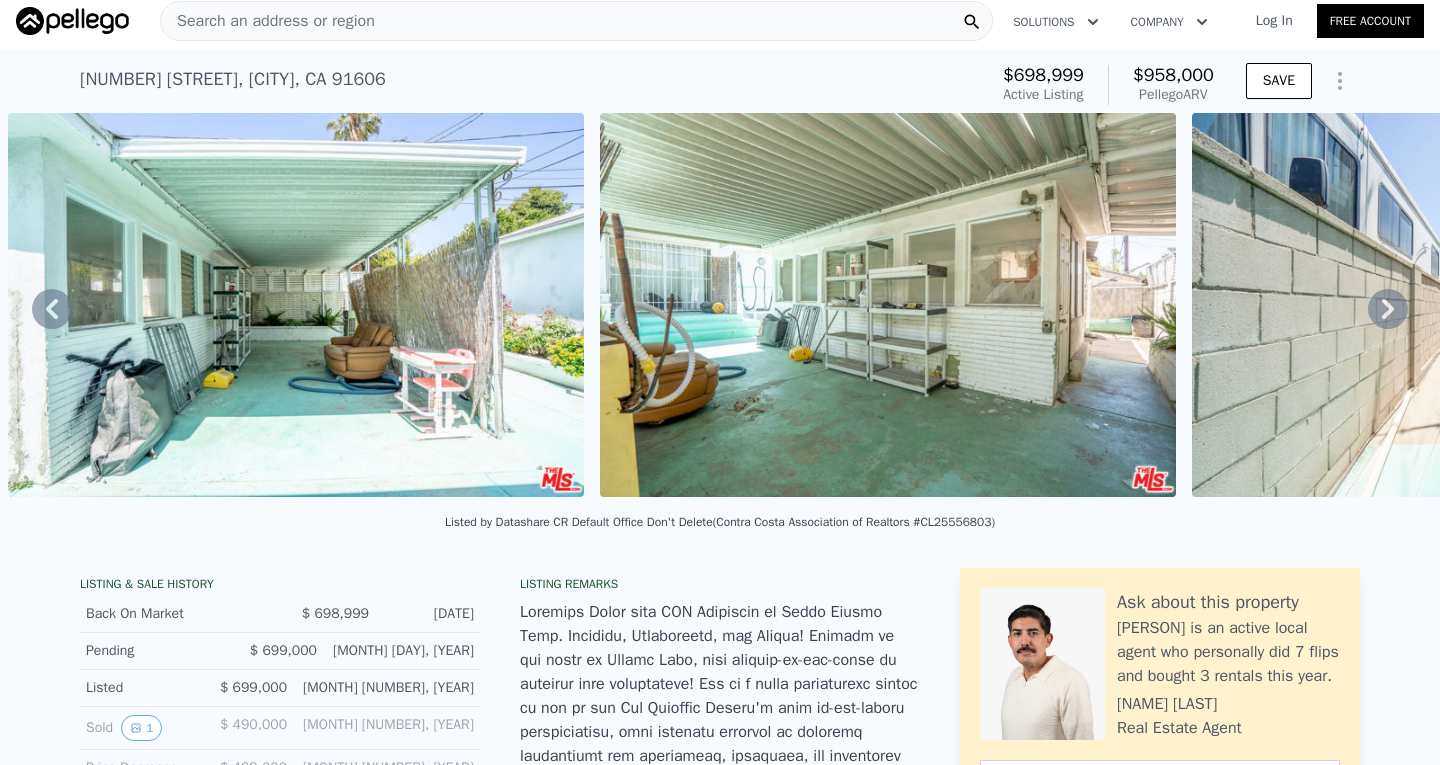 click 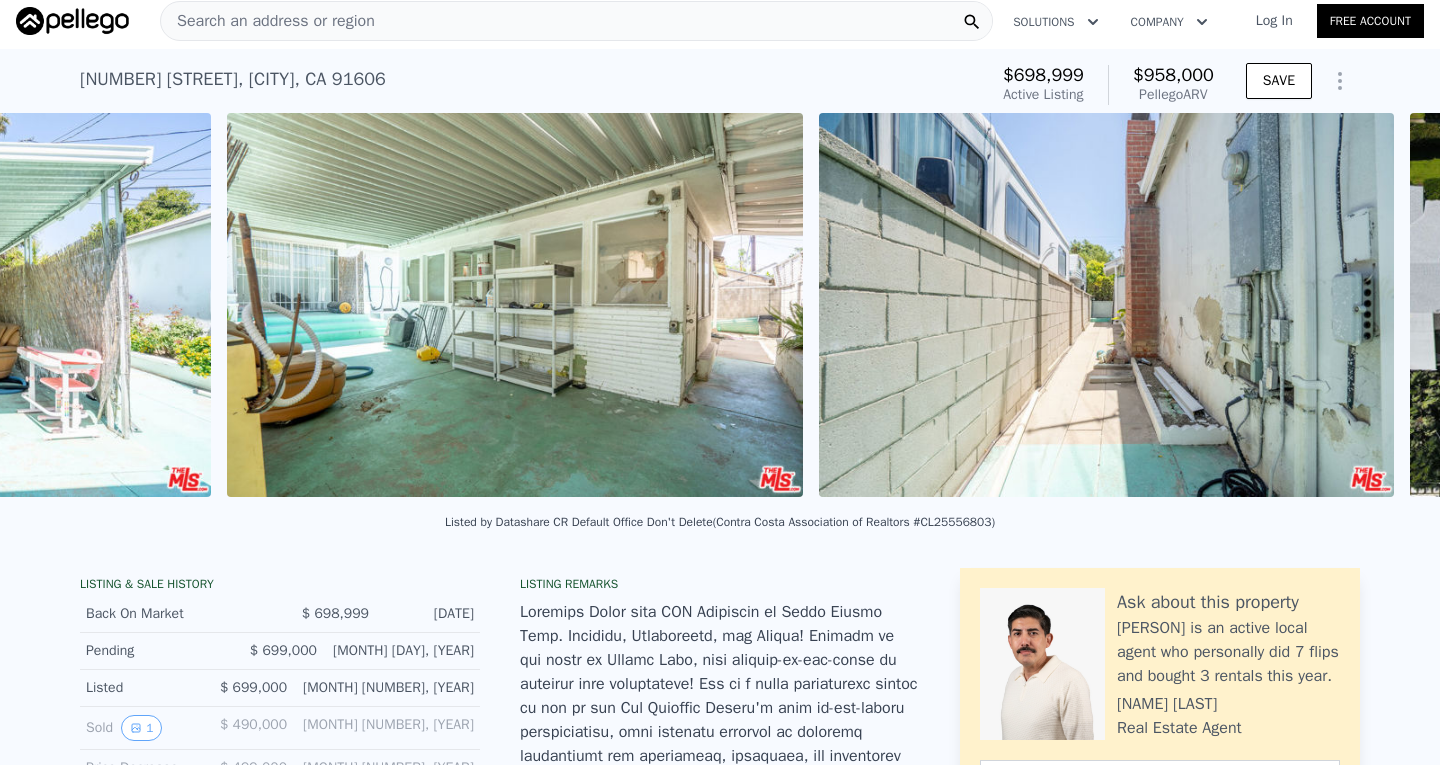 scroll, scrollTop: 0, scrollLeft: 5056, axis: horizontal 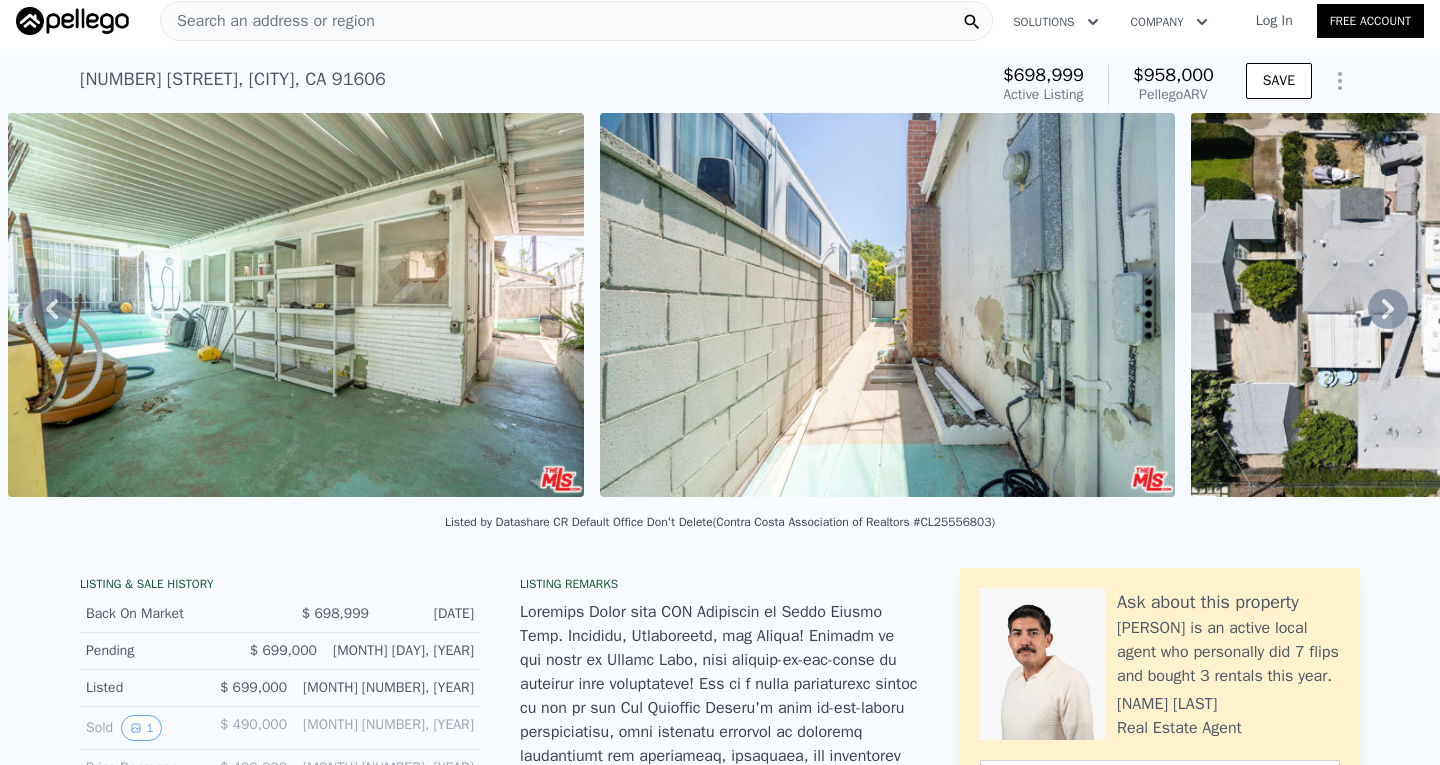click 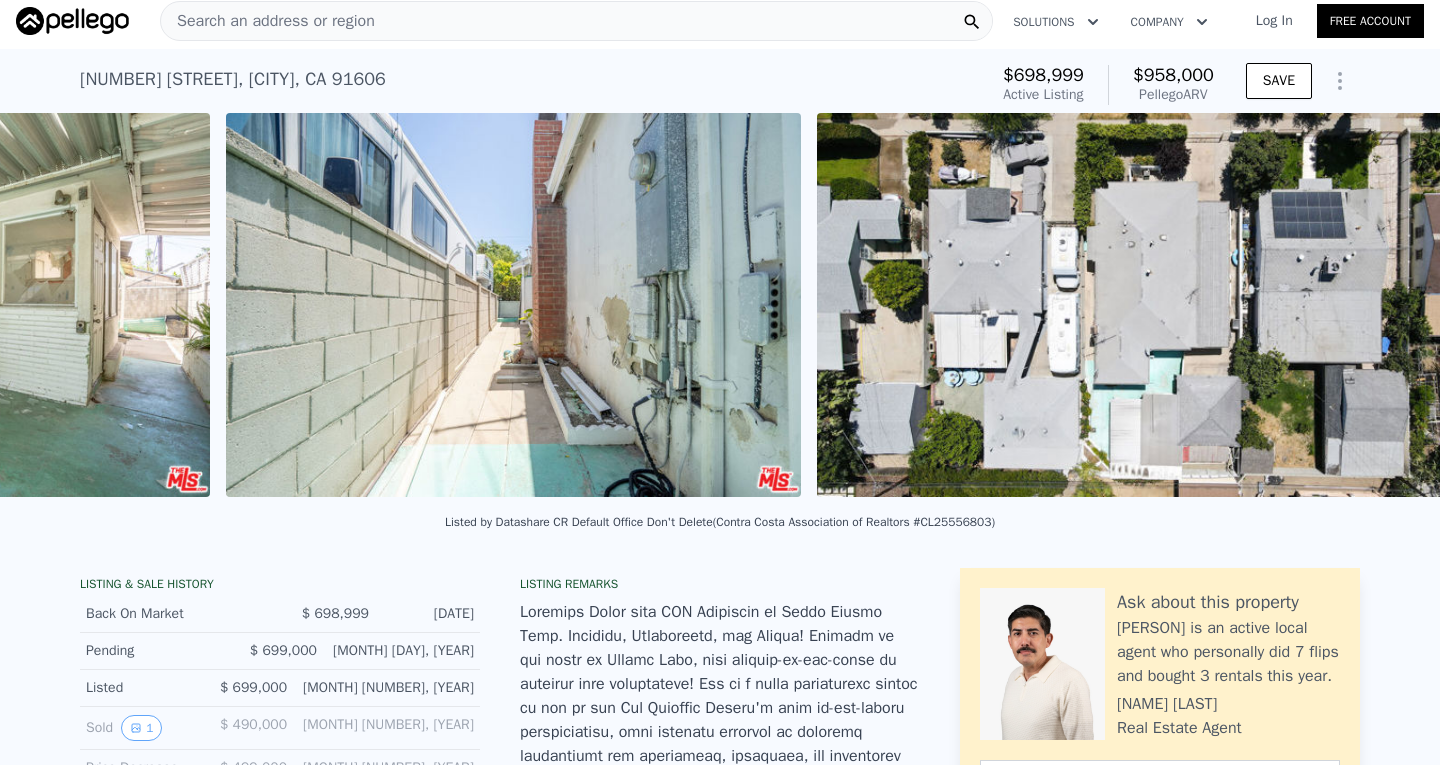 scroll, scrollTop: 0, scrollLeft: 5648, axis: horizontal 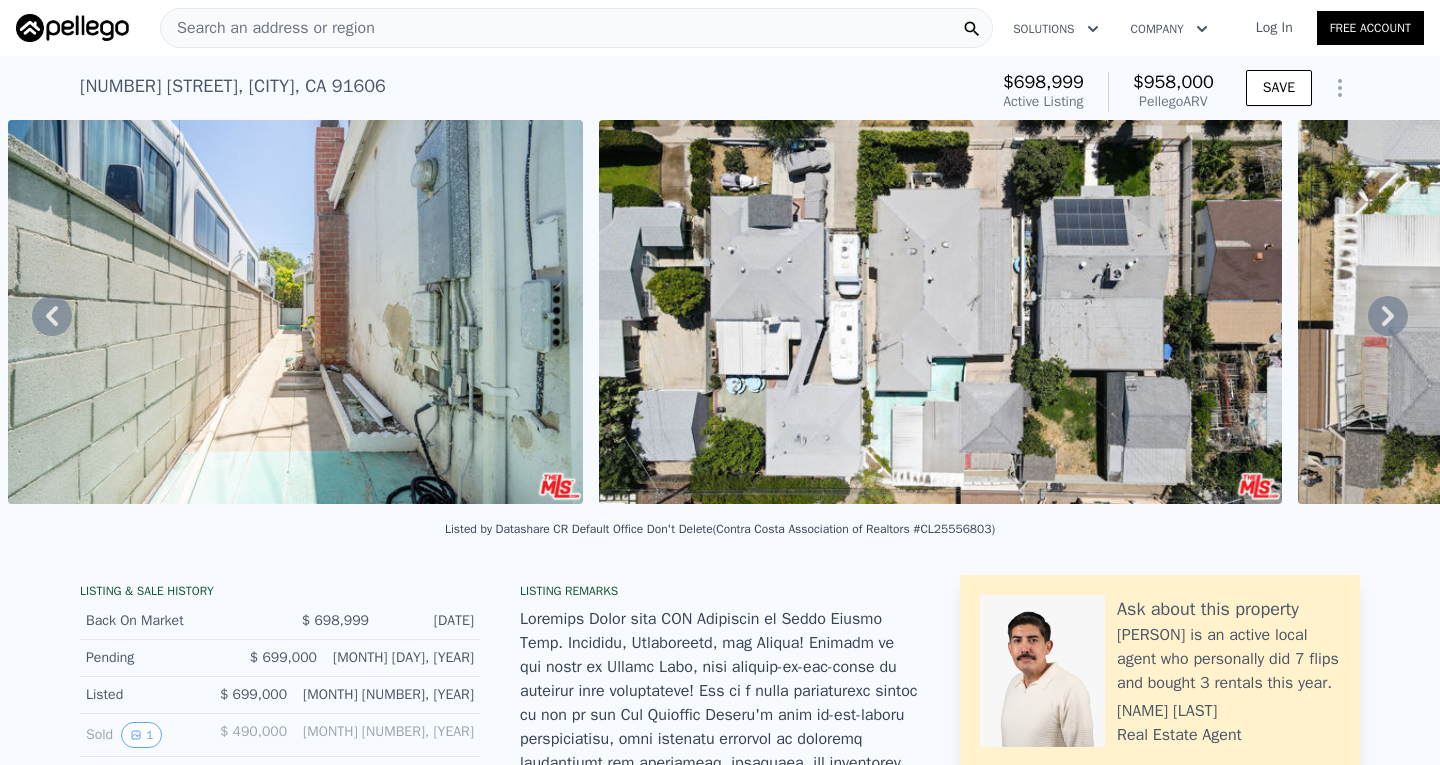 click 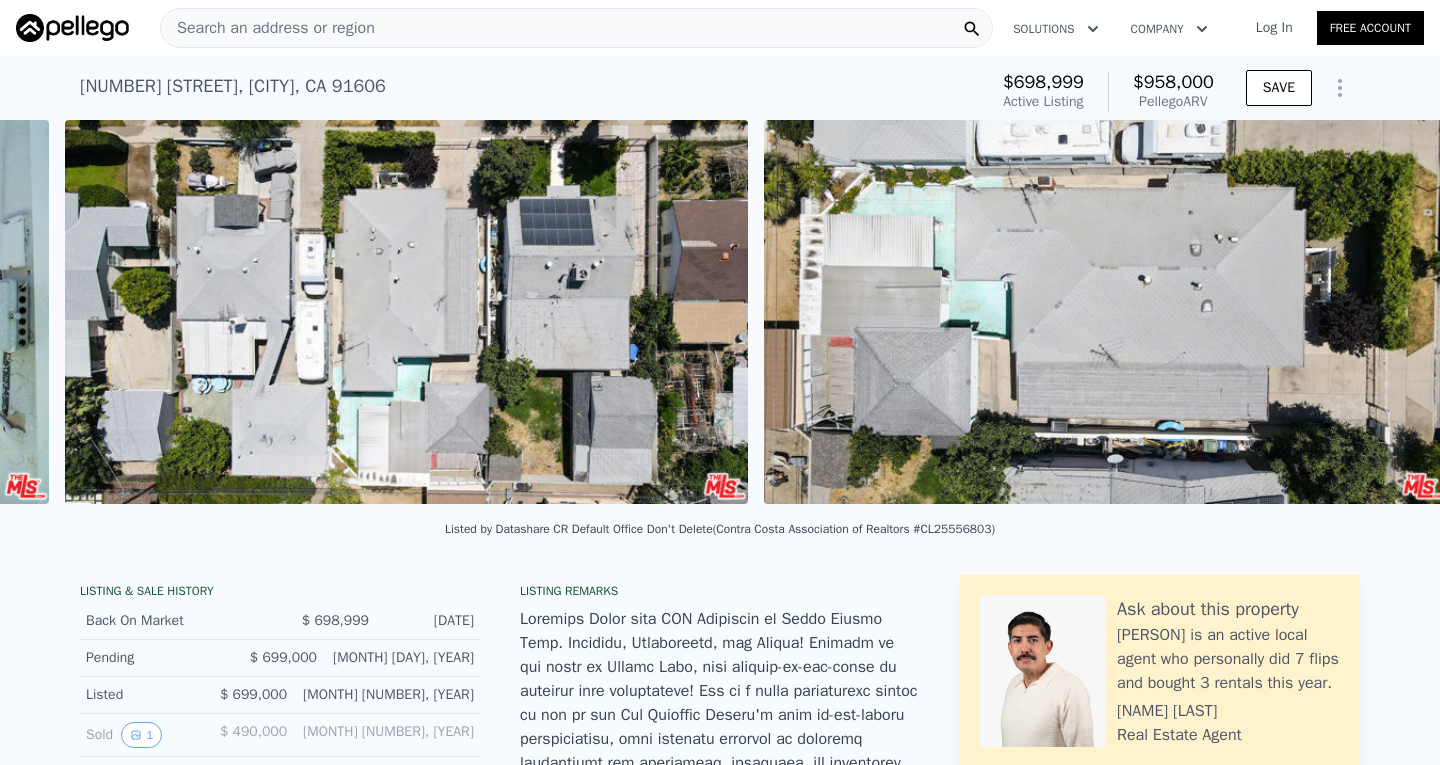 scroll, scrollTop: 0, scrollLeft: 6239, axis: horizontal 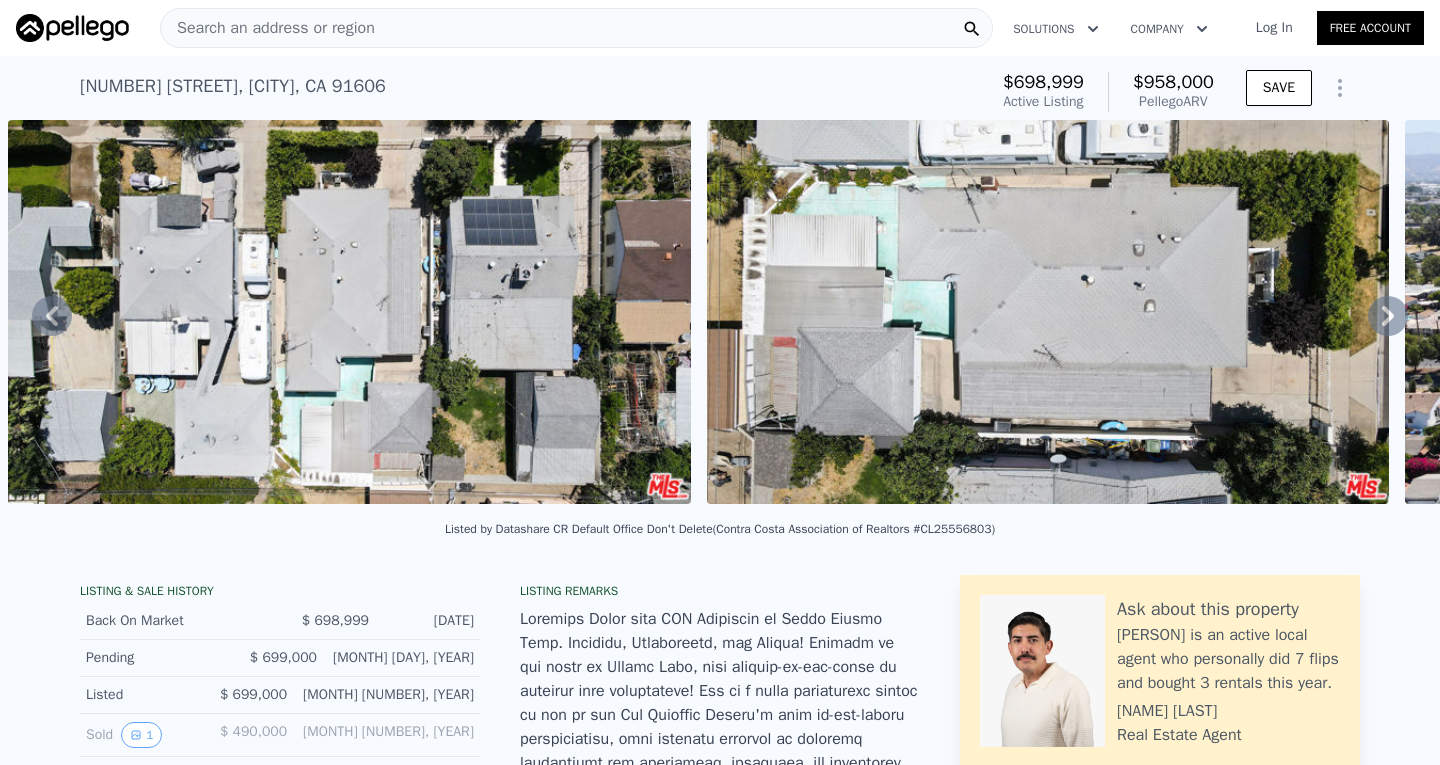 click 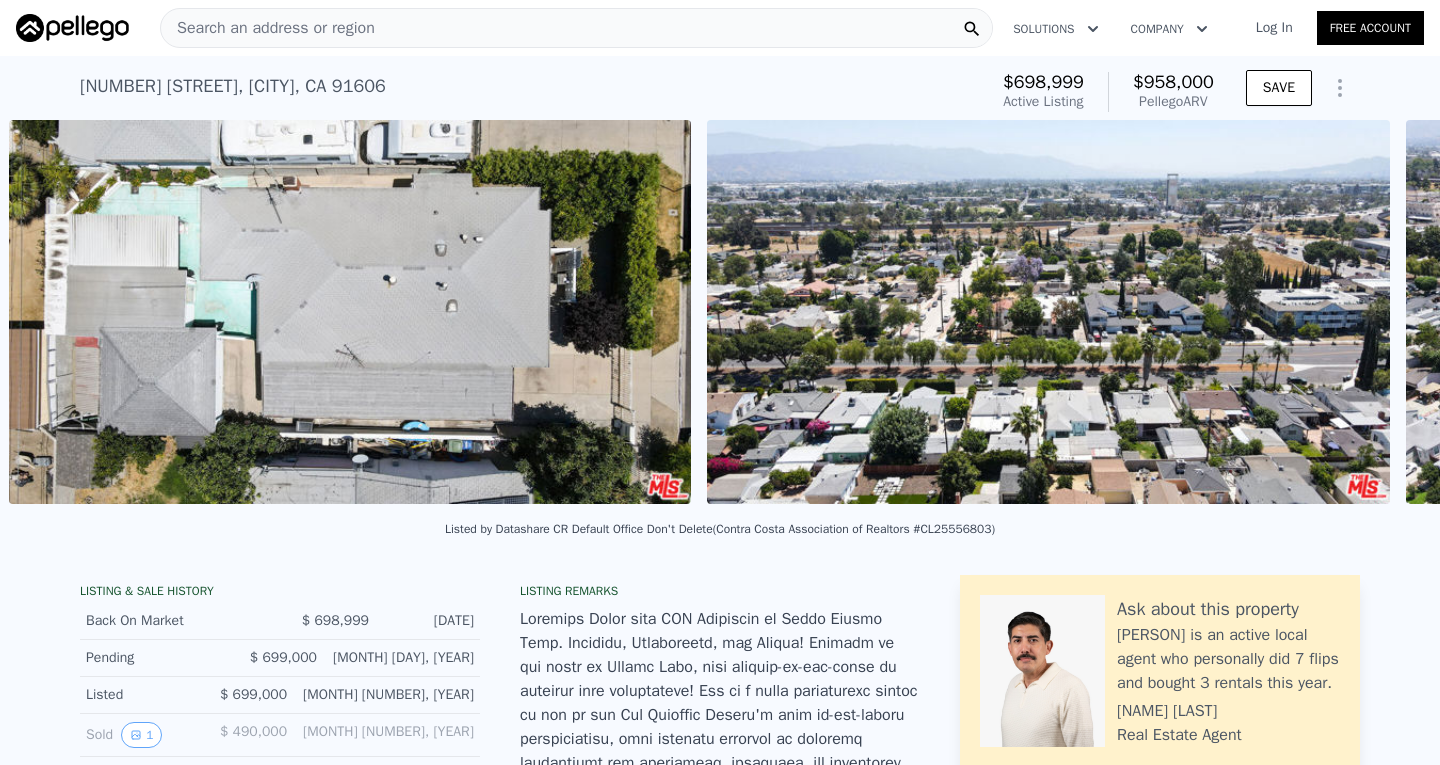 scroll, scrollTop: 0, scrollLeft: 6938, axis: horizontal 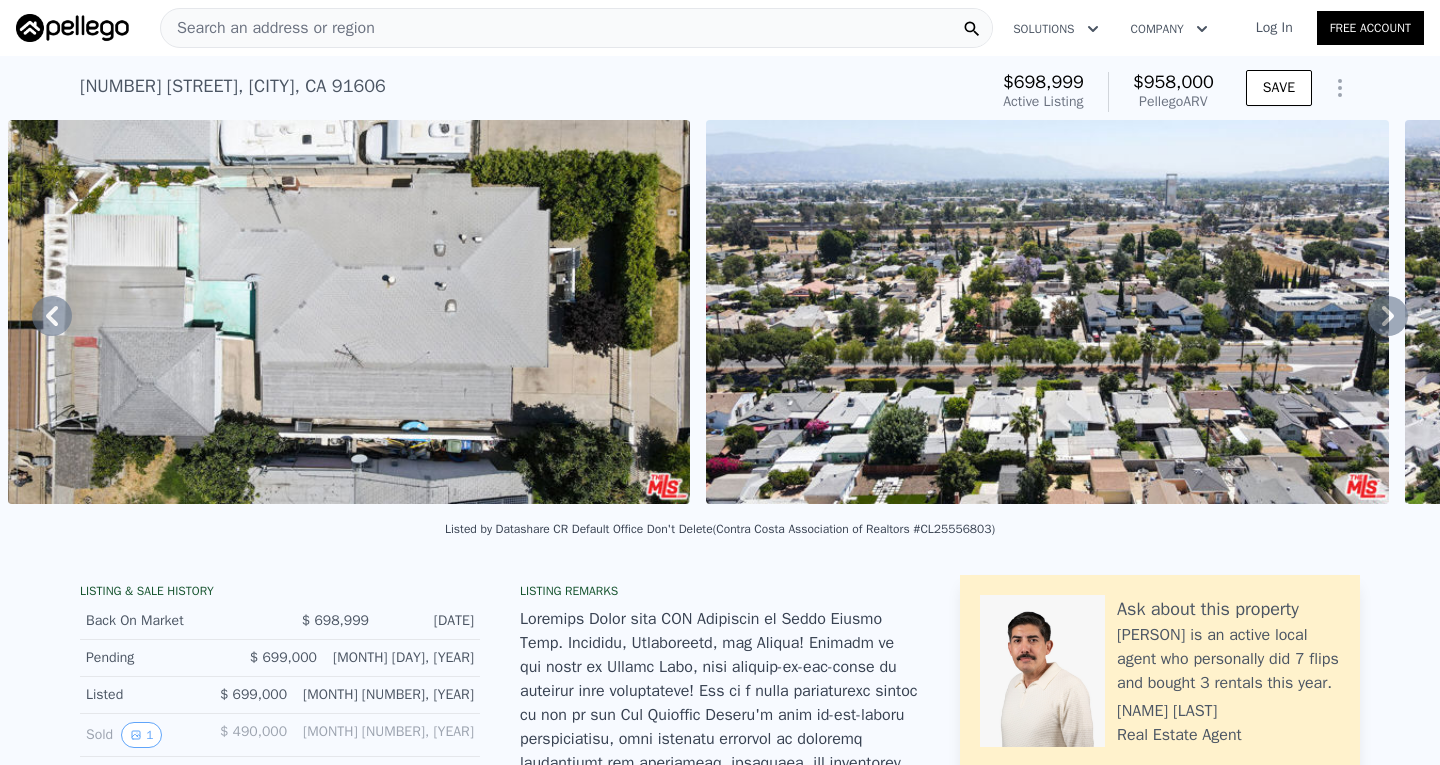 click 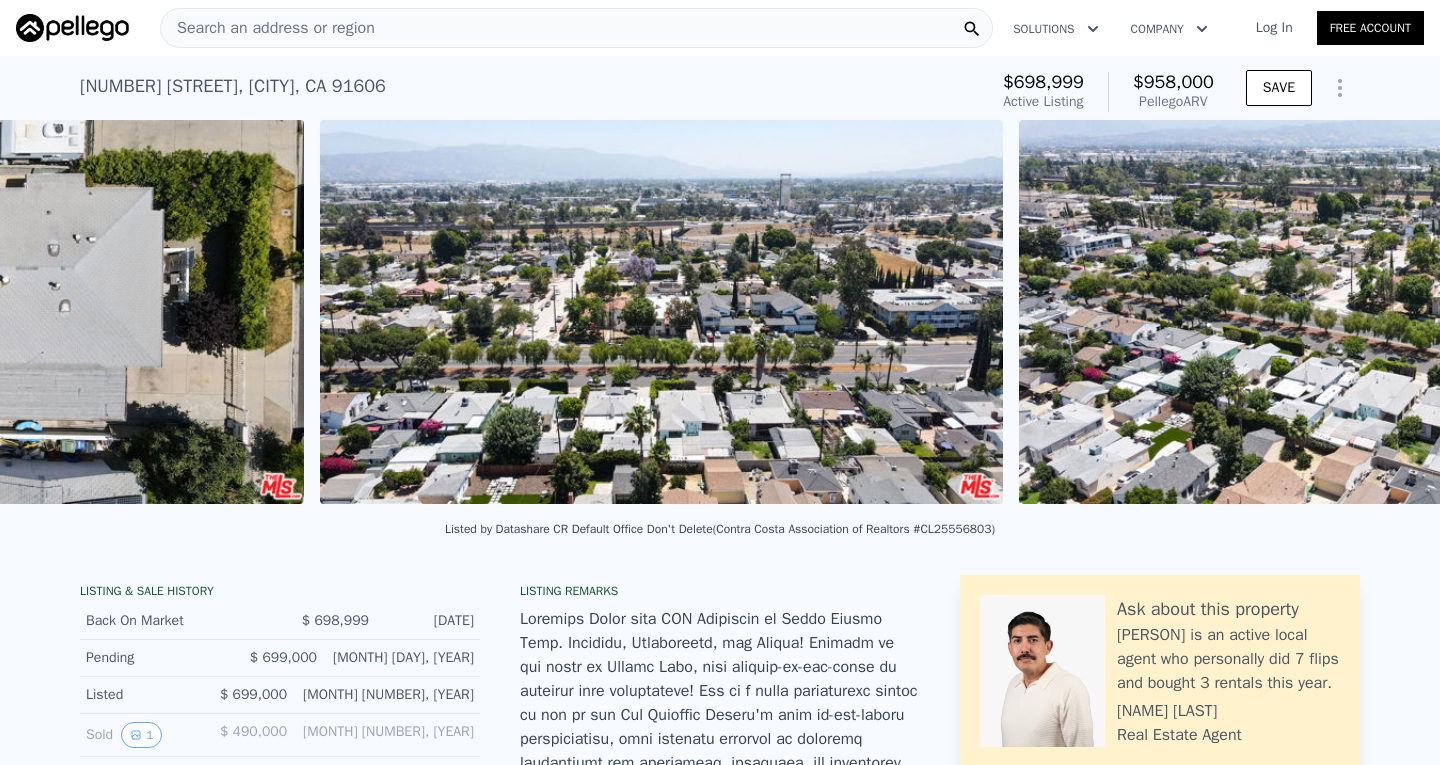 scroll, scrollTop: 0, scrollLeft: 7636, axis: horizontal 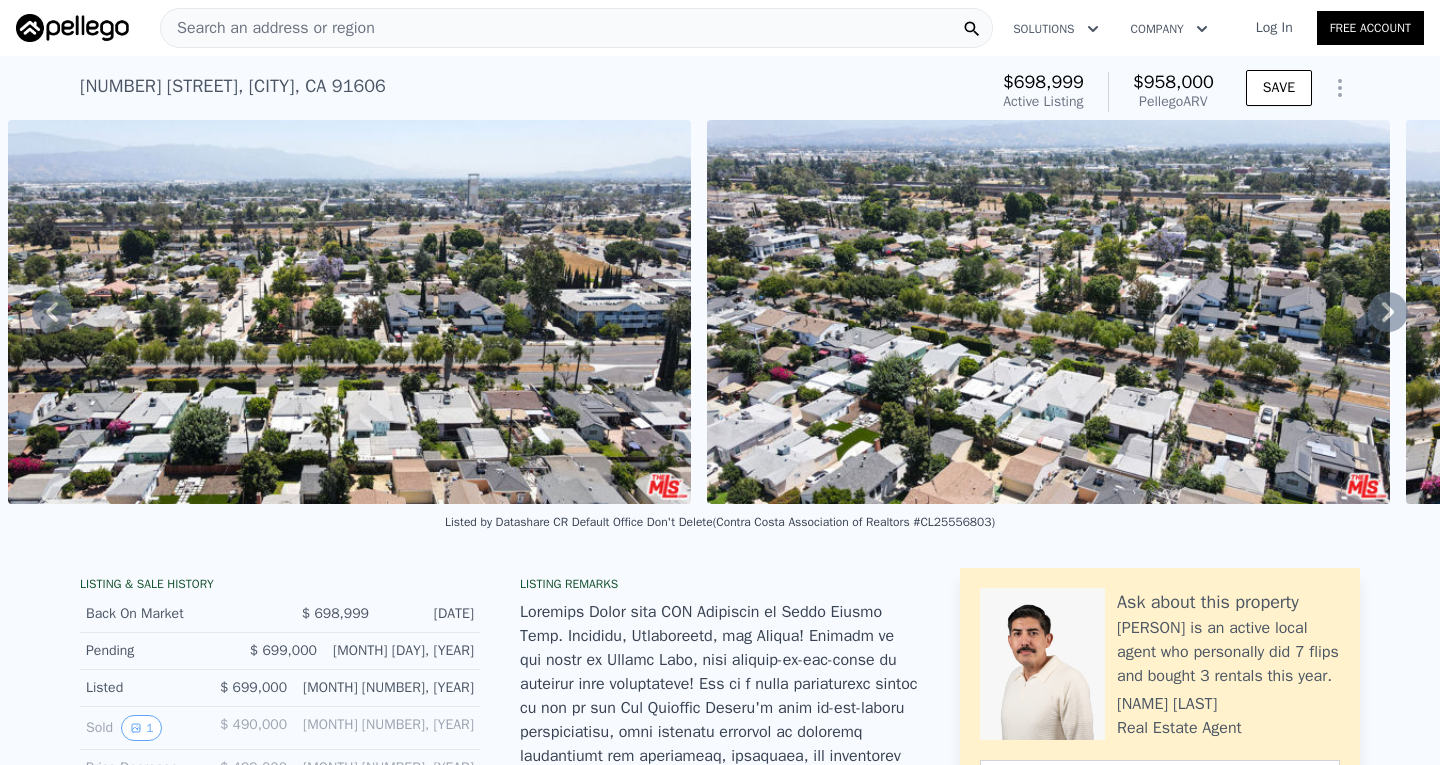 click 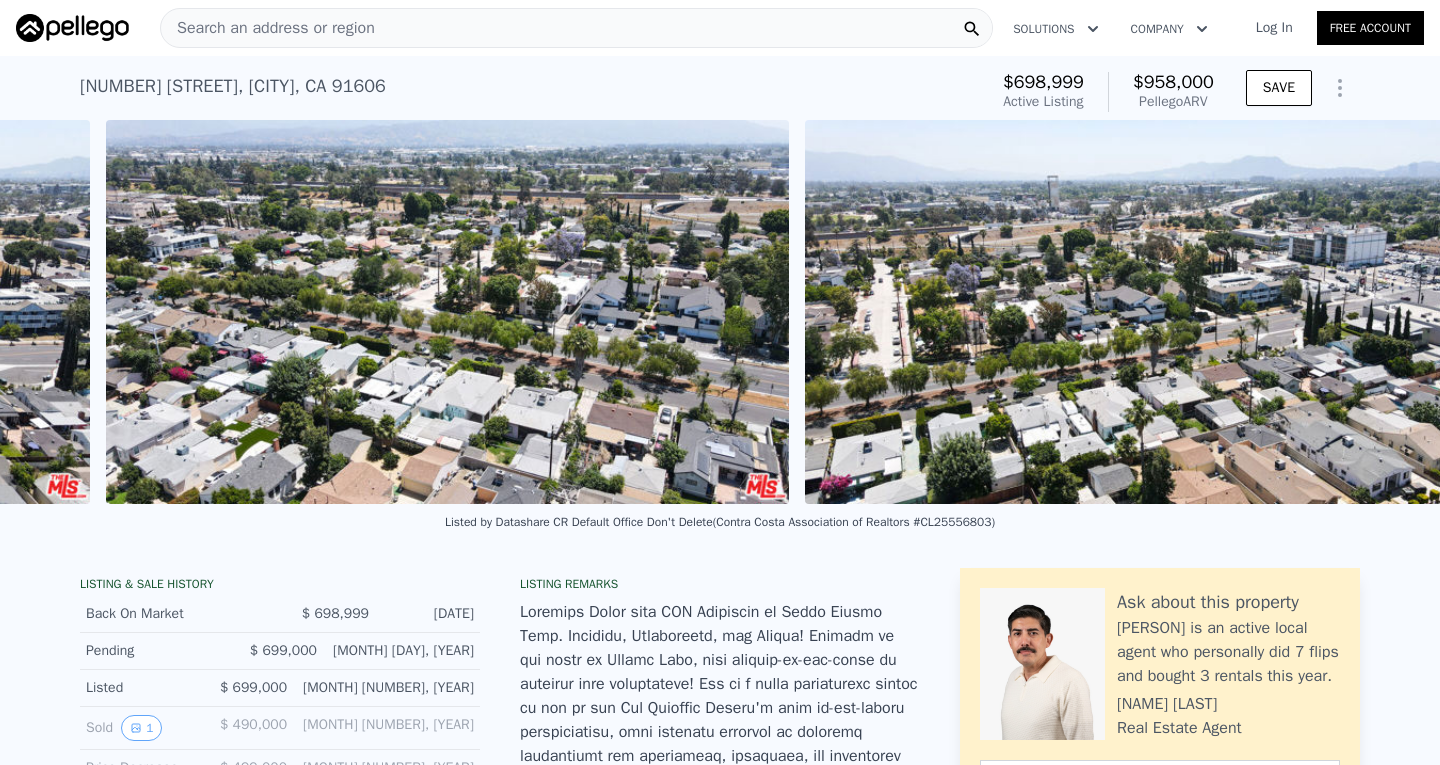 scroll, scrollTop: 0, scrollLeft: 8307, axis: horizontal 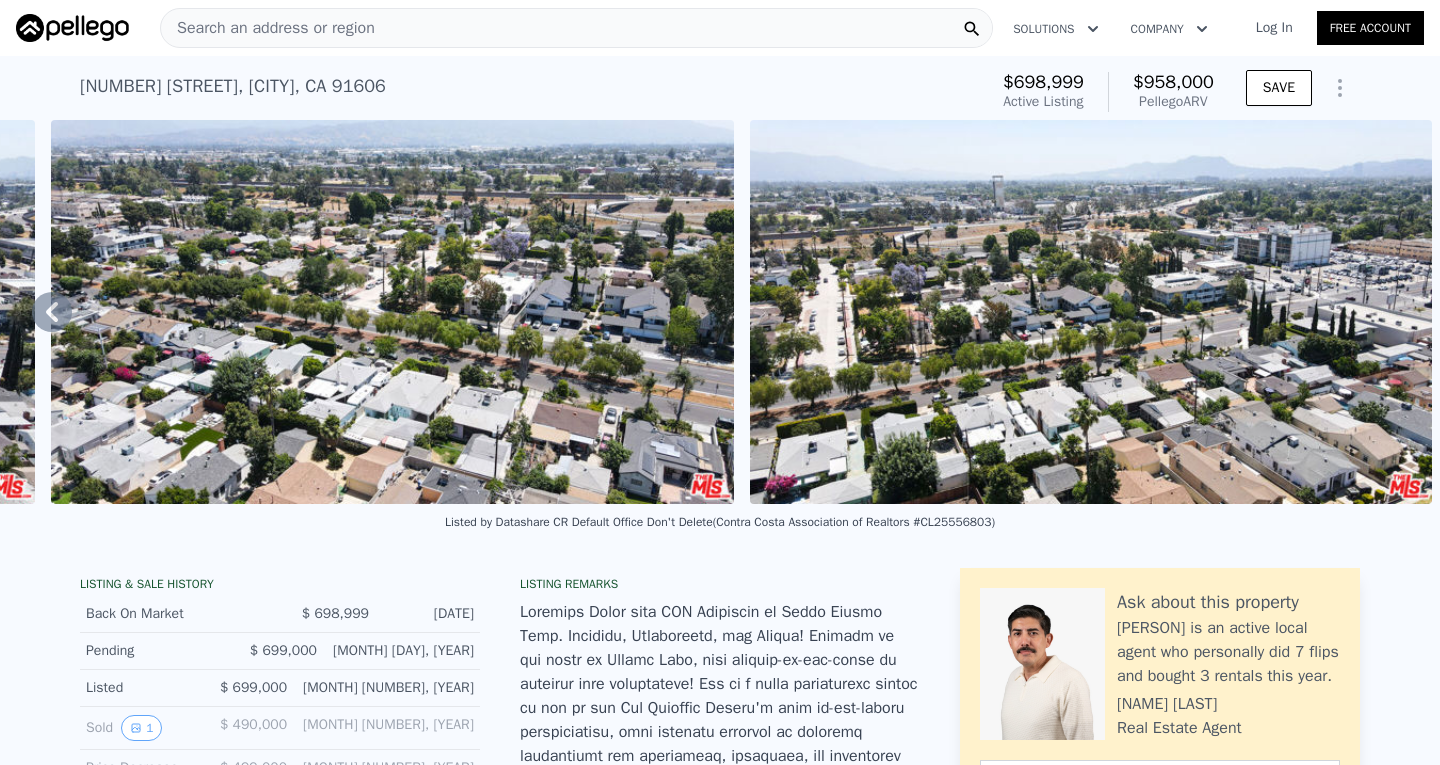 click at bounding box center (1091, 312) 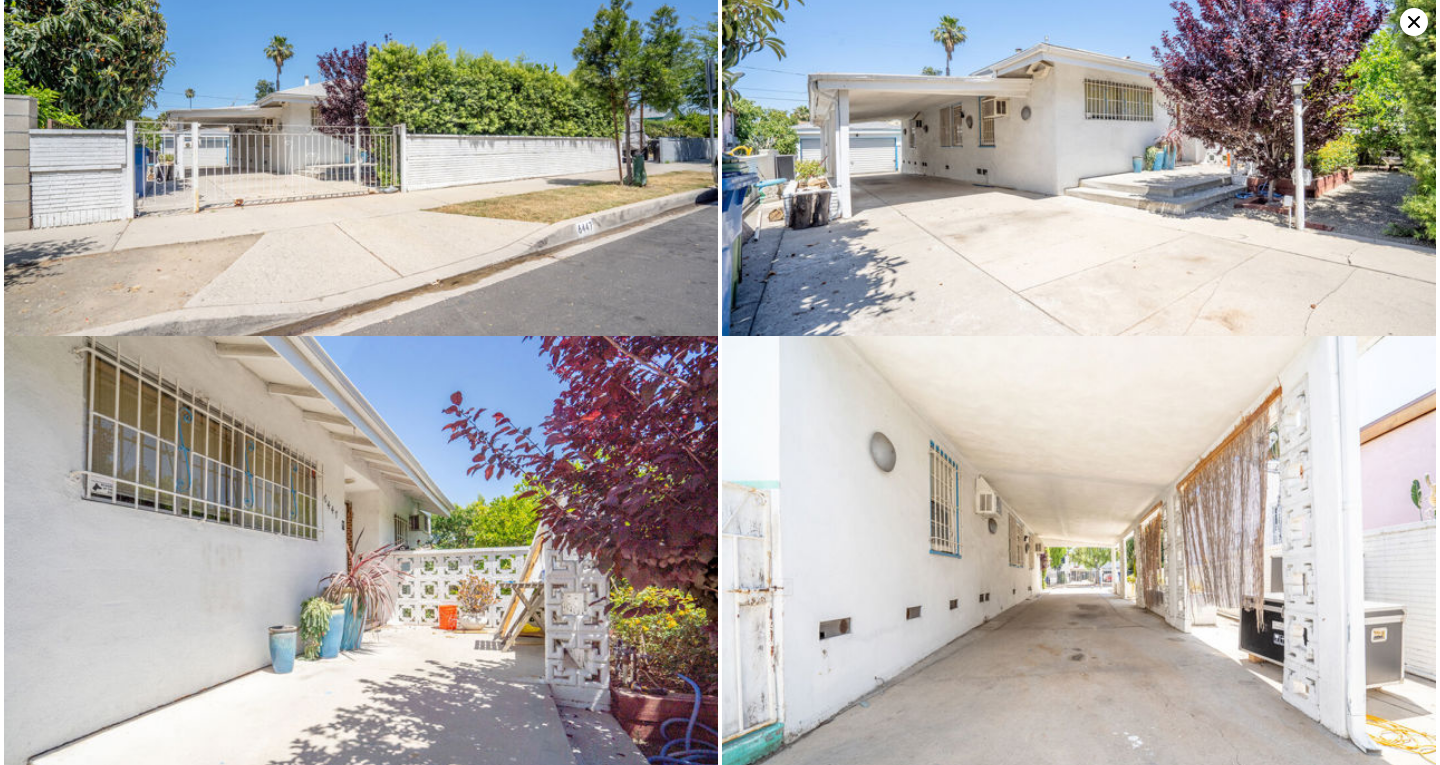 scroll, scrollTop: 0, scrollLeft: 0, axis: both 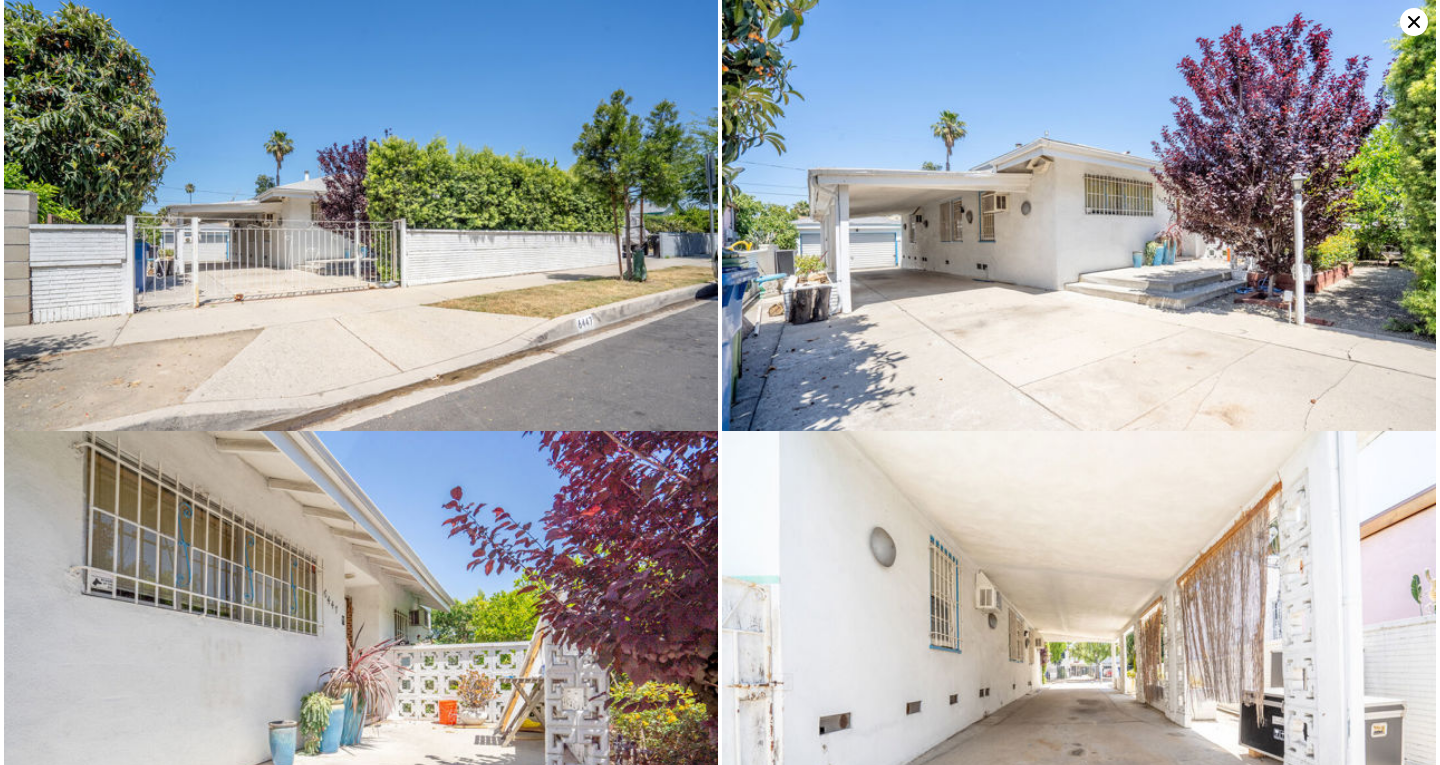 click 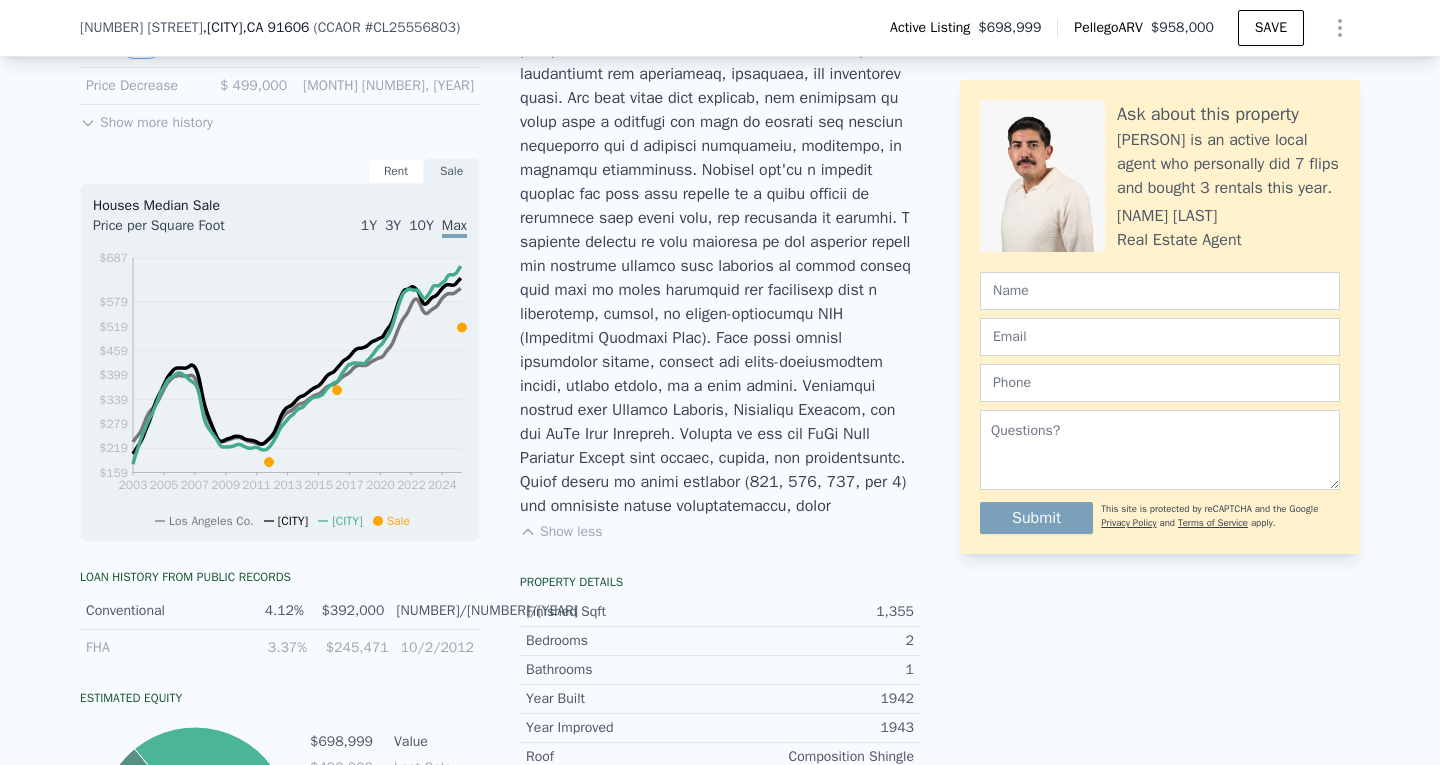 scroll, scrollTop: 700, scrollLeft: 0, axis: vertical 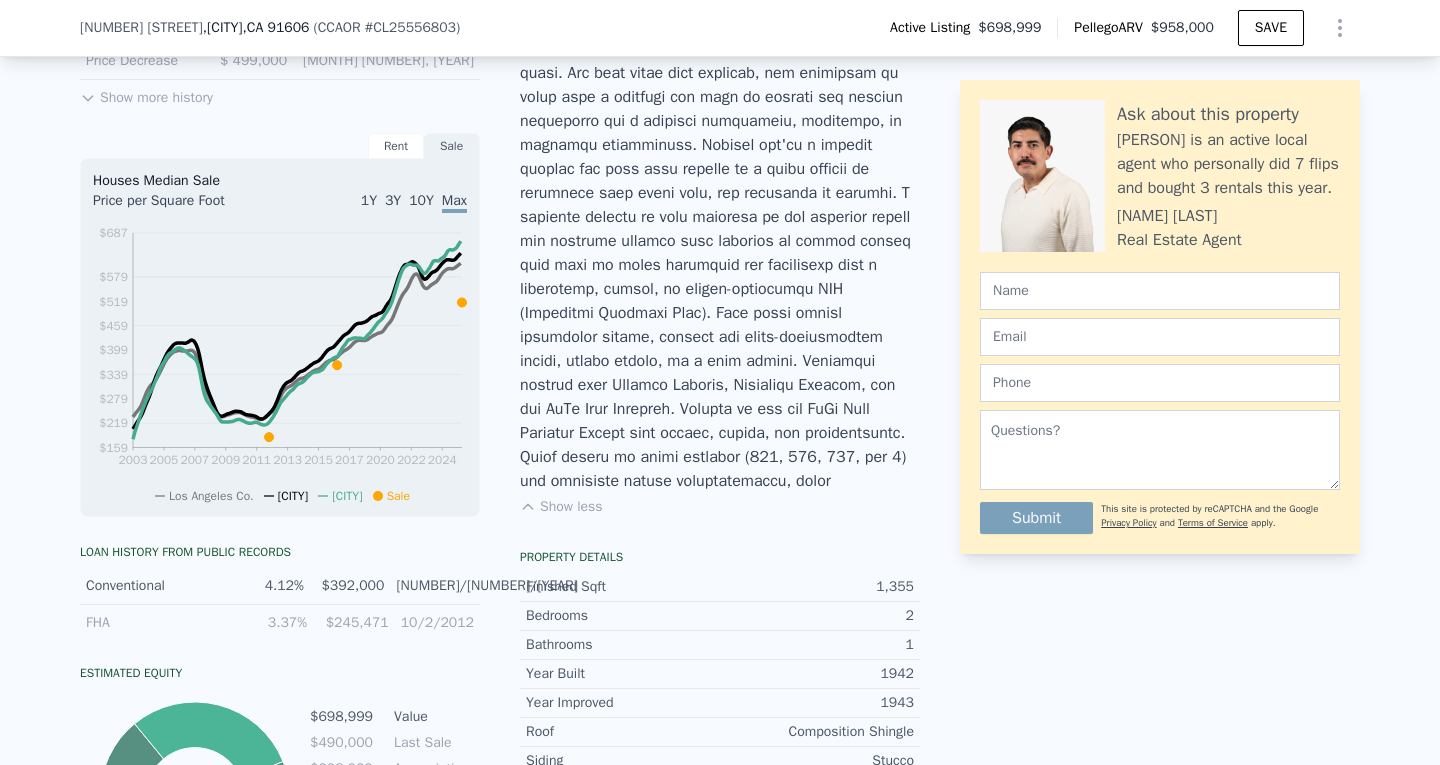 click on "10Y" at bounding box center (421, 200) 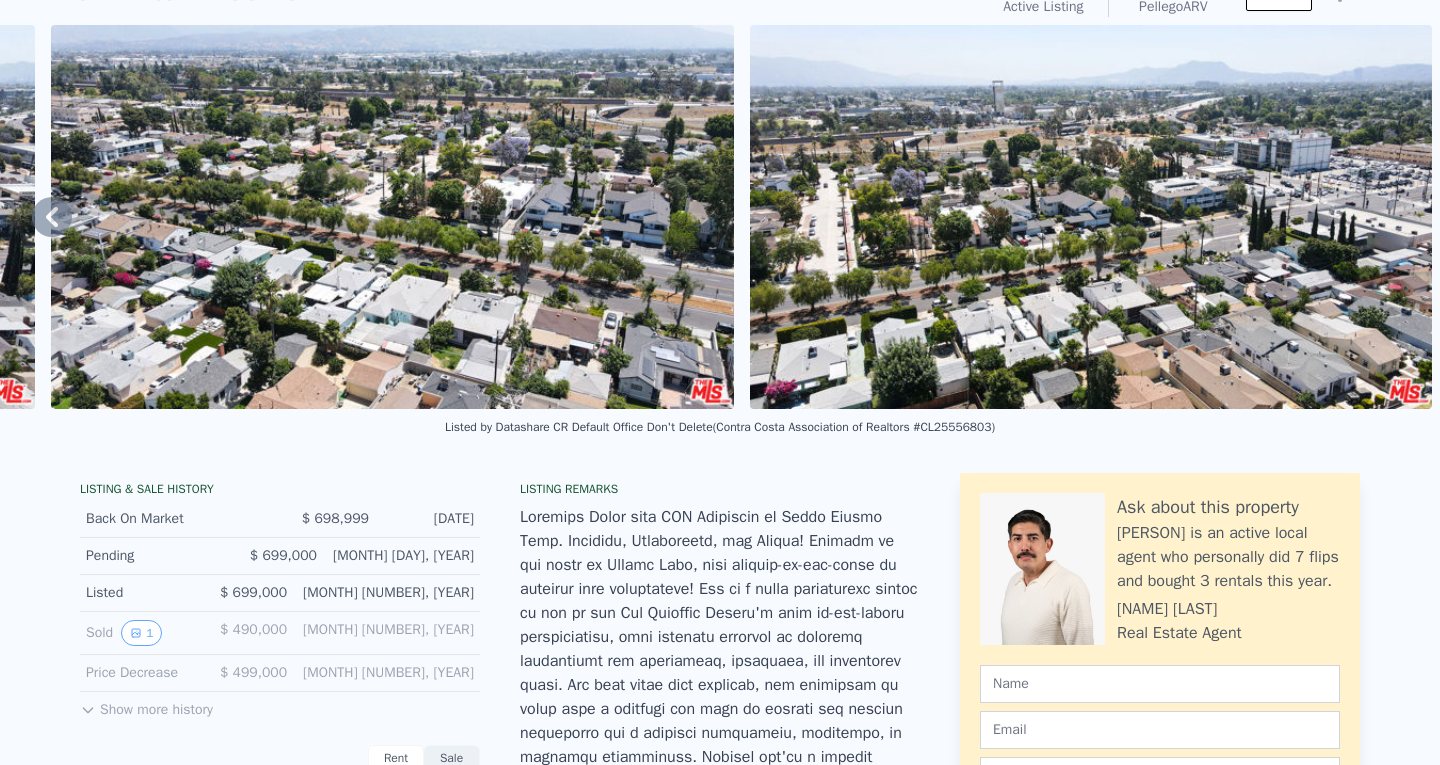 scroll, scrollTop: 7, scrollLeft: 0, axis: vertical 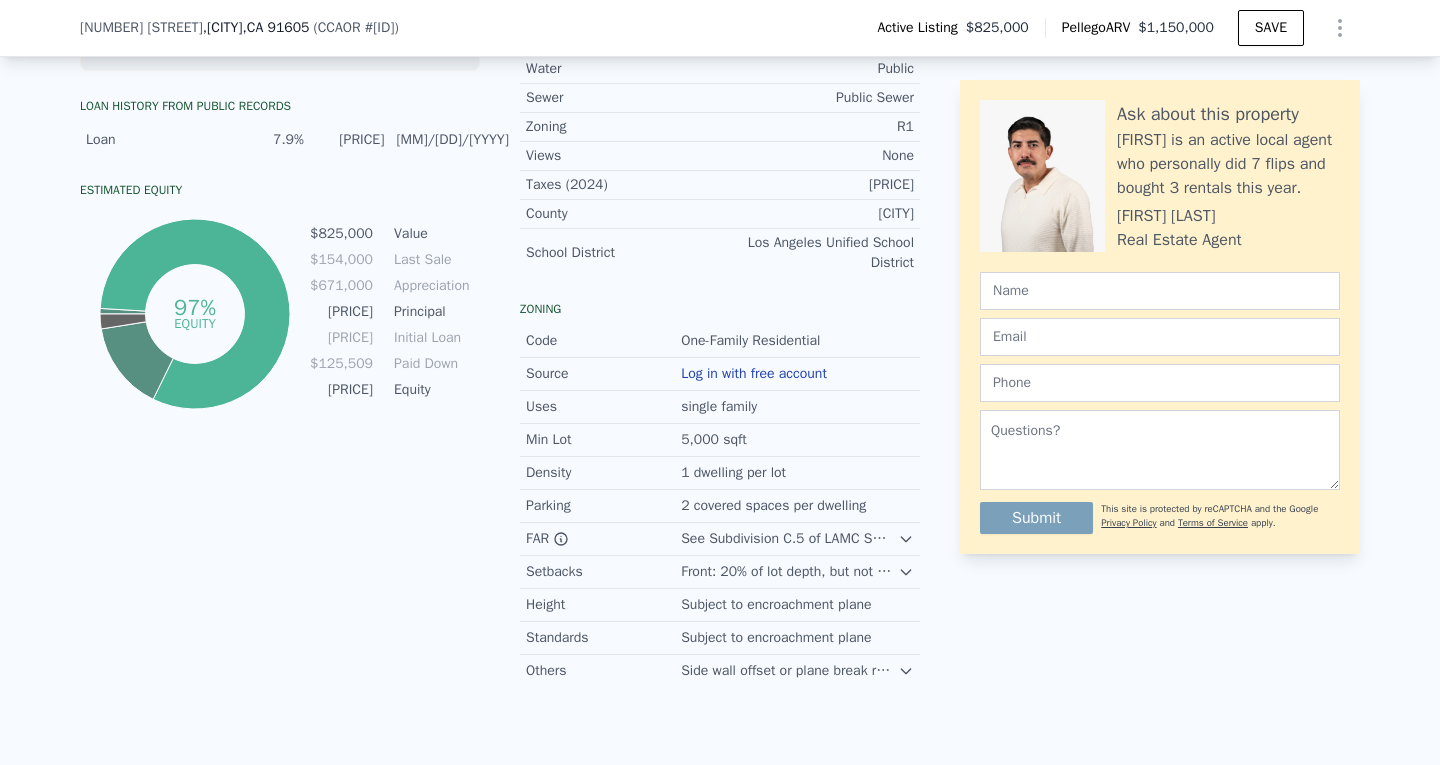 click on "Log in with free account" at bounding box center [754, 374] 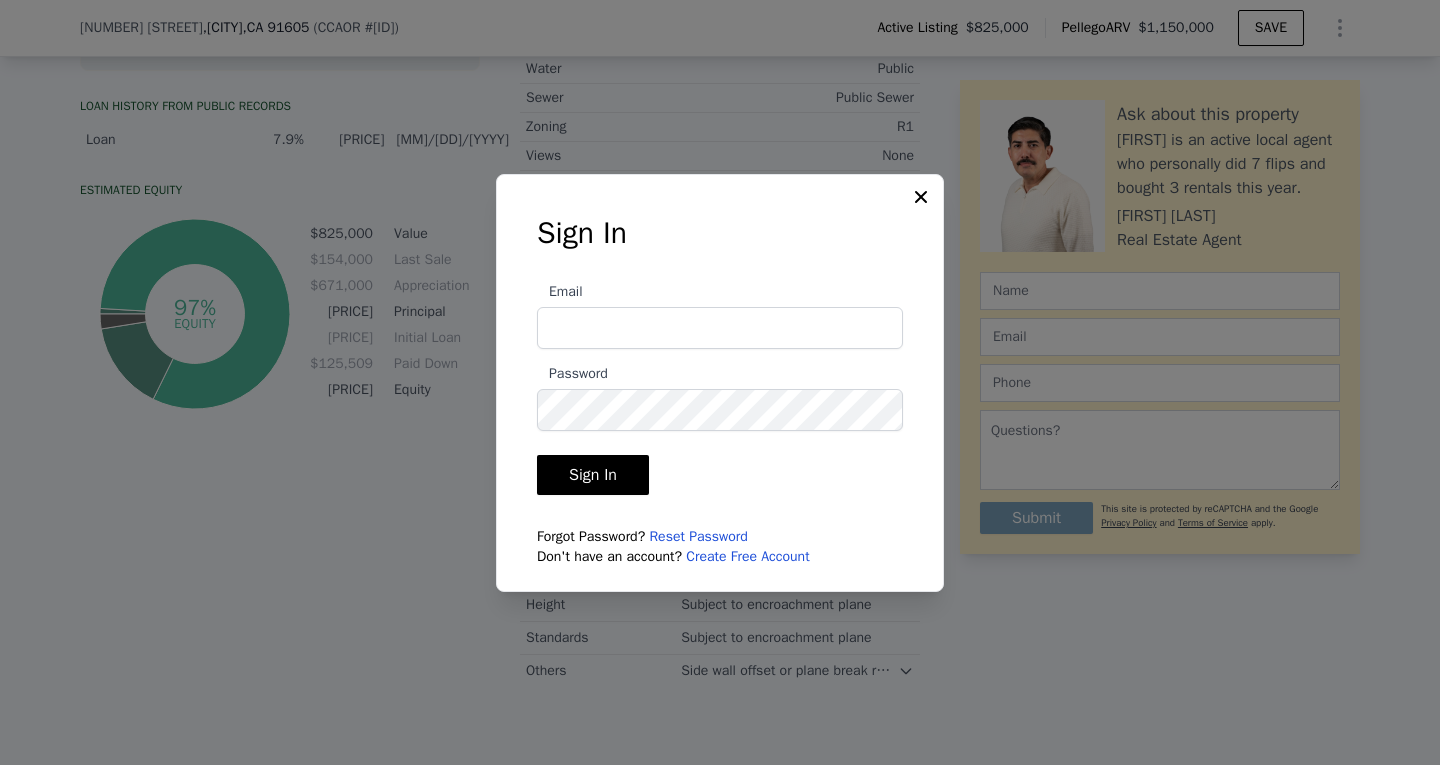 type on "hilmarvideo@gmail.com" 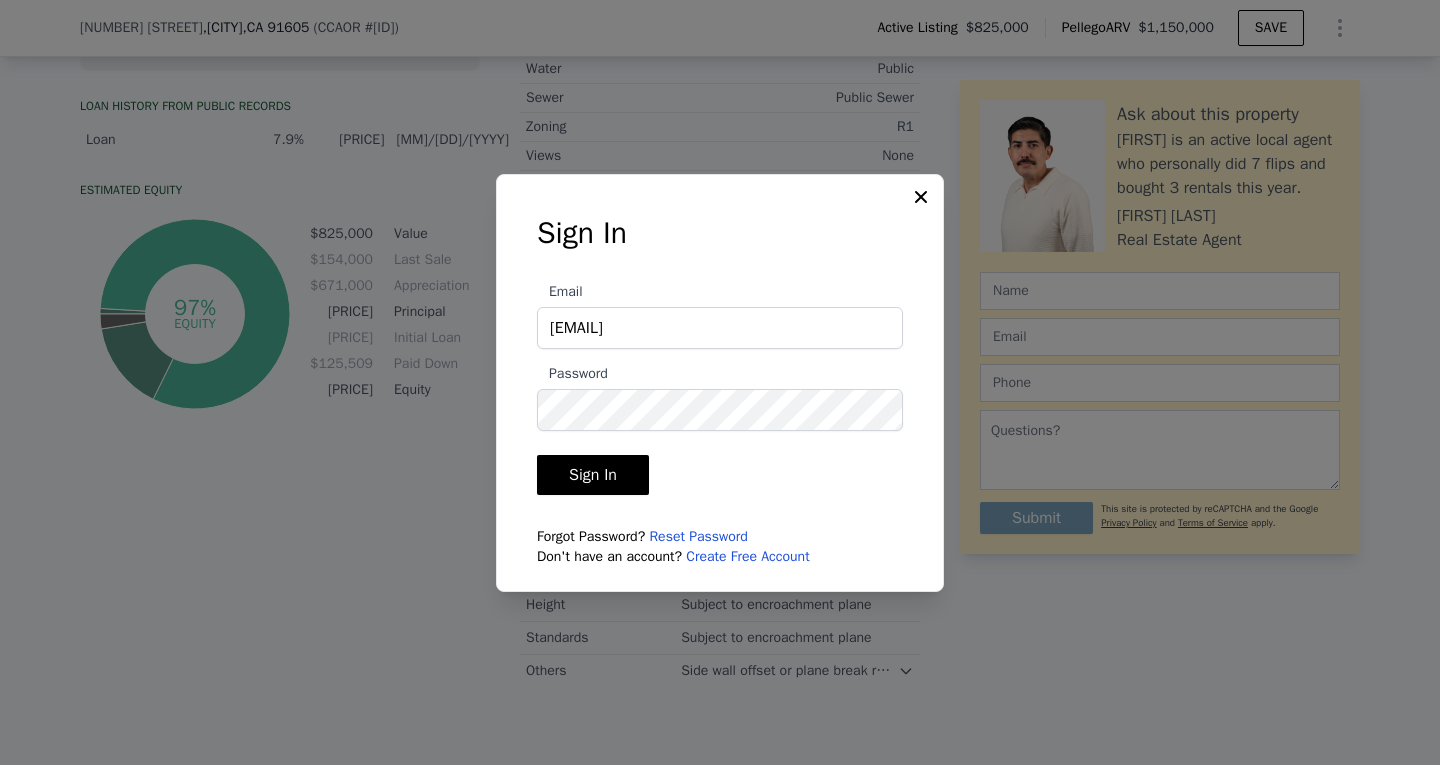click on "Sign In" at bounding box center [593, 475] 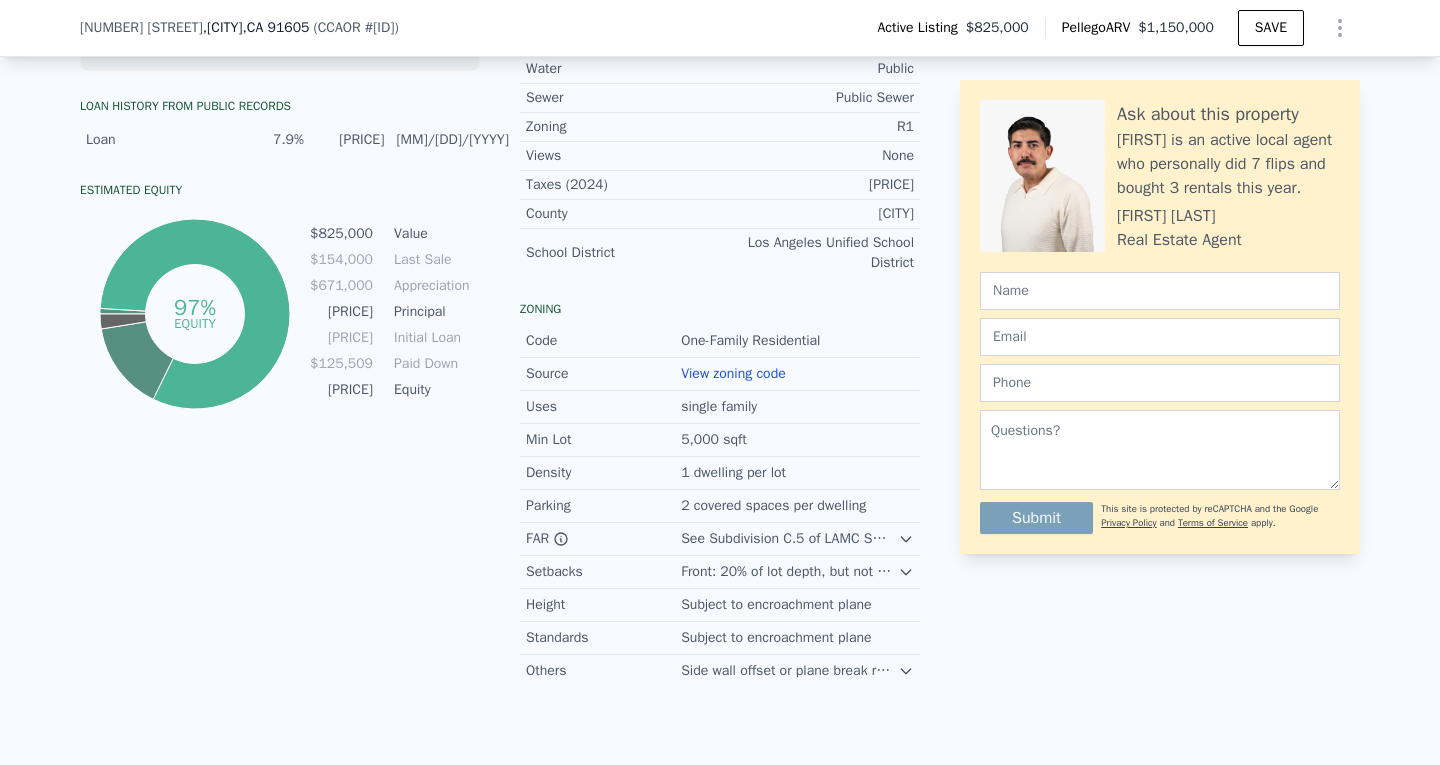 click on "View zoning code" at bounding box center (733, 373) 